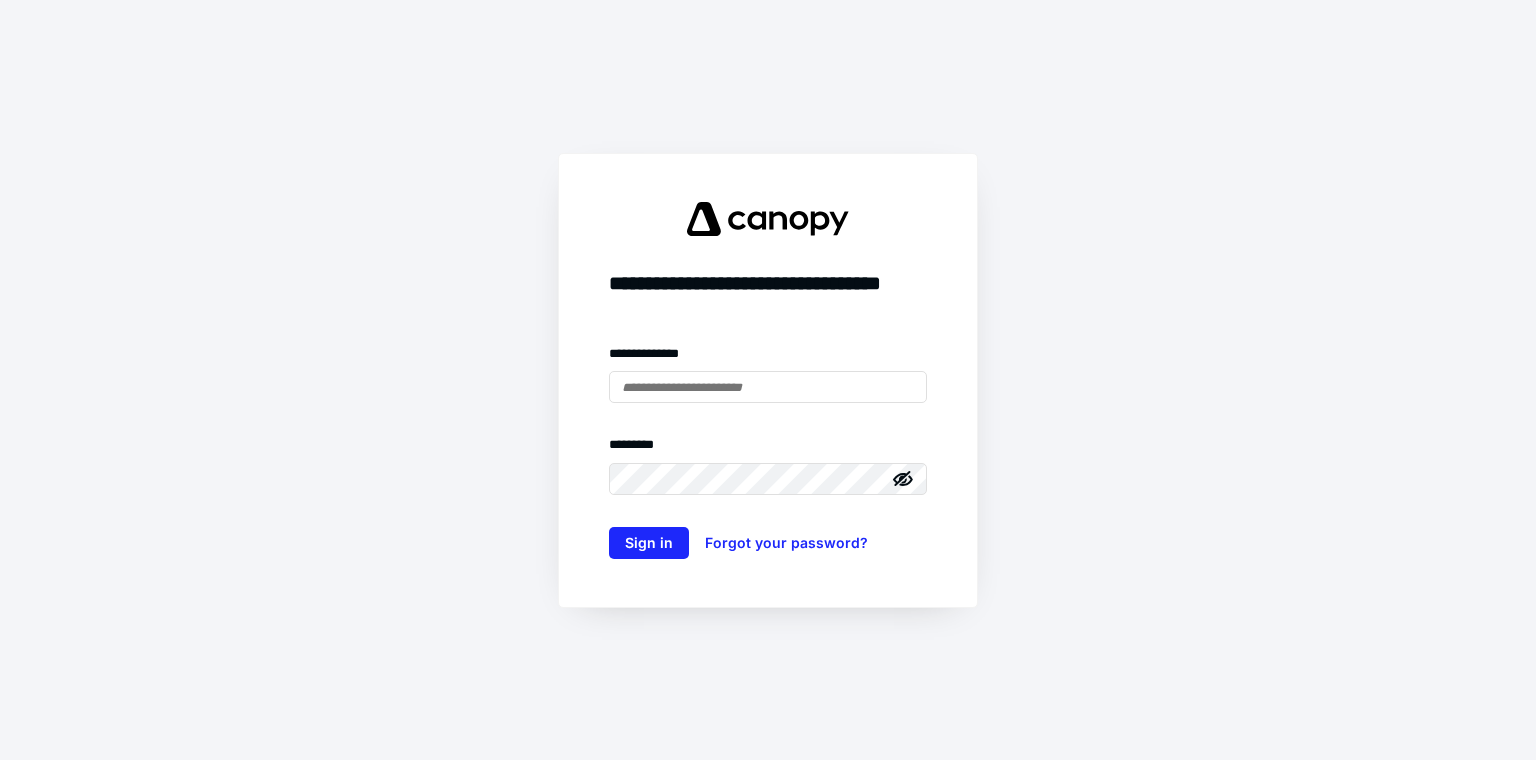 scroll, scrollTop: 0, scrollLeft: 0, axis: both 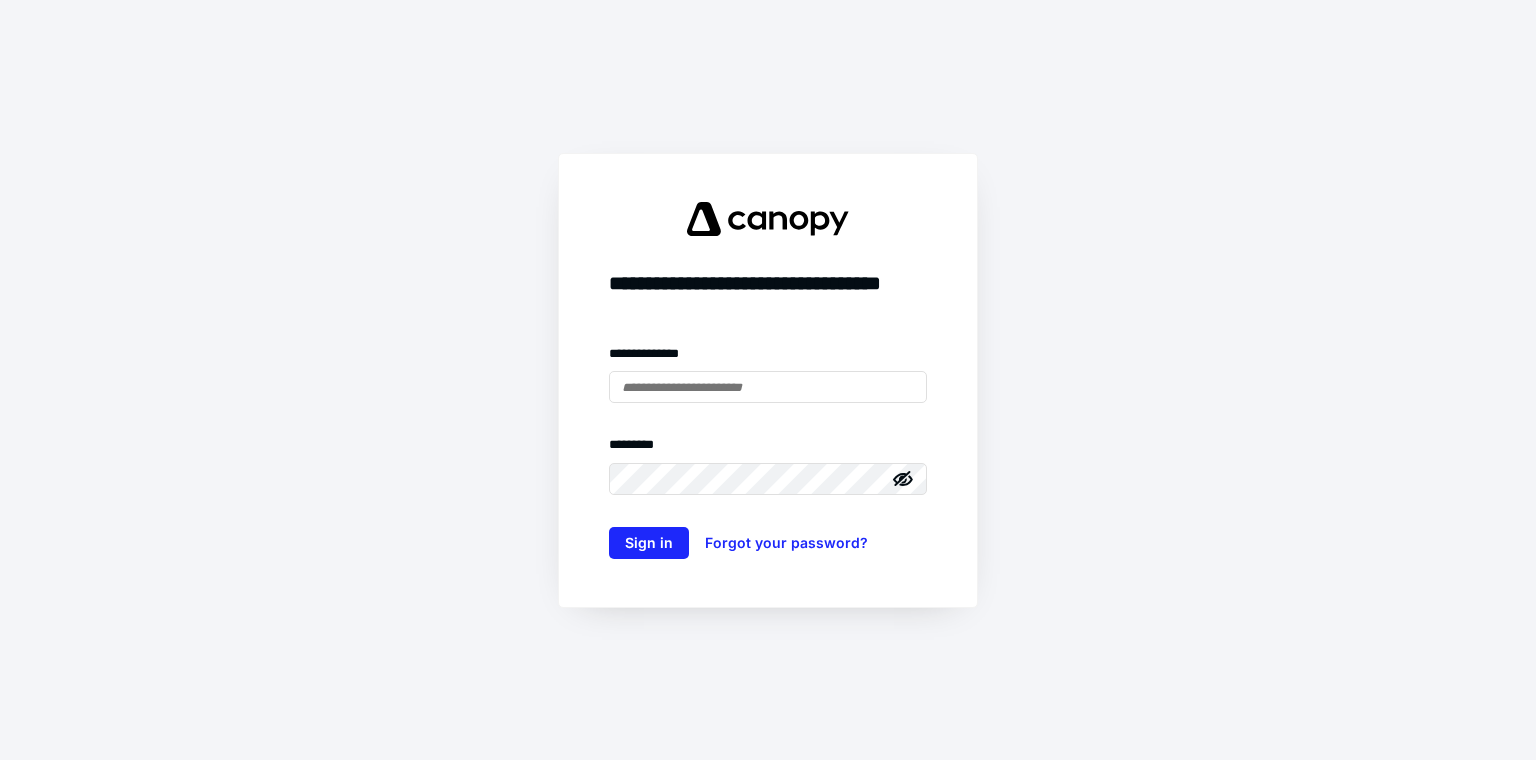 type on "**********" 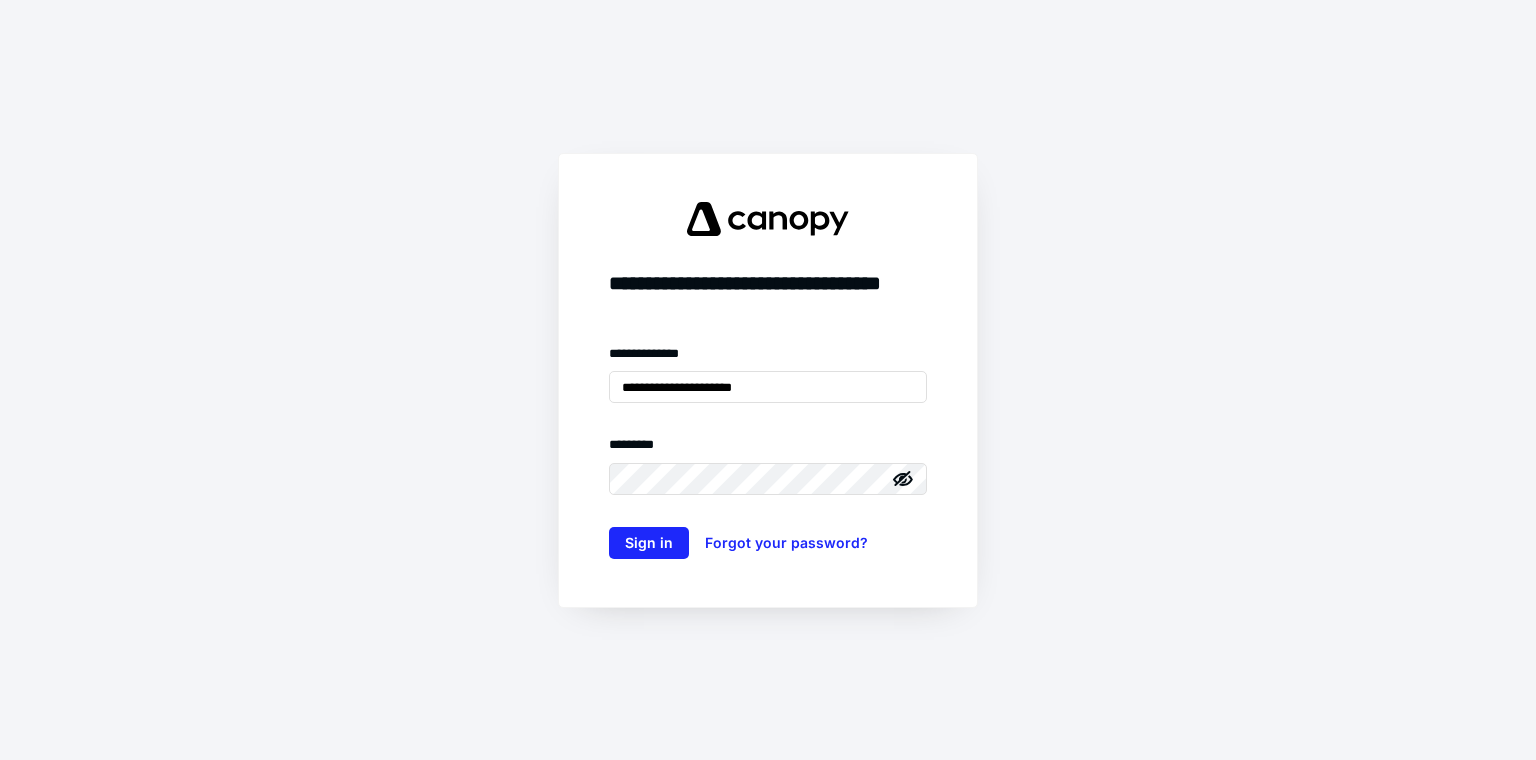 click on "Sign in" at bounding box center (649, 543) 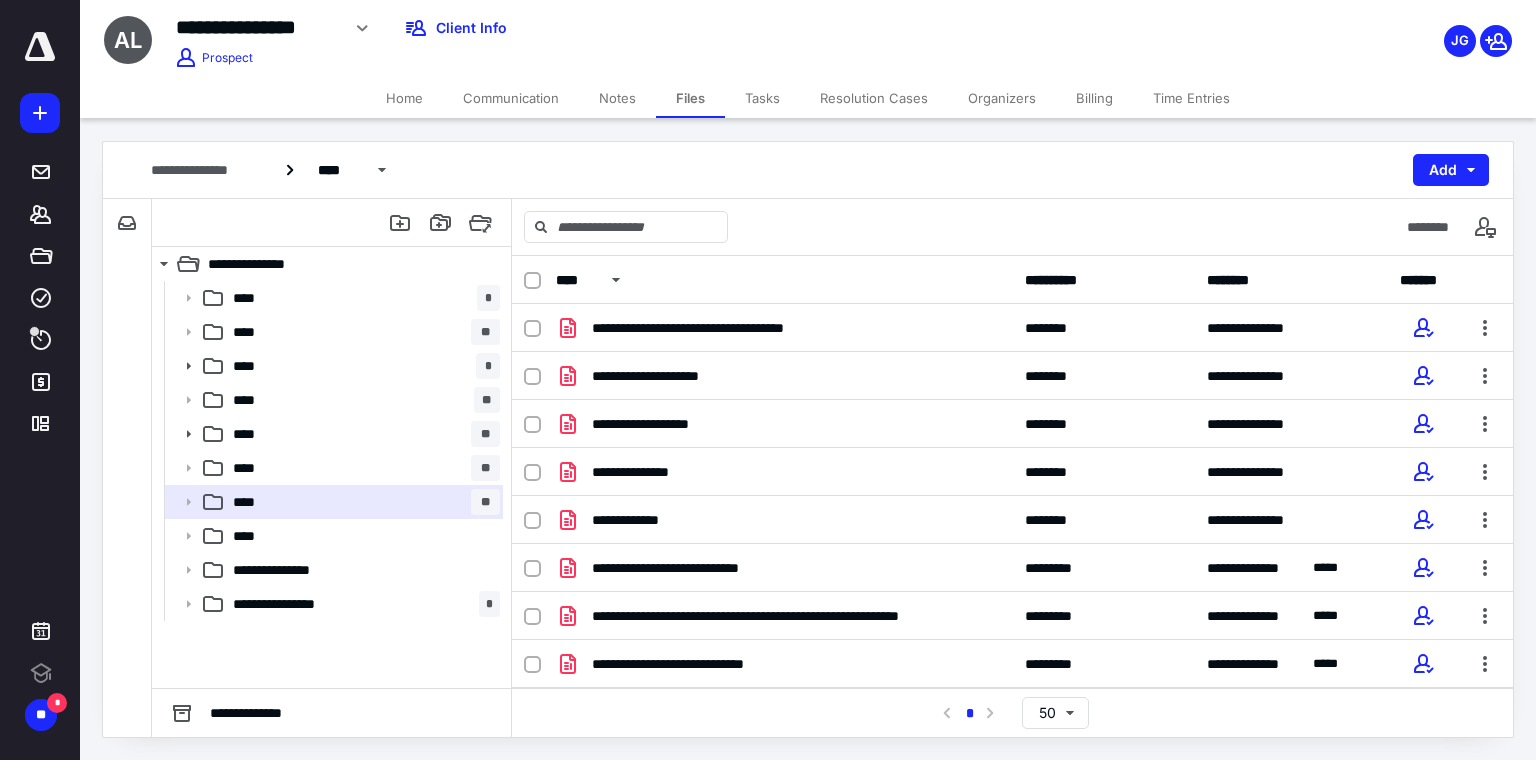 scroll, scrollTop: 0, scrollLeft: 0, axis: both 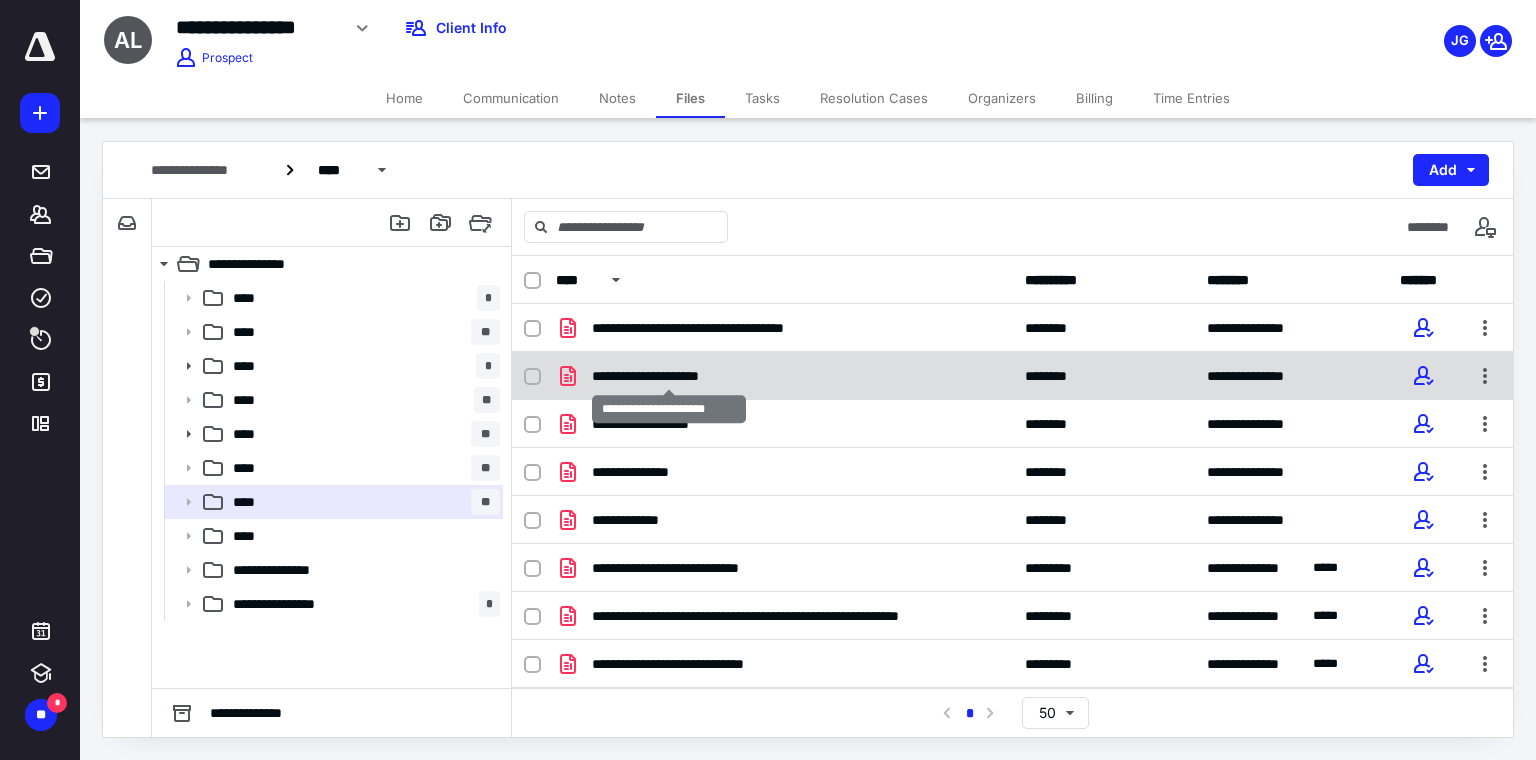 click on "**********" at bounding box center [669, 376] 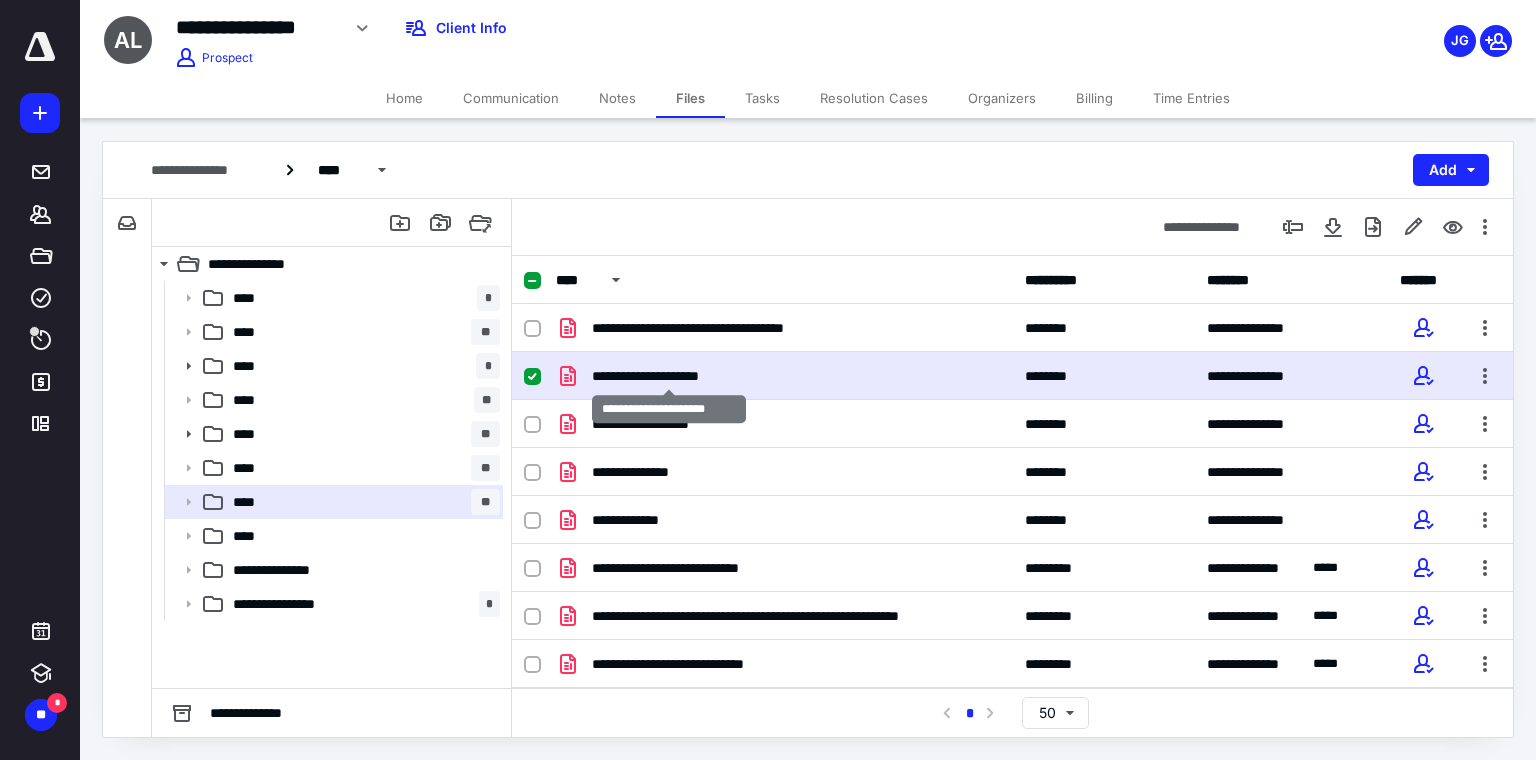 click on "**********" at bounding box center (669, 376) 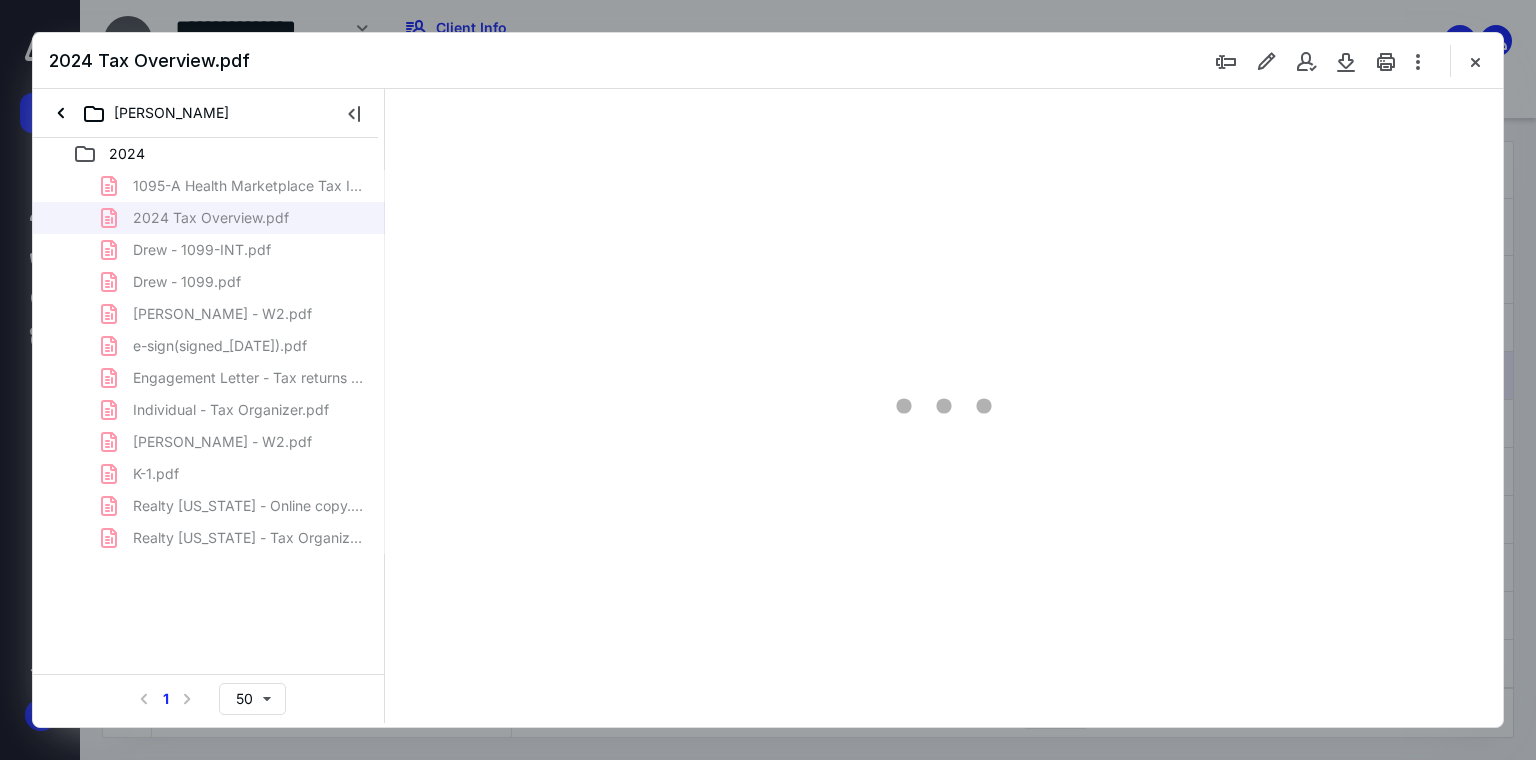 scroll, scrollTop: 0, scrollLeft: 0, axis: both 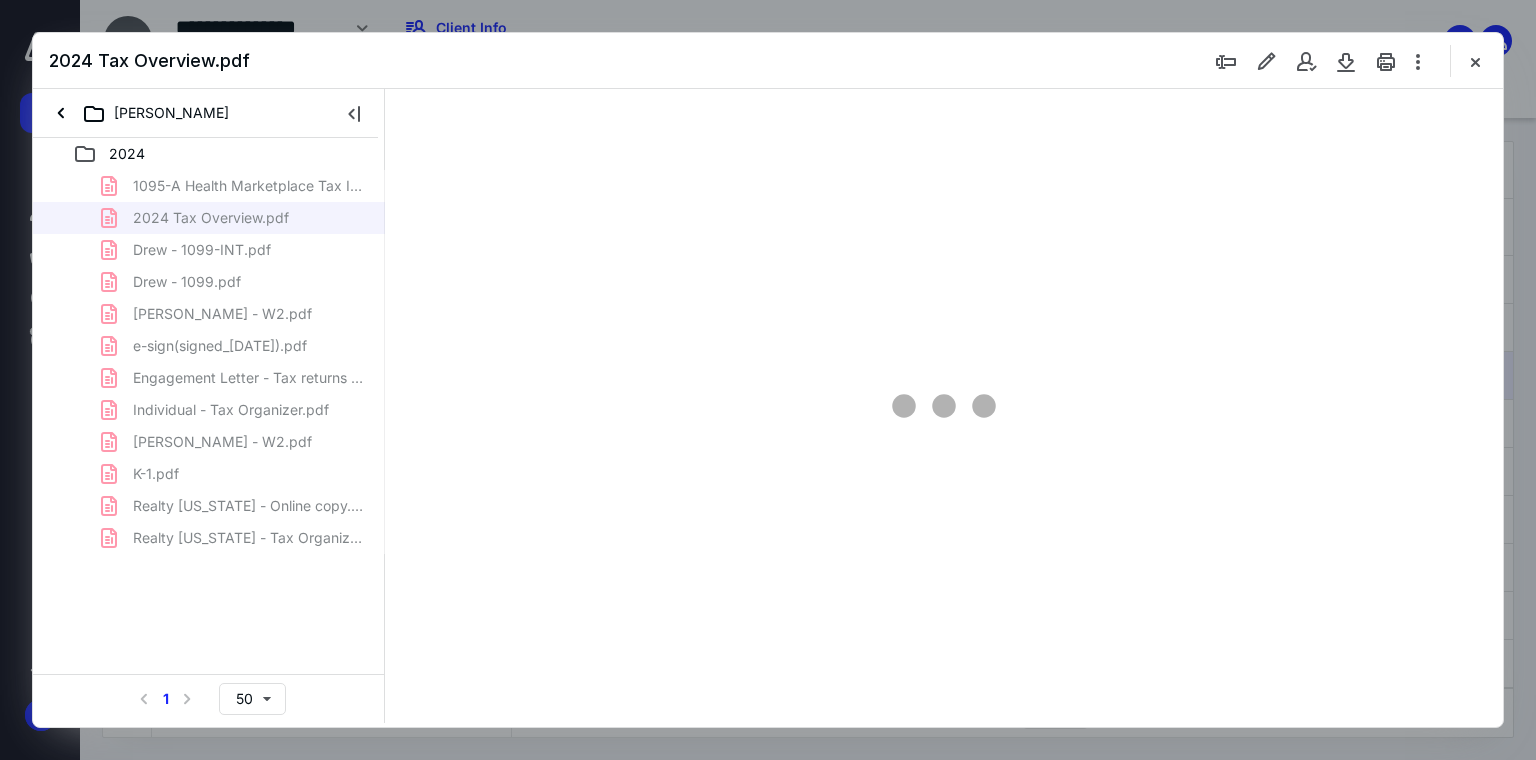 type on "70" 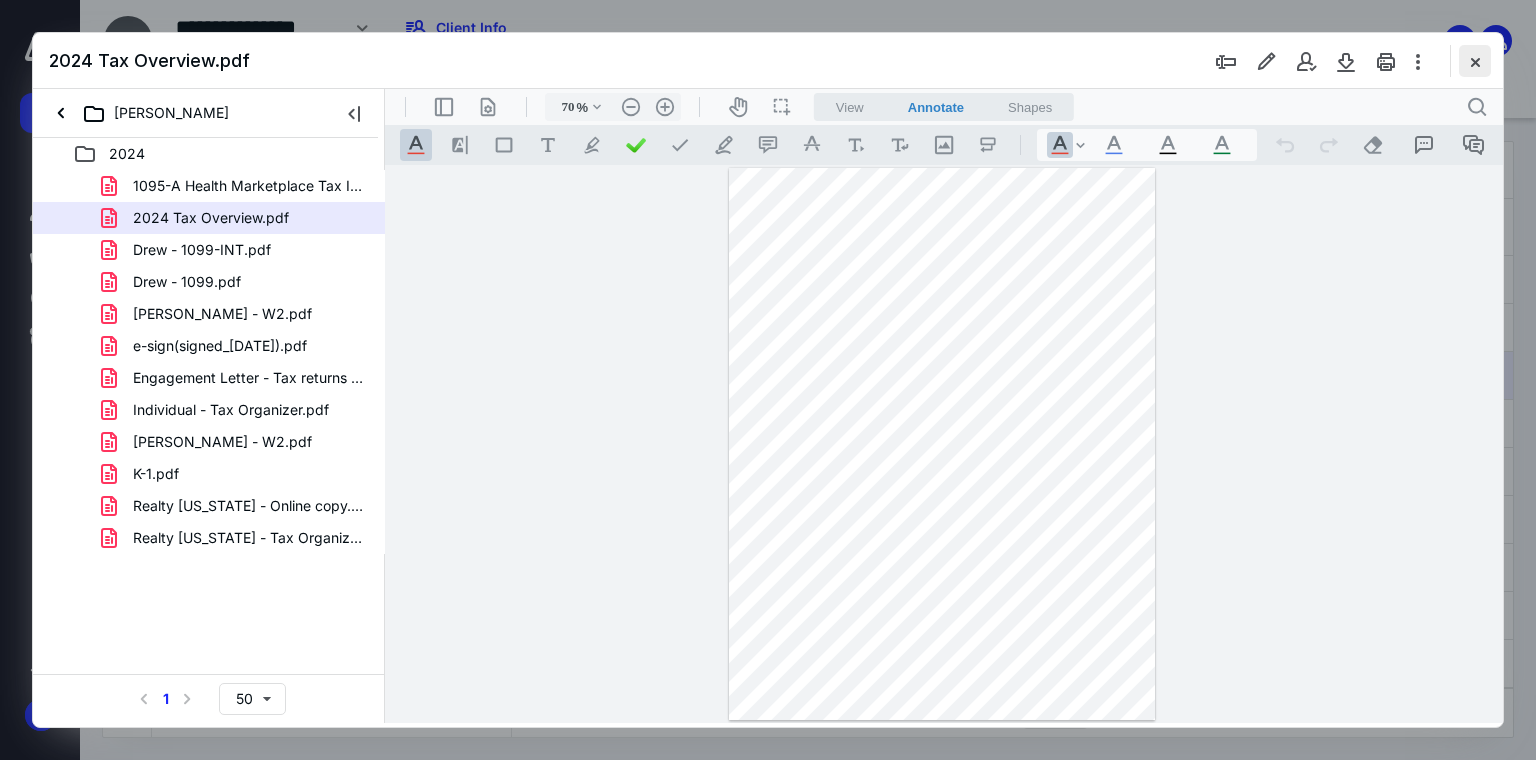 click at bounding box center (1475, 61) 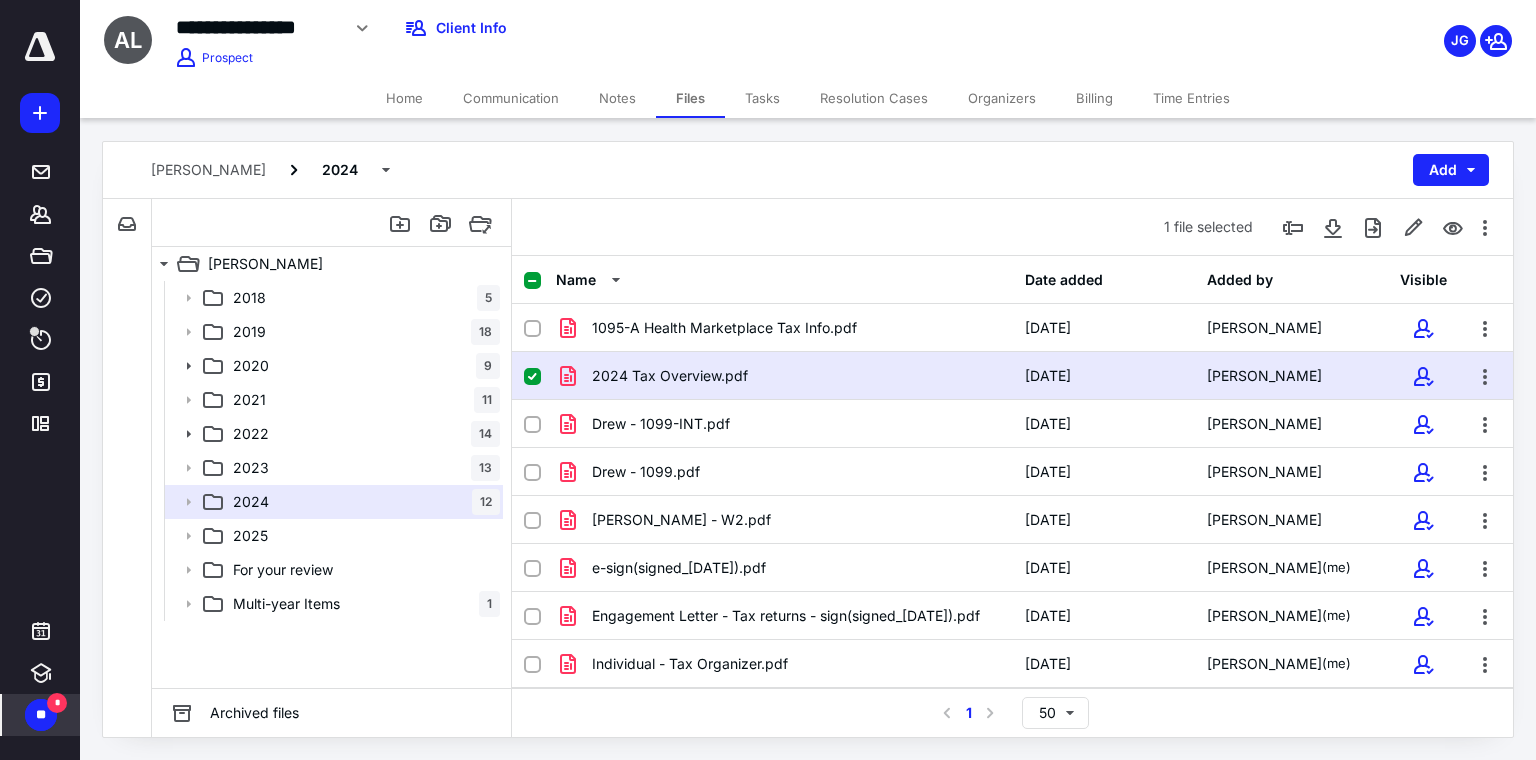 click on "**" at bounding box center [41, 715] 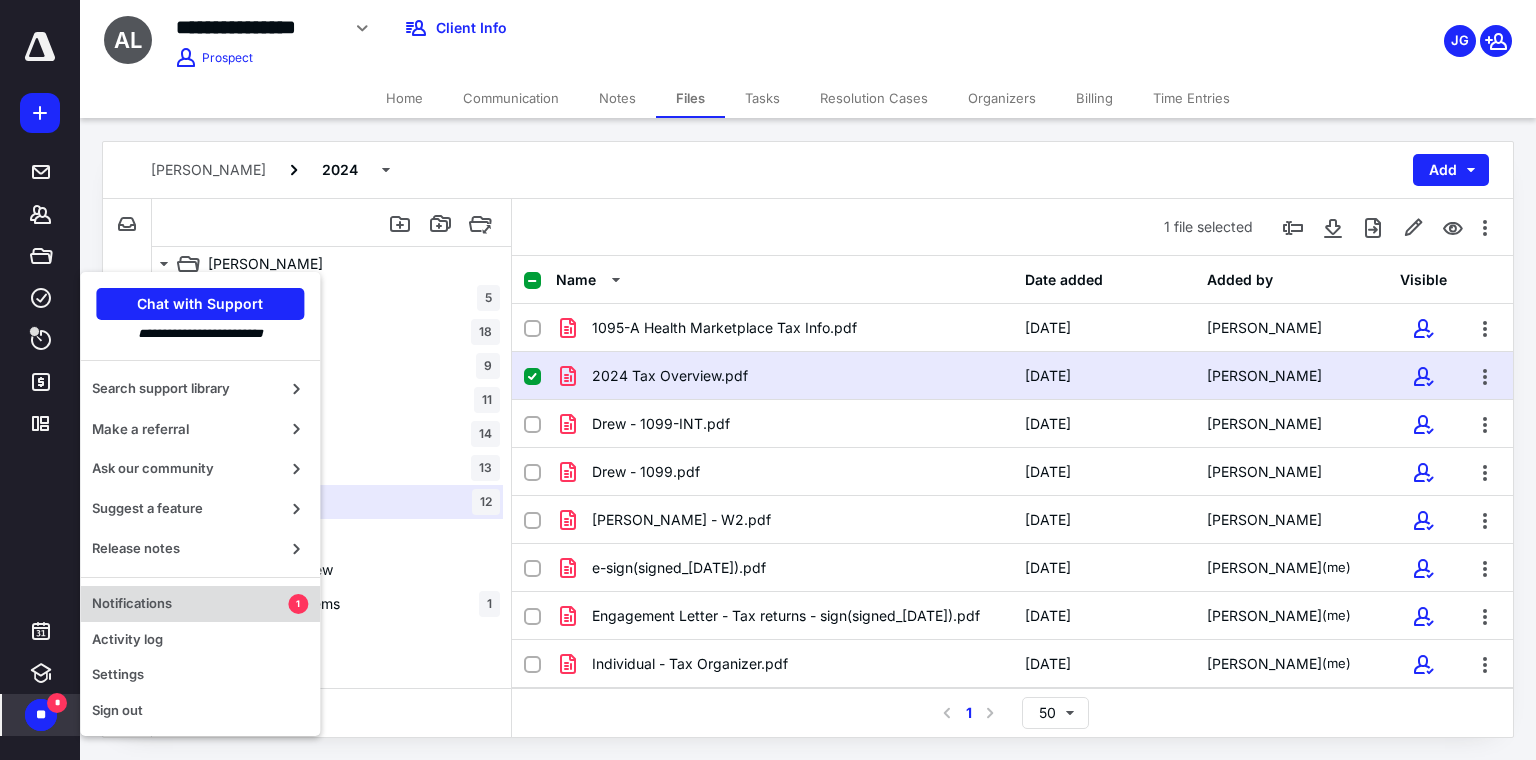 click on "Notifications" at bounding box center [190, 604] 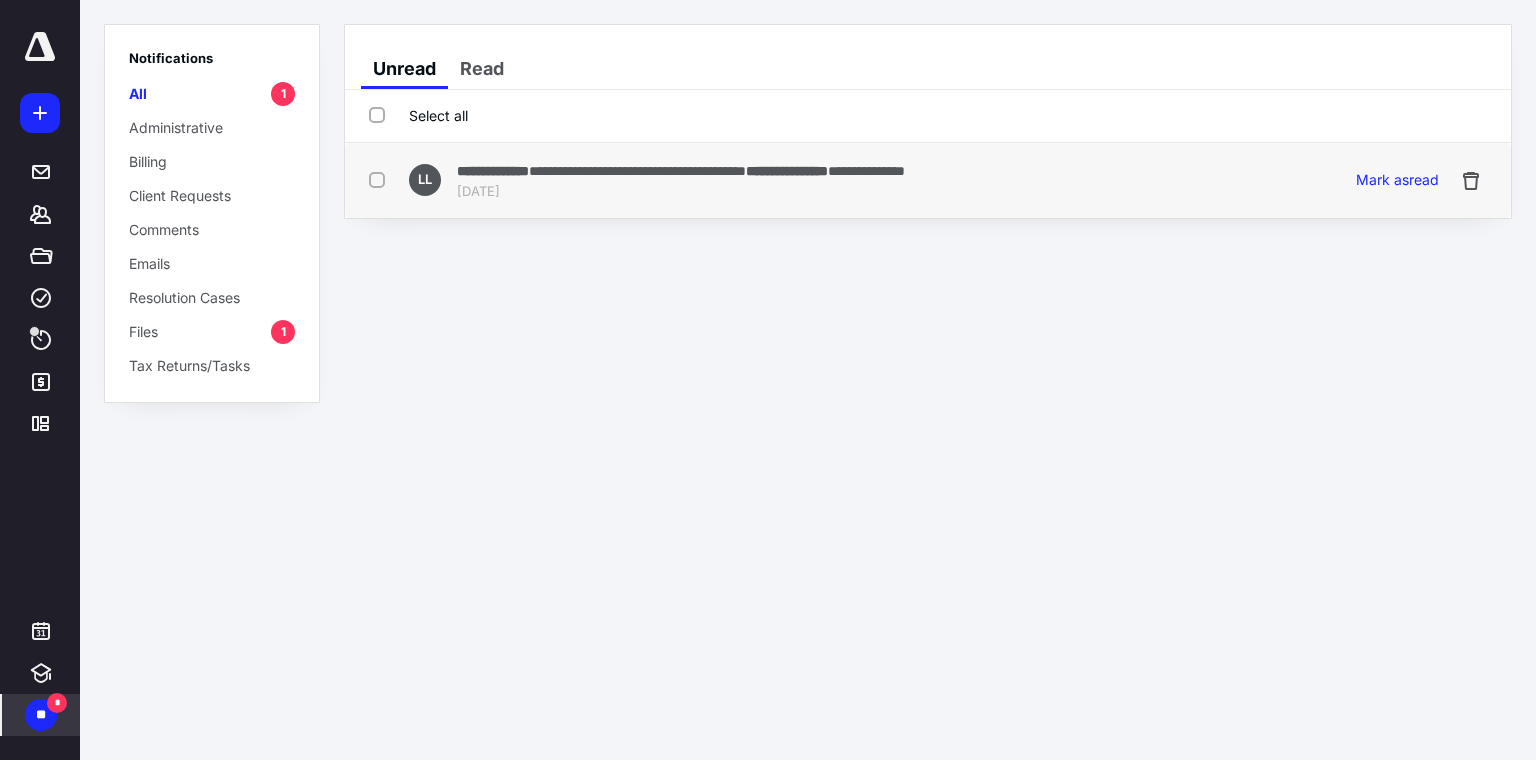 click on "Jul 9, 2025" at bounding box center (681, 192) 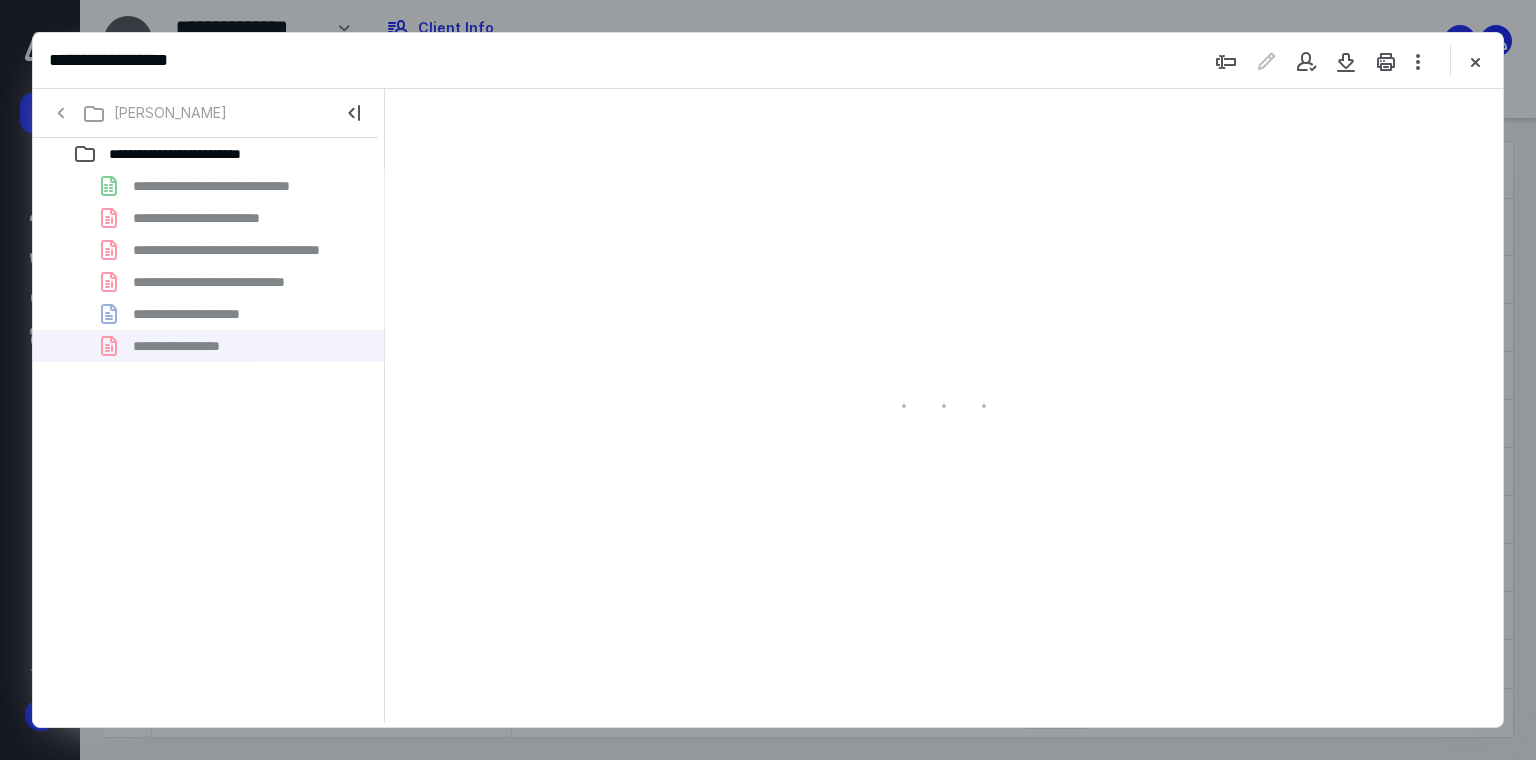 scroll, scrollTop: 0, scrollLeft: 0, axis: both 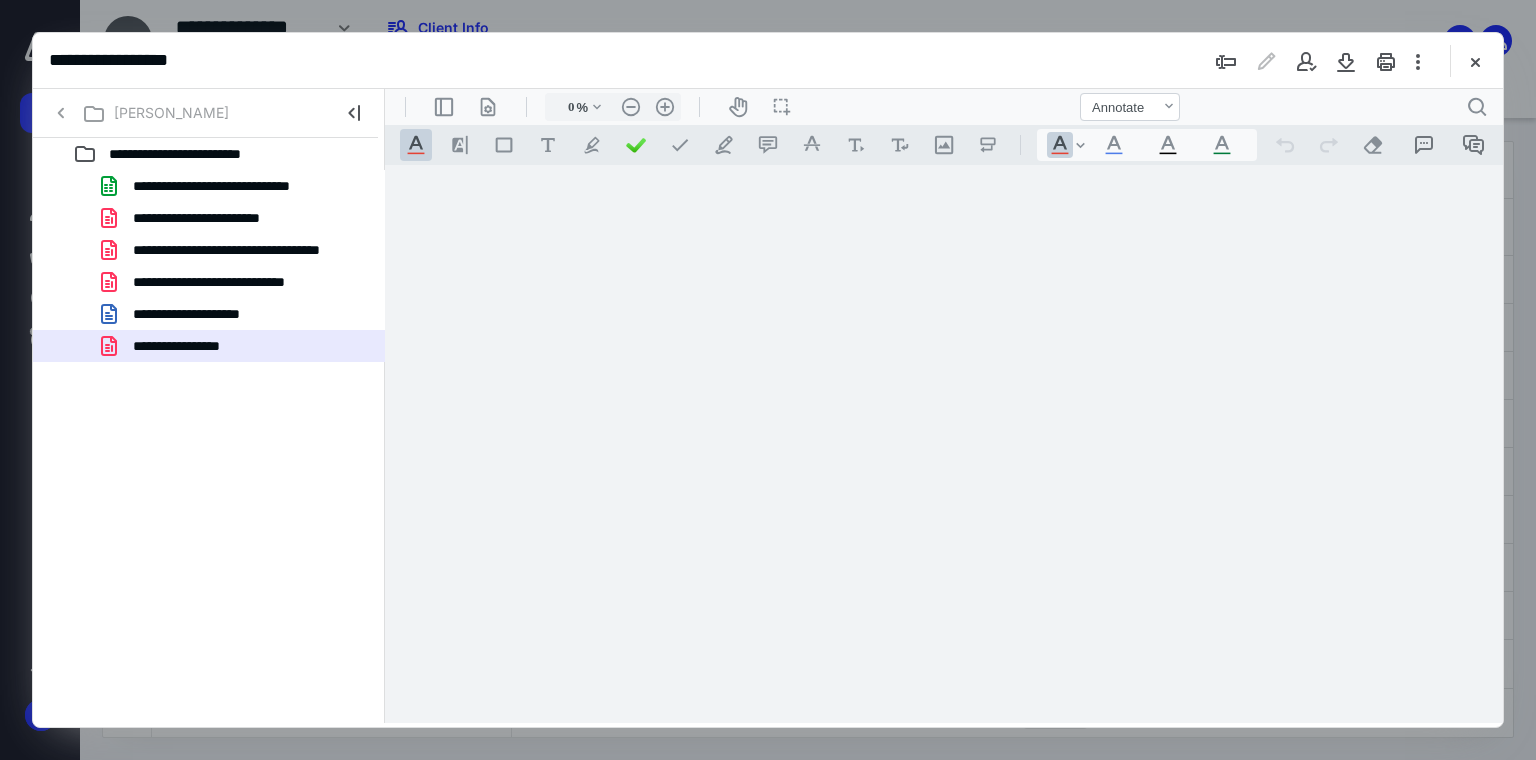 type on "70" 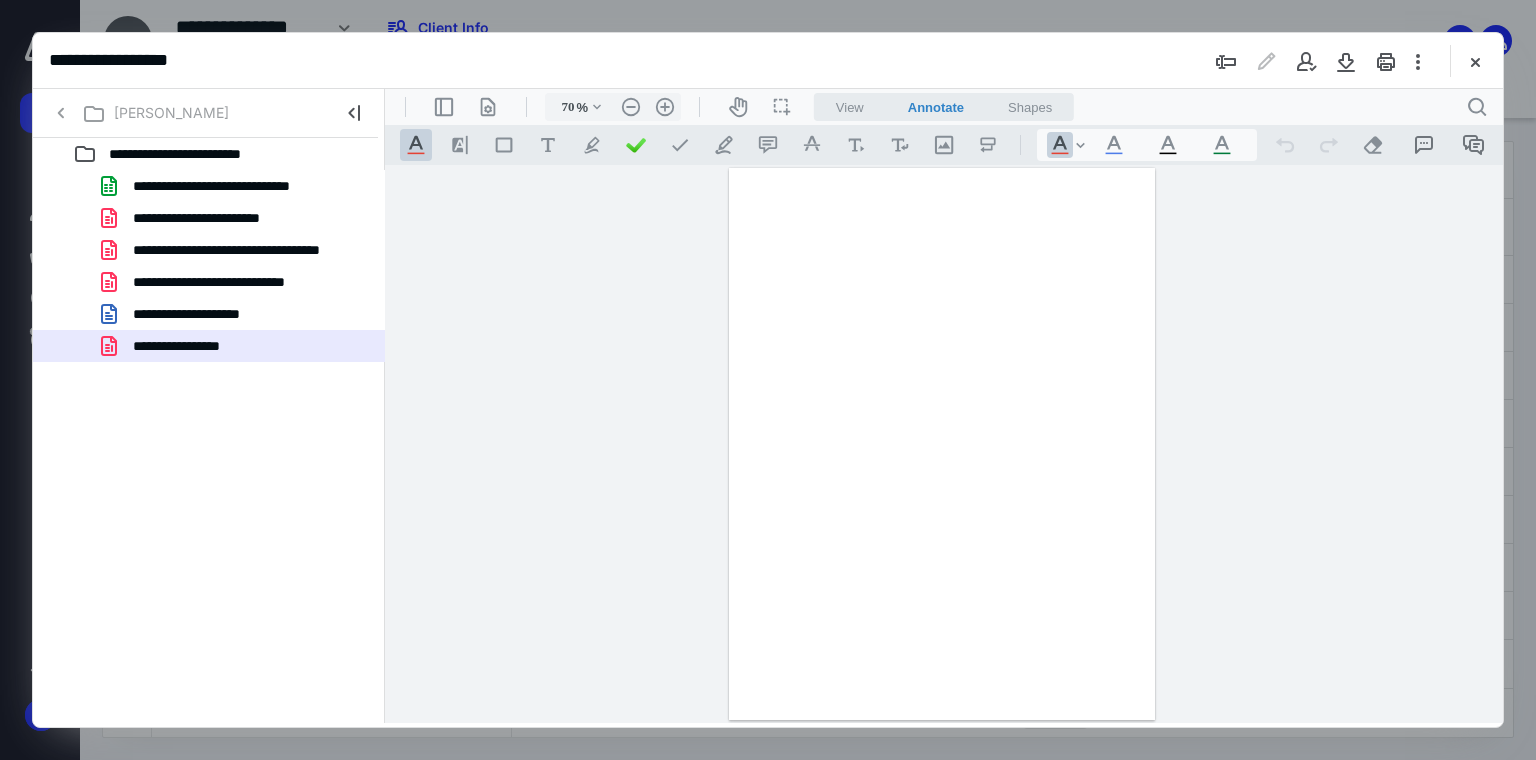 scroll, scrollTop: 0, scrollLeft: 0, axis: both 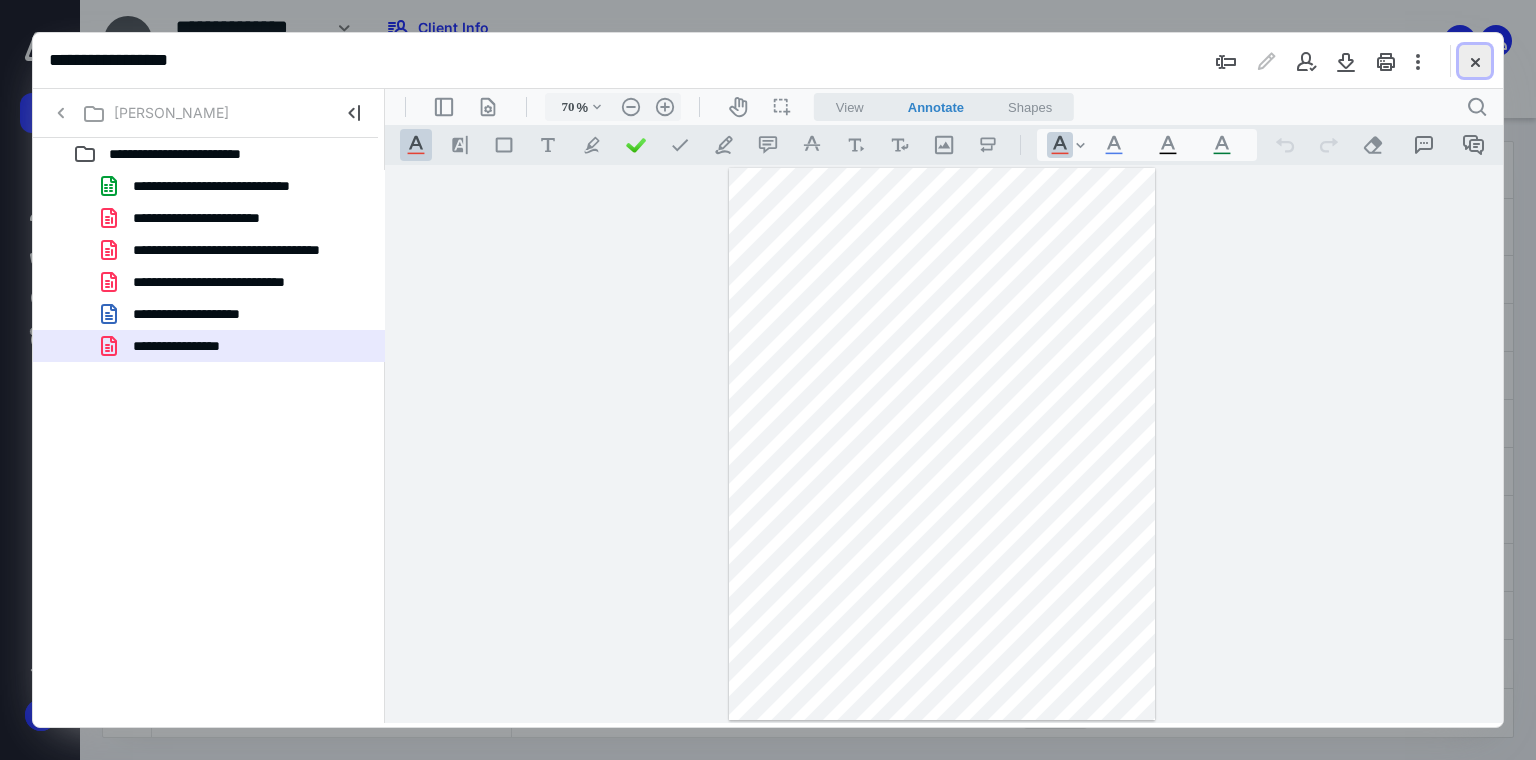 click at bounding box center (1475, 61) 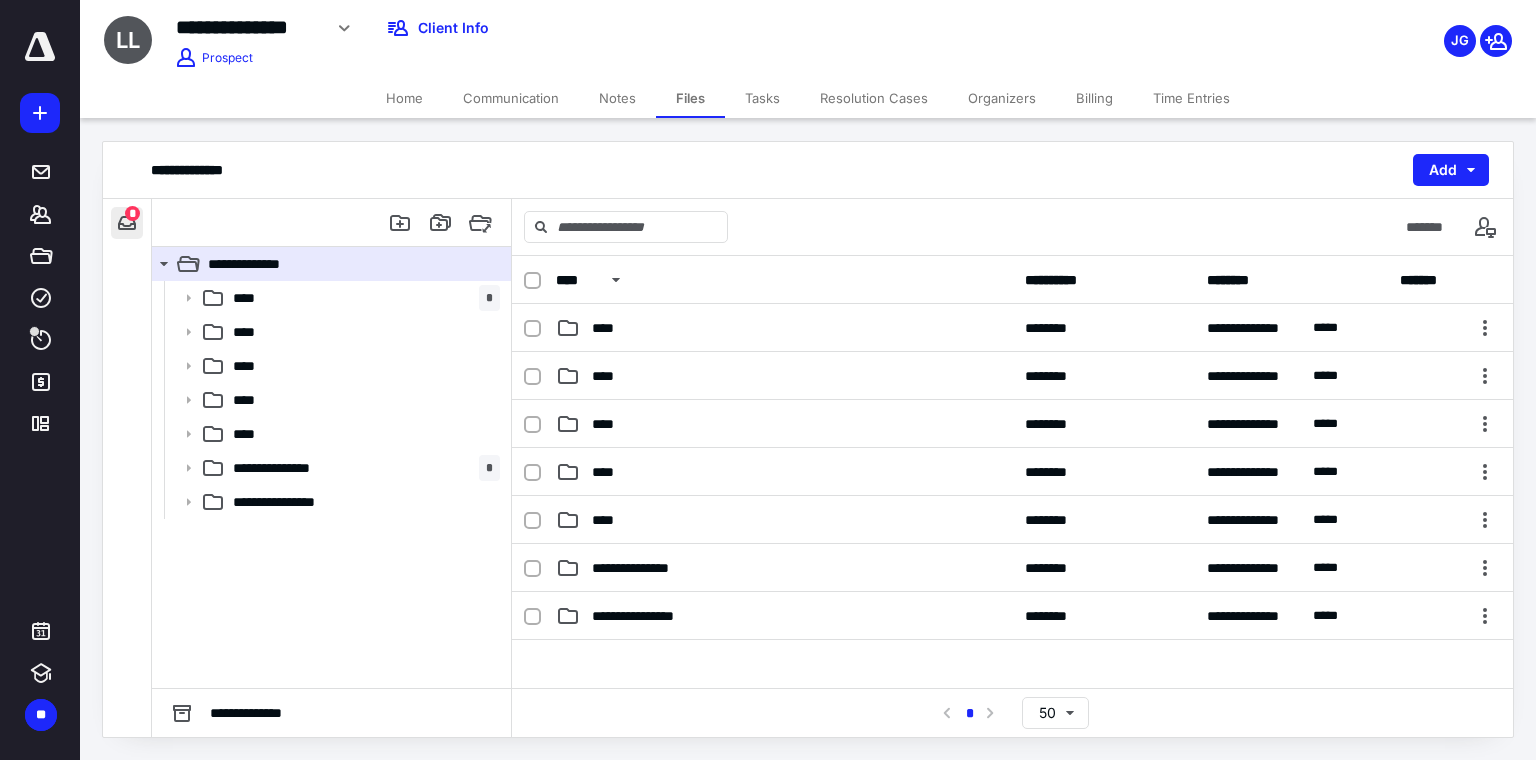 click at bounding box center [127, 223] 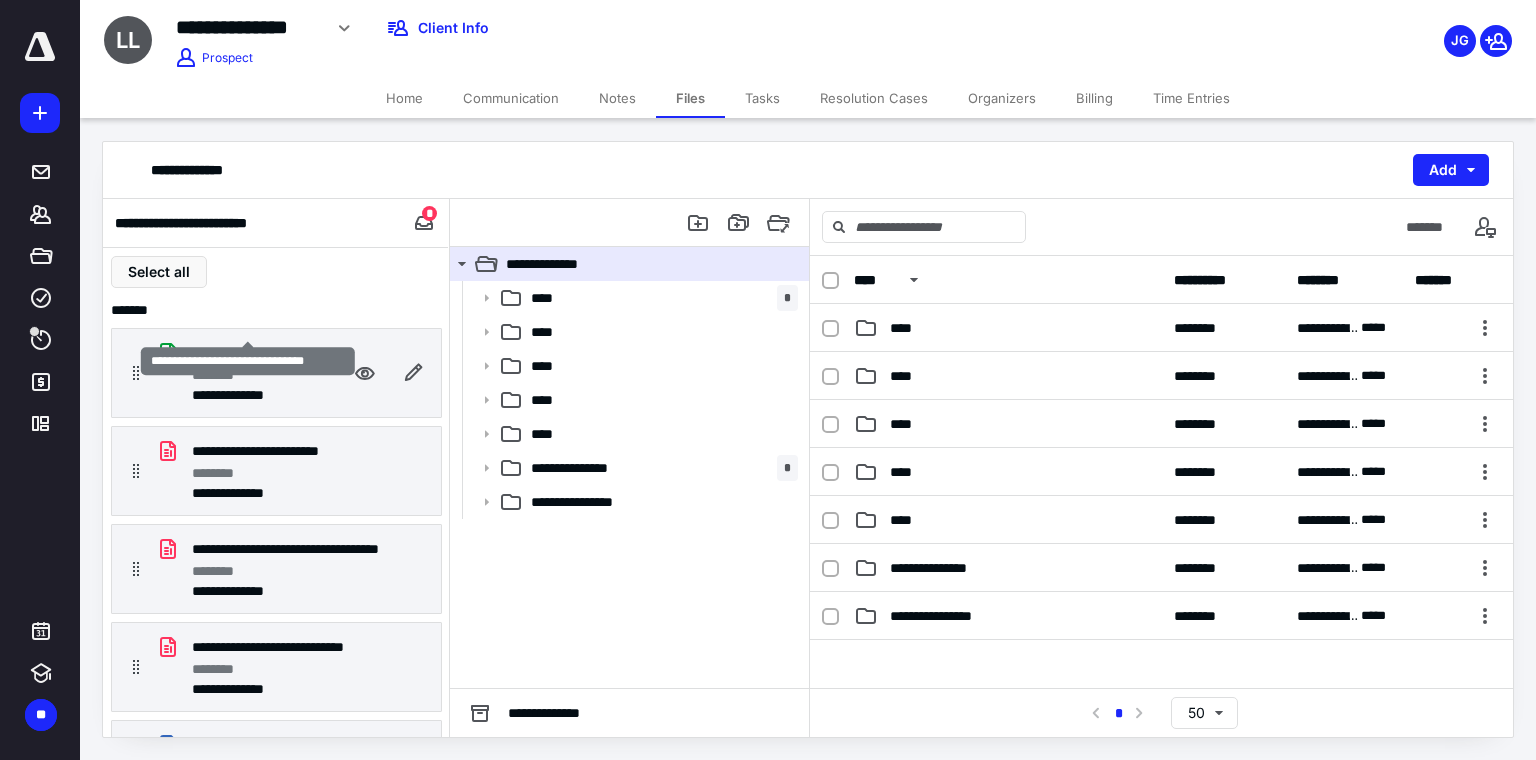 scroll, scrollTop: 167, scrollLeft: 0, axis: vertical 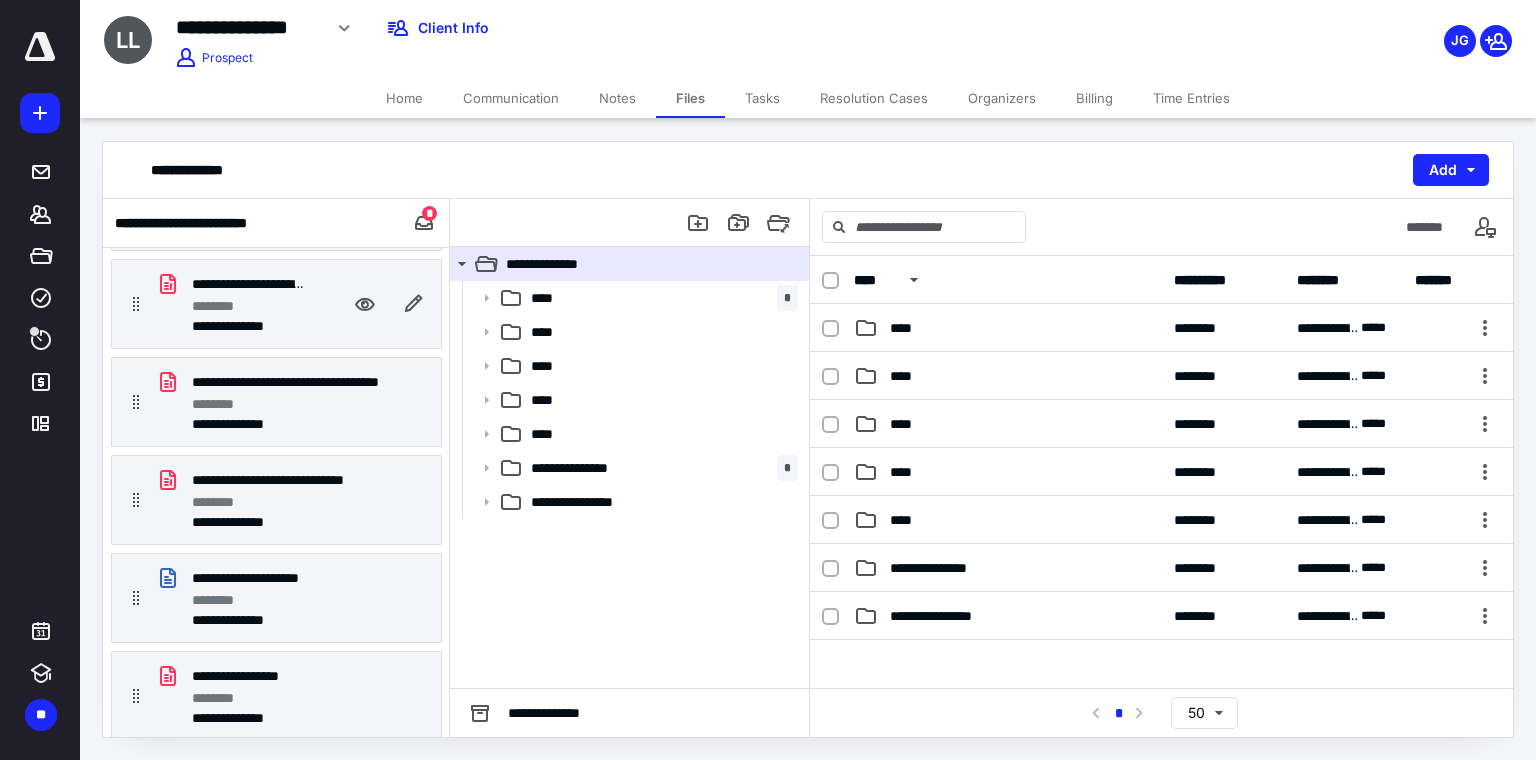 type 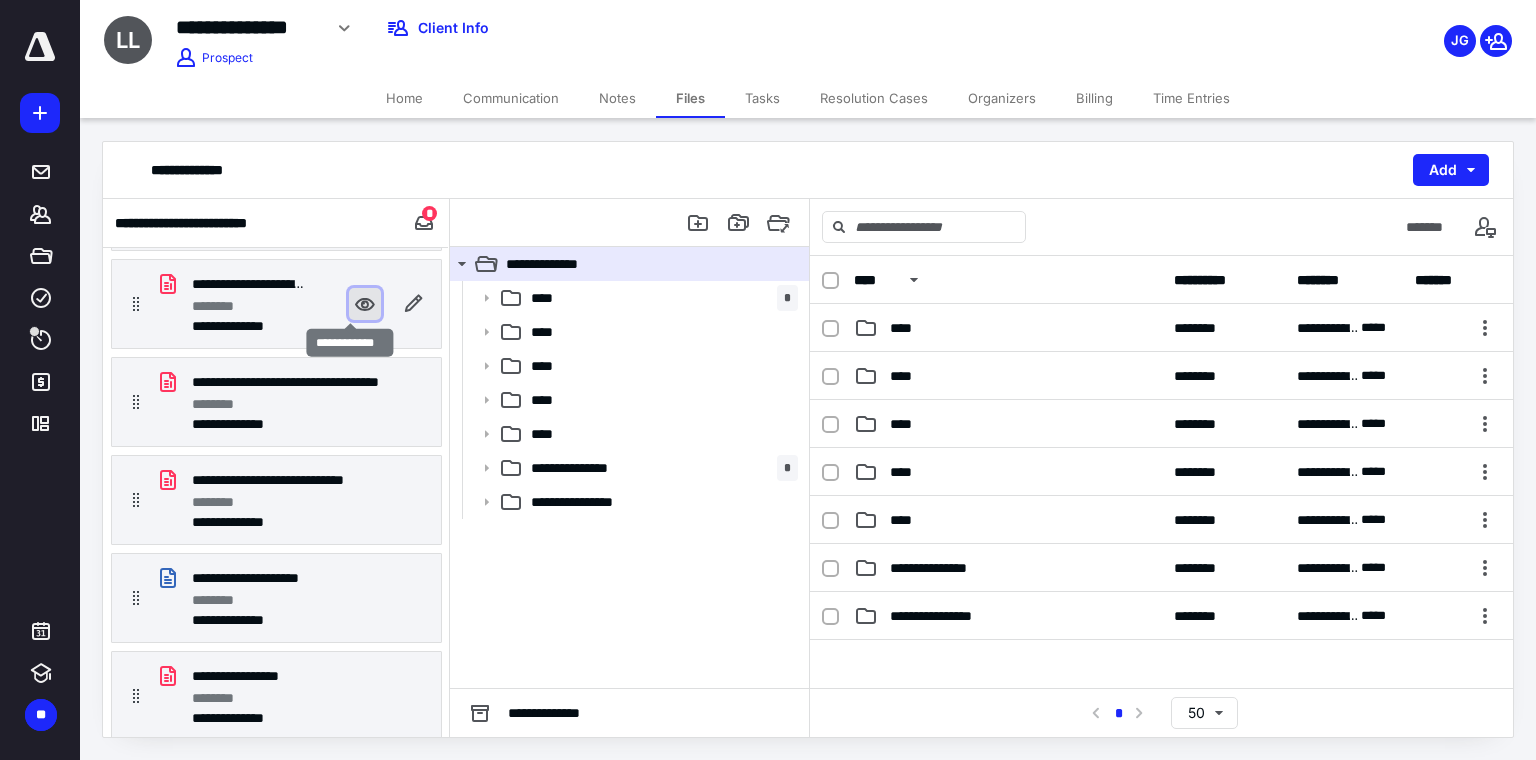 click at bounding box center [365, 304] 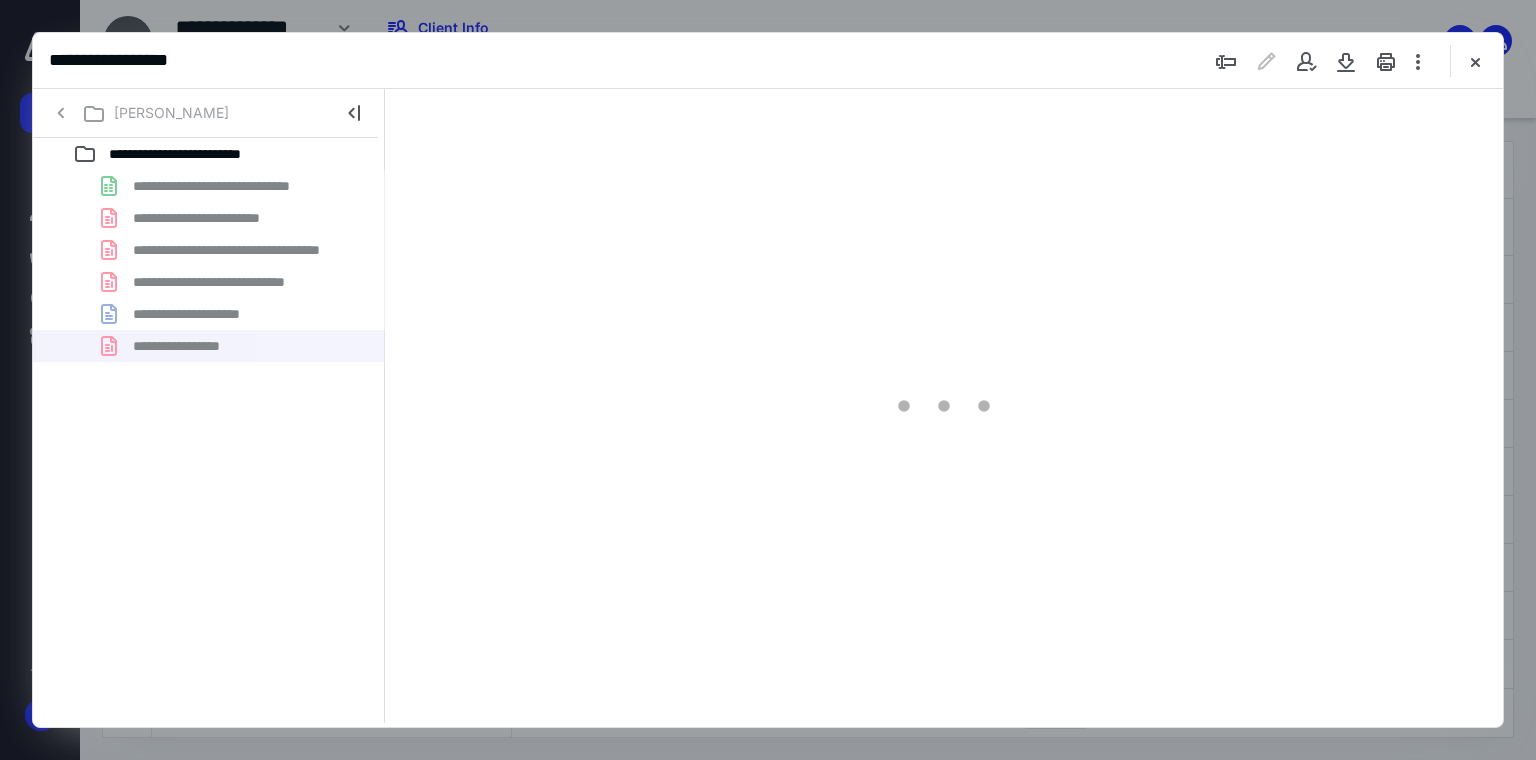 scroll, scrollTop: 0, scrollLeft: 0, axis: both 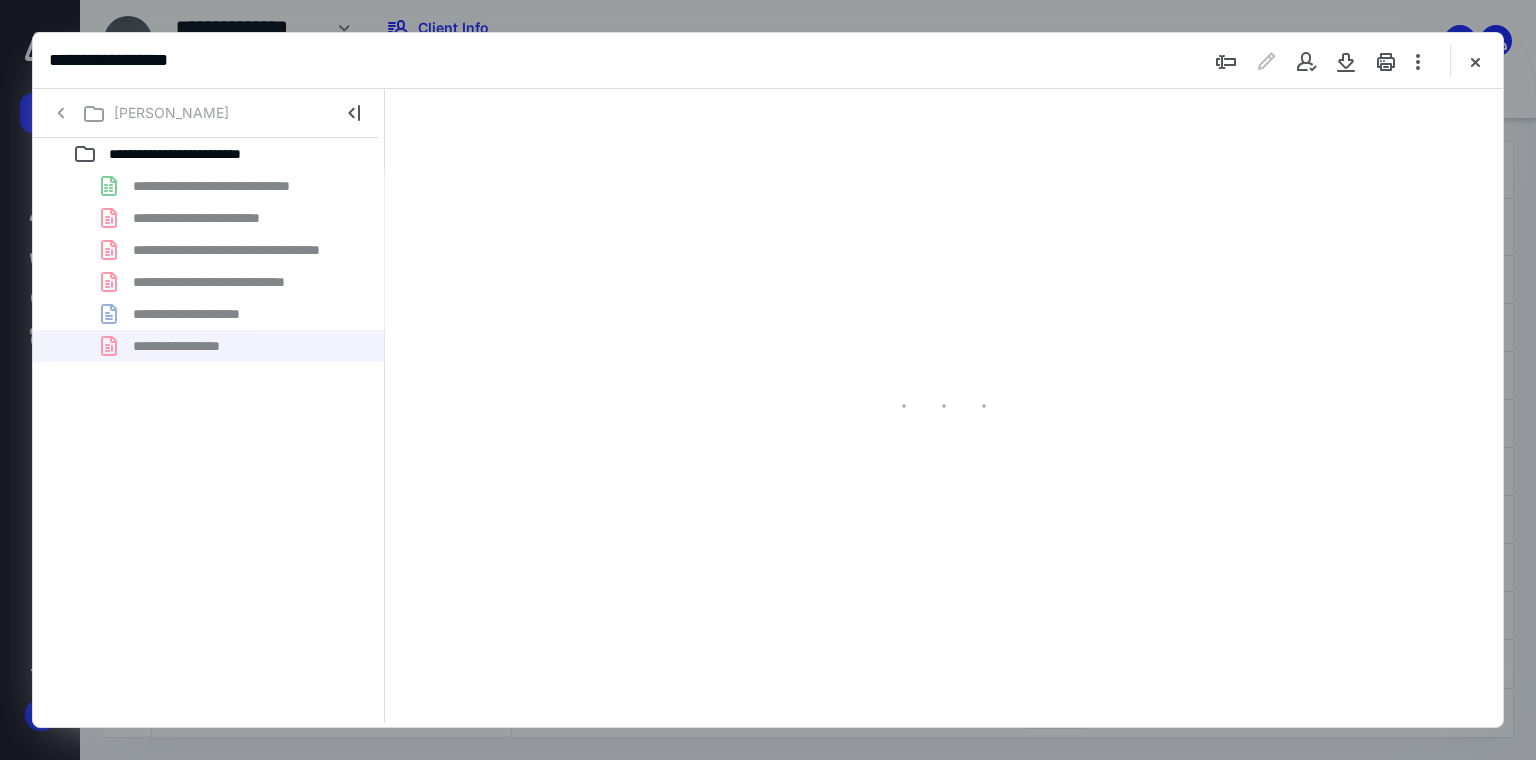 type on "70" 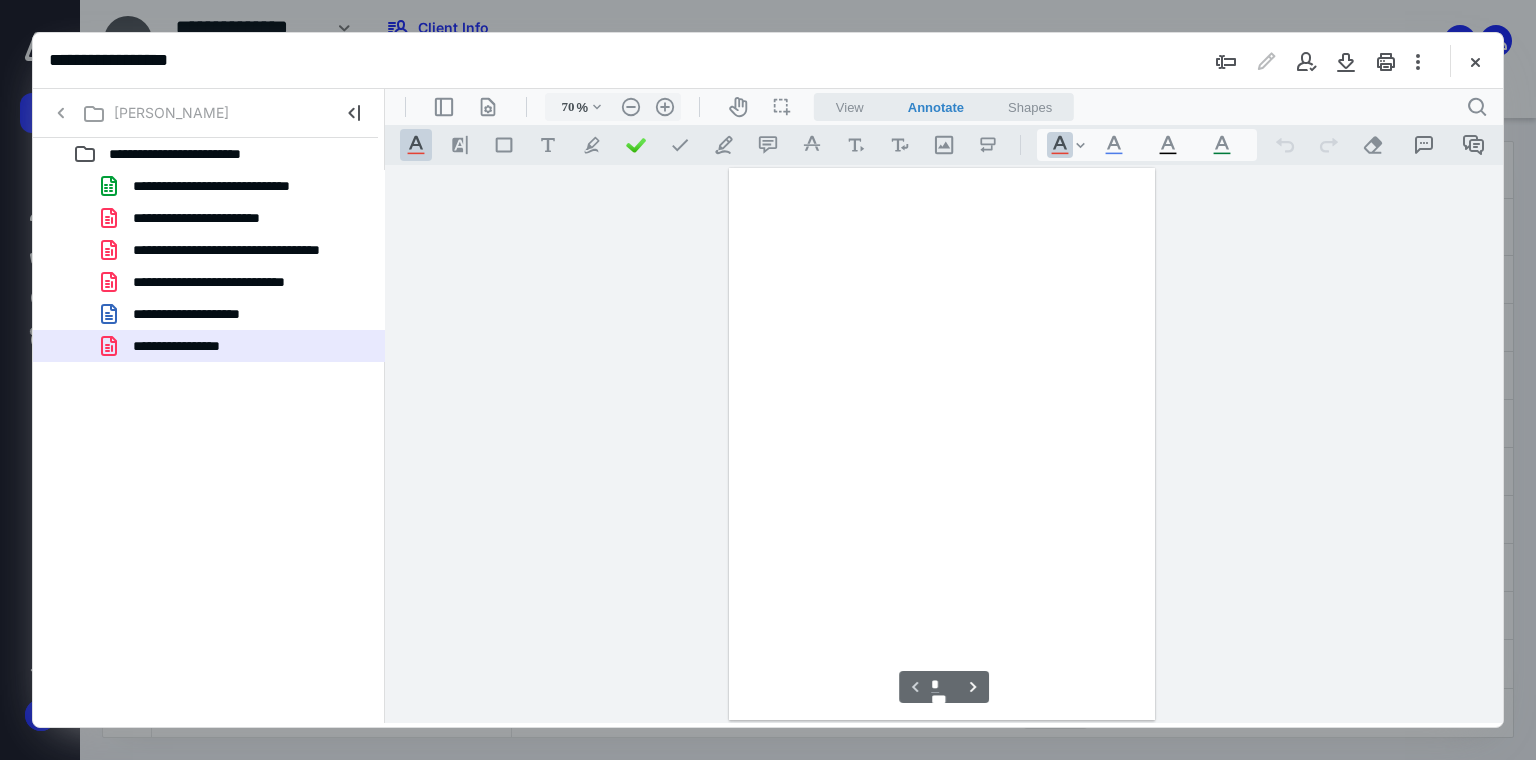 scroll, scrollTop: 79, scrollLeft: 0, axis: vertical 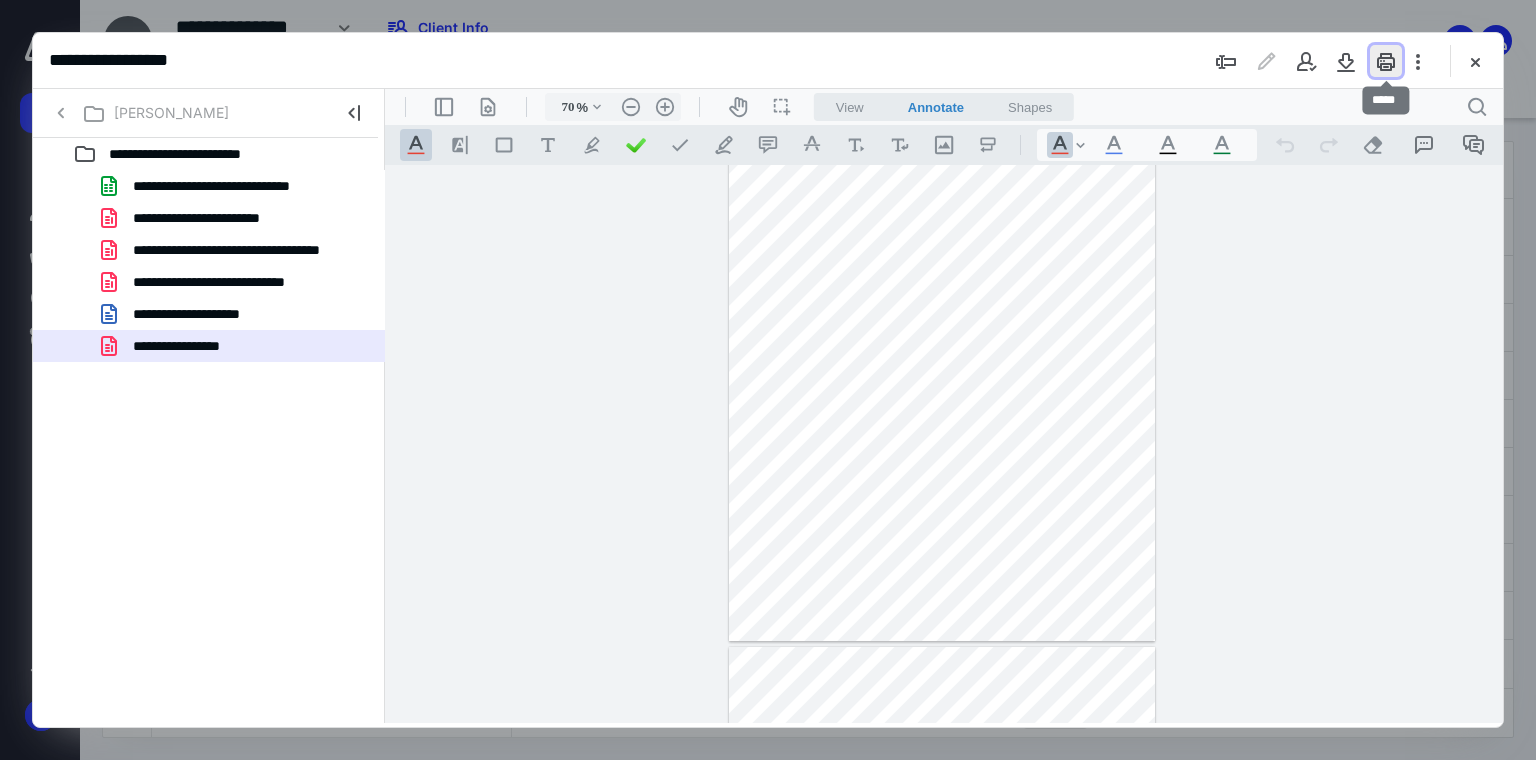 click at bounding box center [1386, 61] 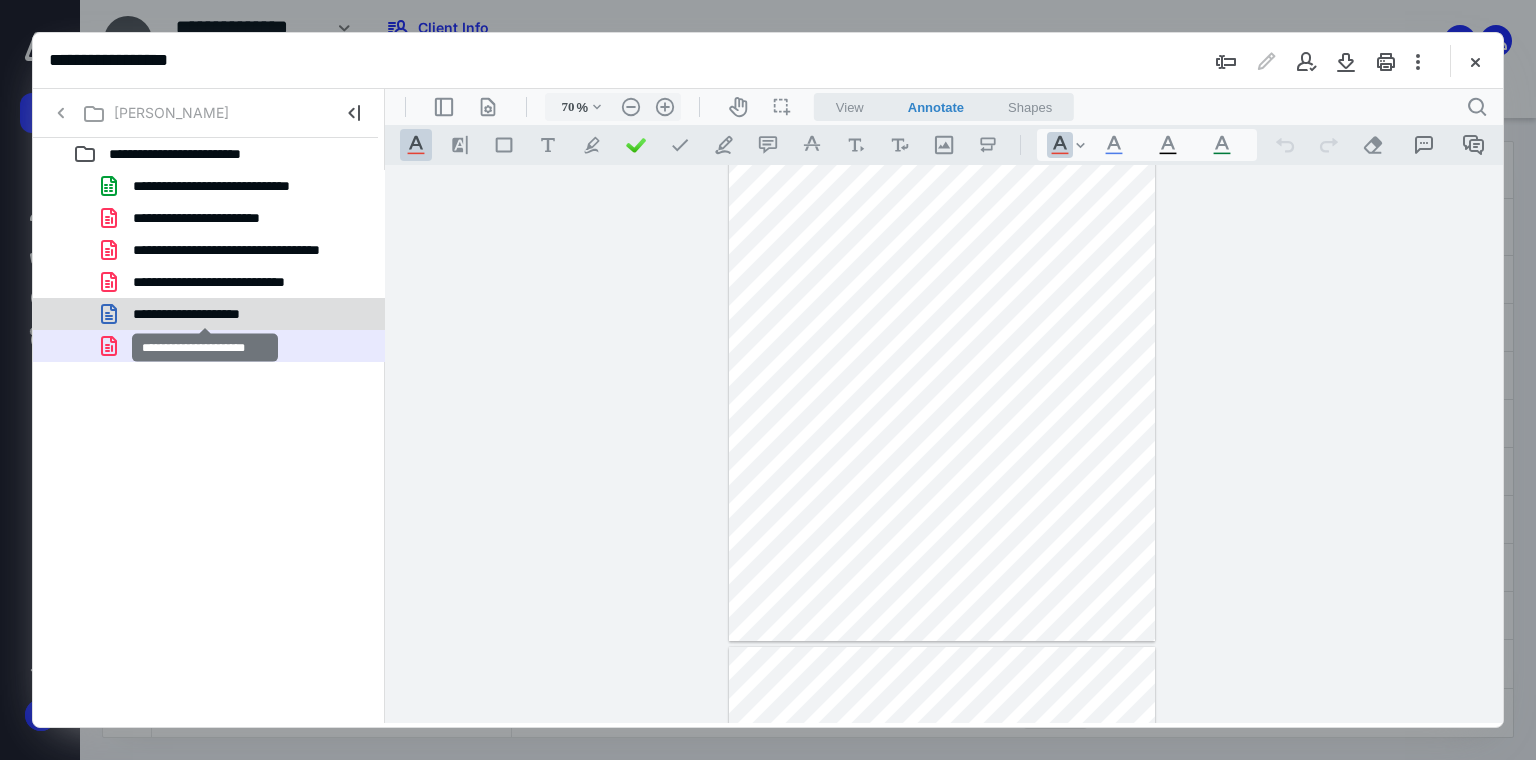 click on "**********" at bounding box center (205, 314) 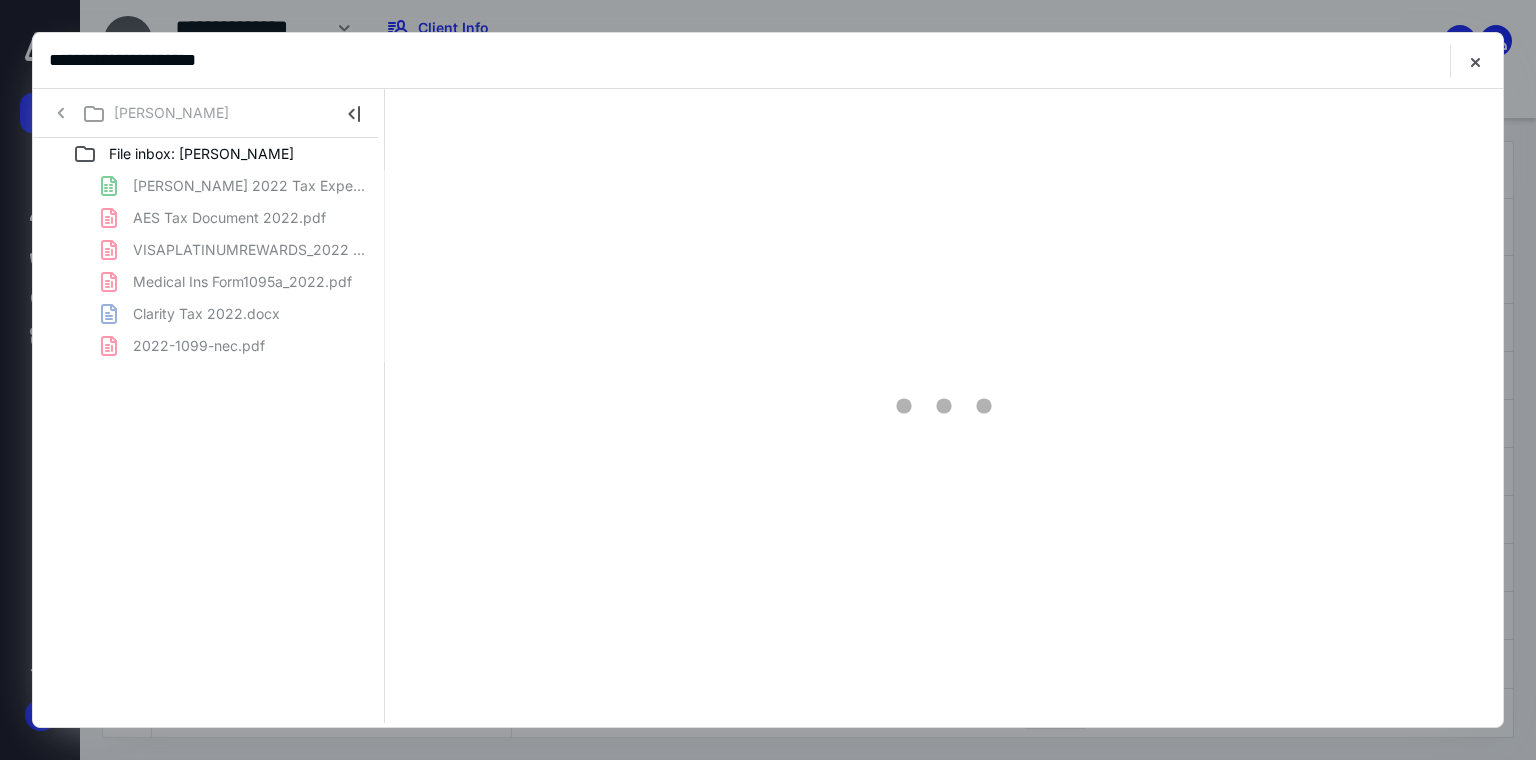 scroll, scrollTop: 0, scrollLeft: 0, axis: both 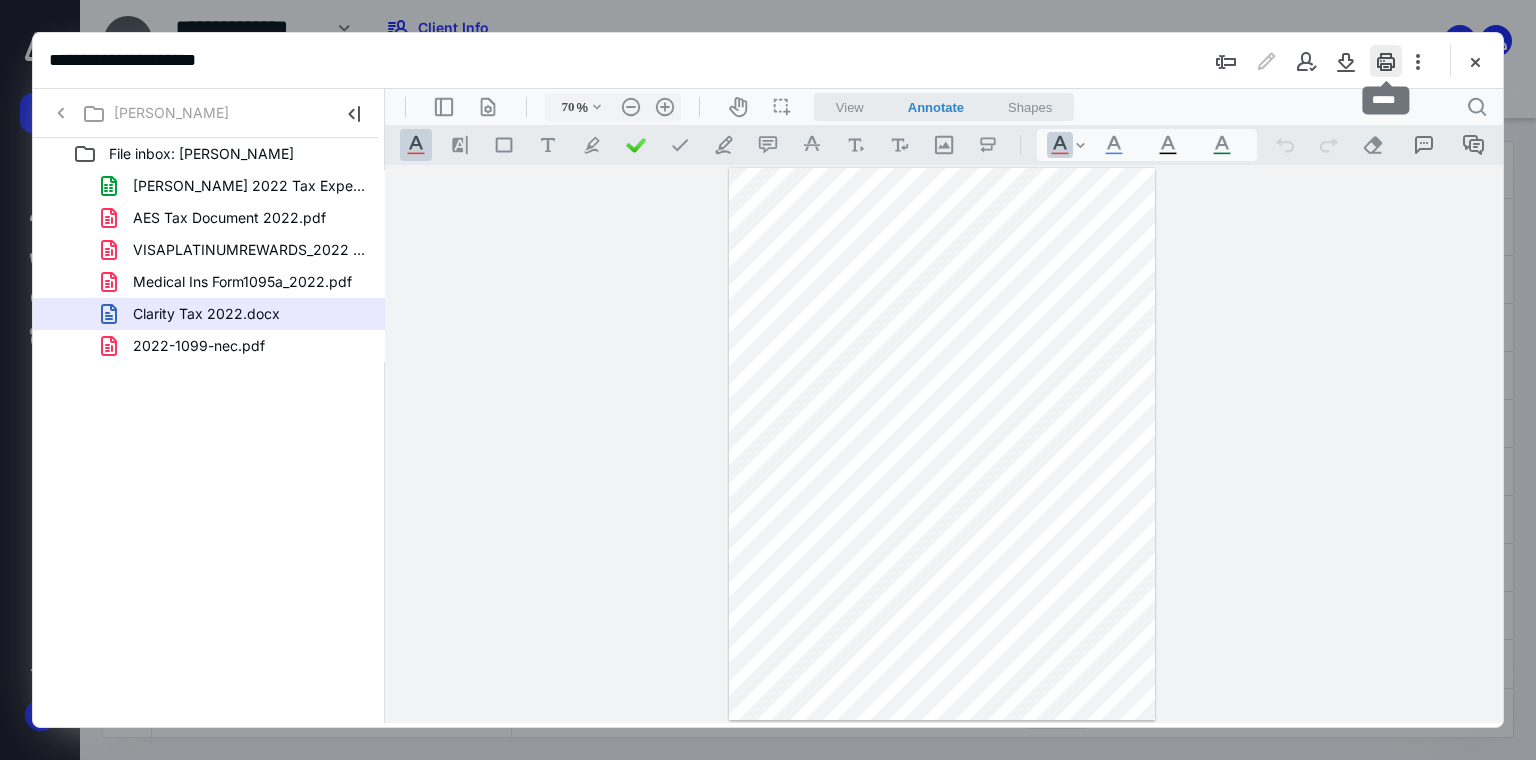 click at bounding box center [1386, 61] 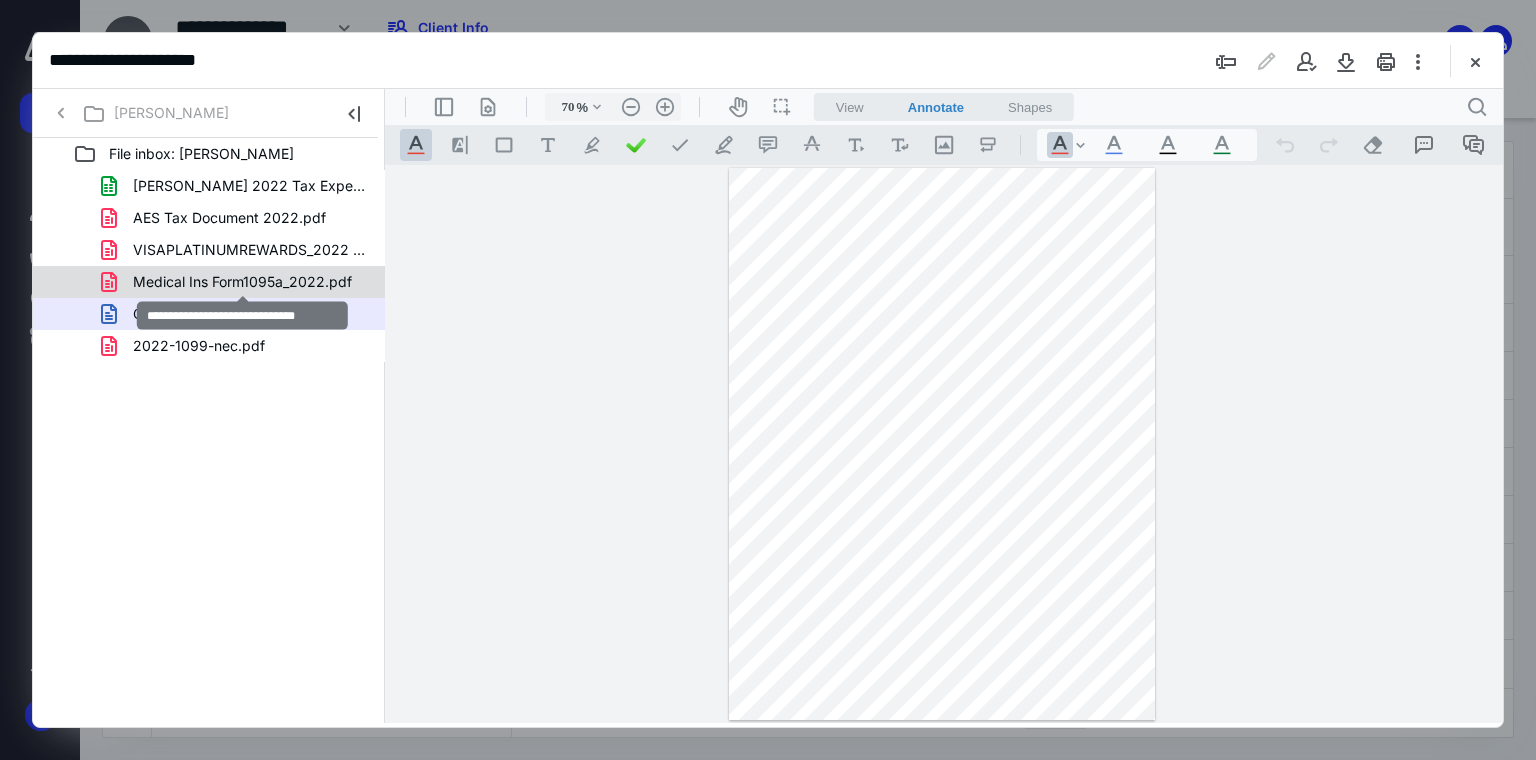 click on "Medical Ins Form1095a_2022.pdf" at bounding box center (242, 282) 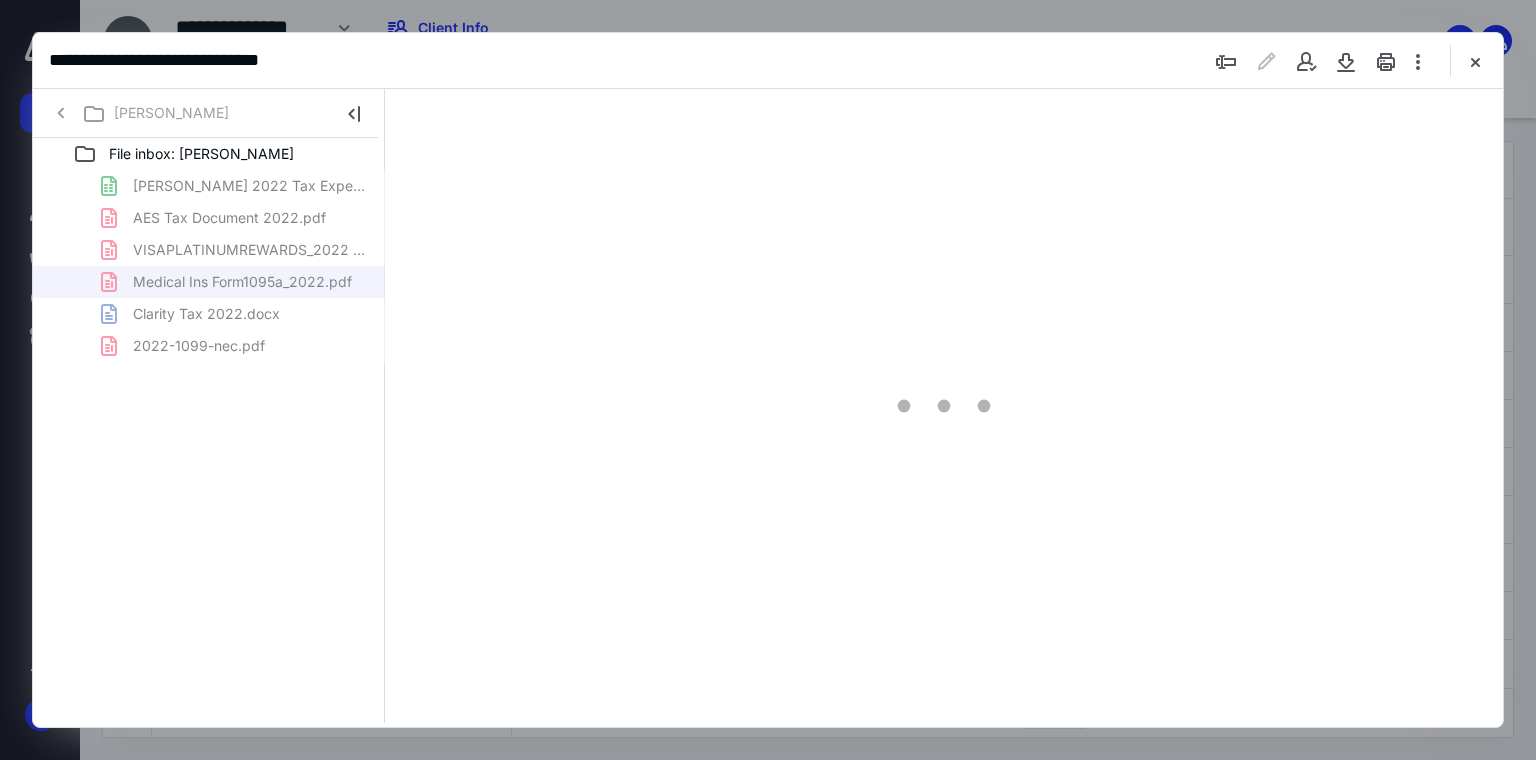 scroll, scrollTop: 79, scrollLeft: 0, axis: vertical 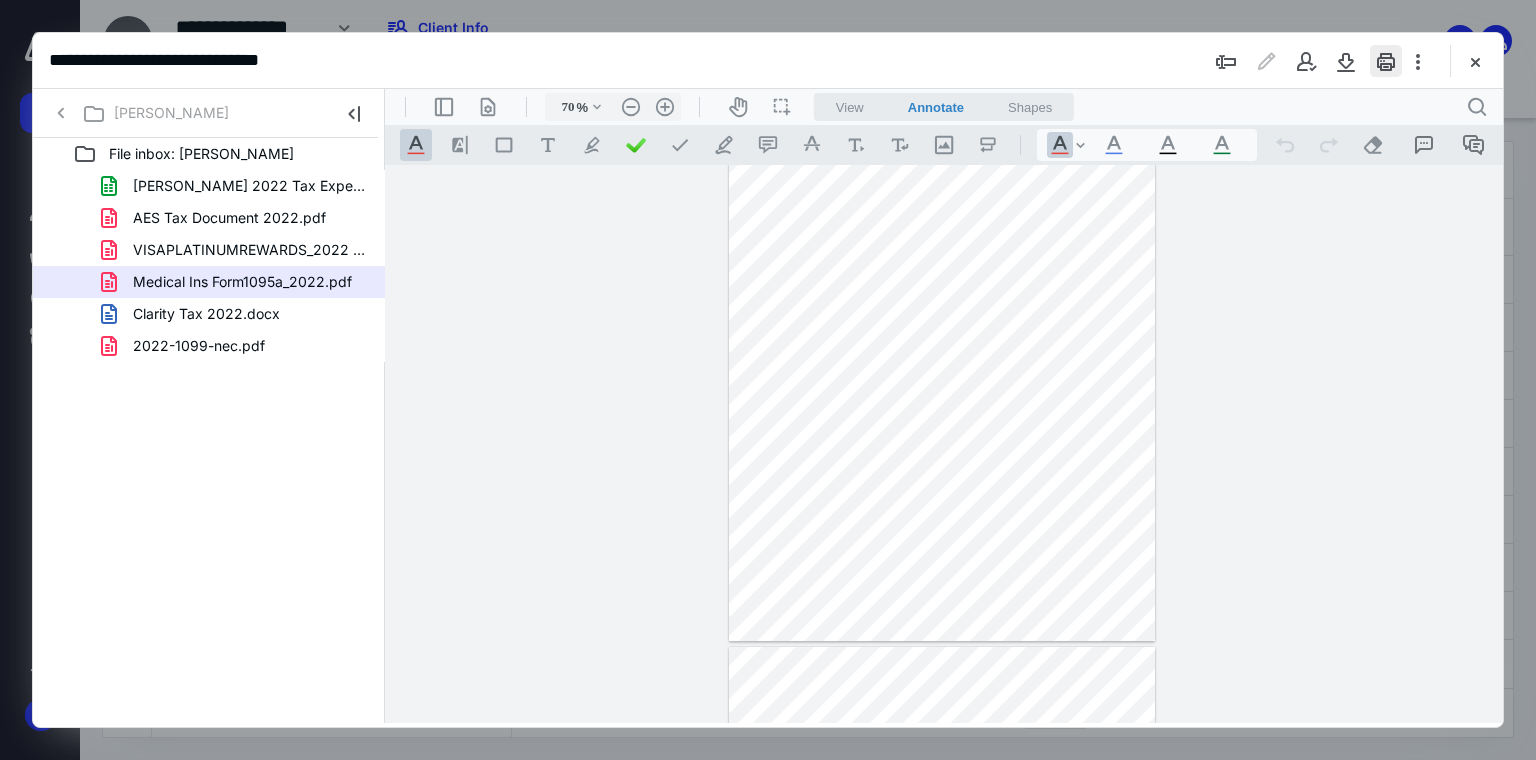 click at bounding box center (1386, 61) 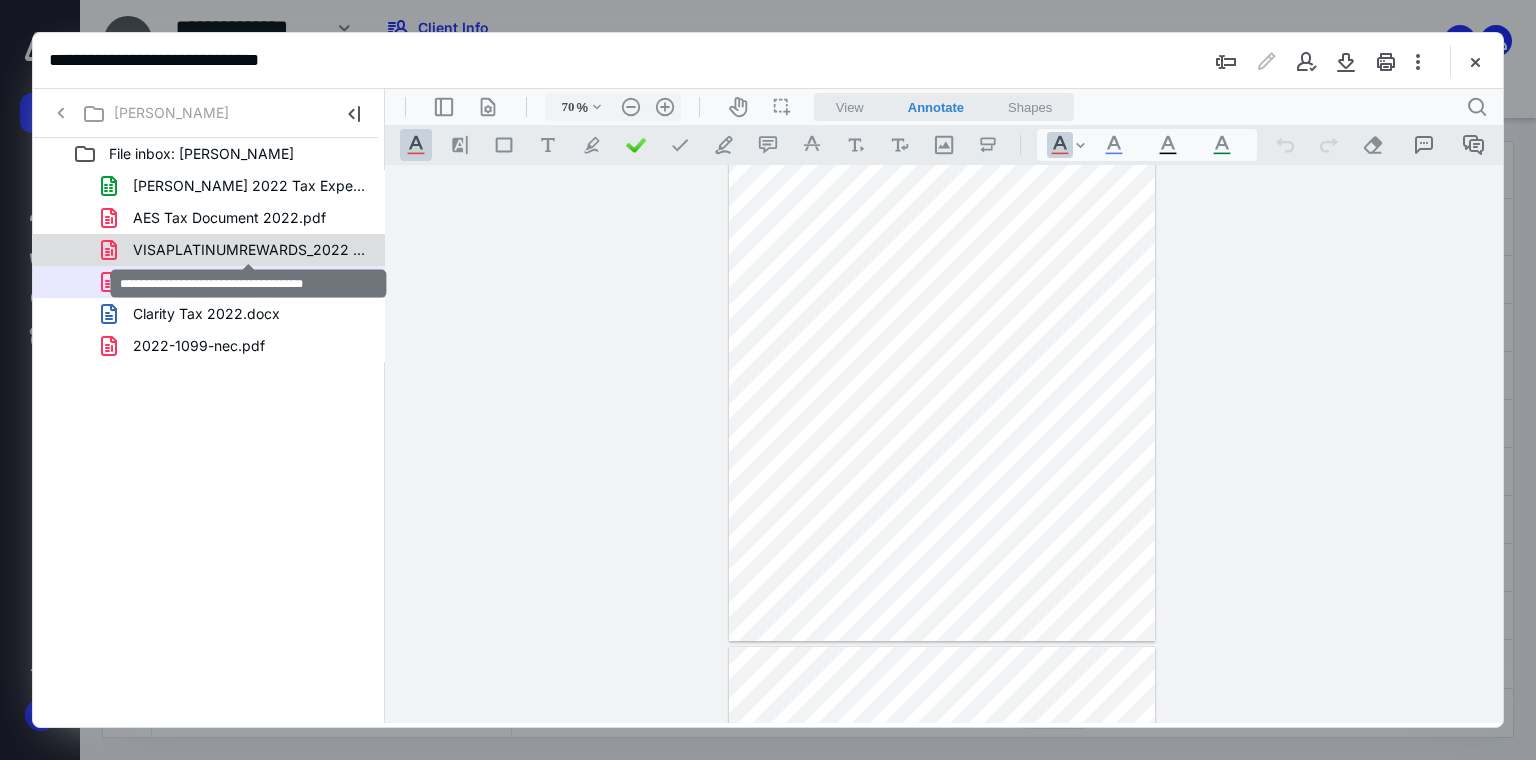 click on "VISAPLATINUMREWARDS_2022 Tax Info.pdf" at bounding box center [249, 250] 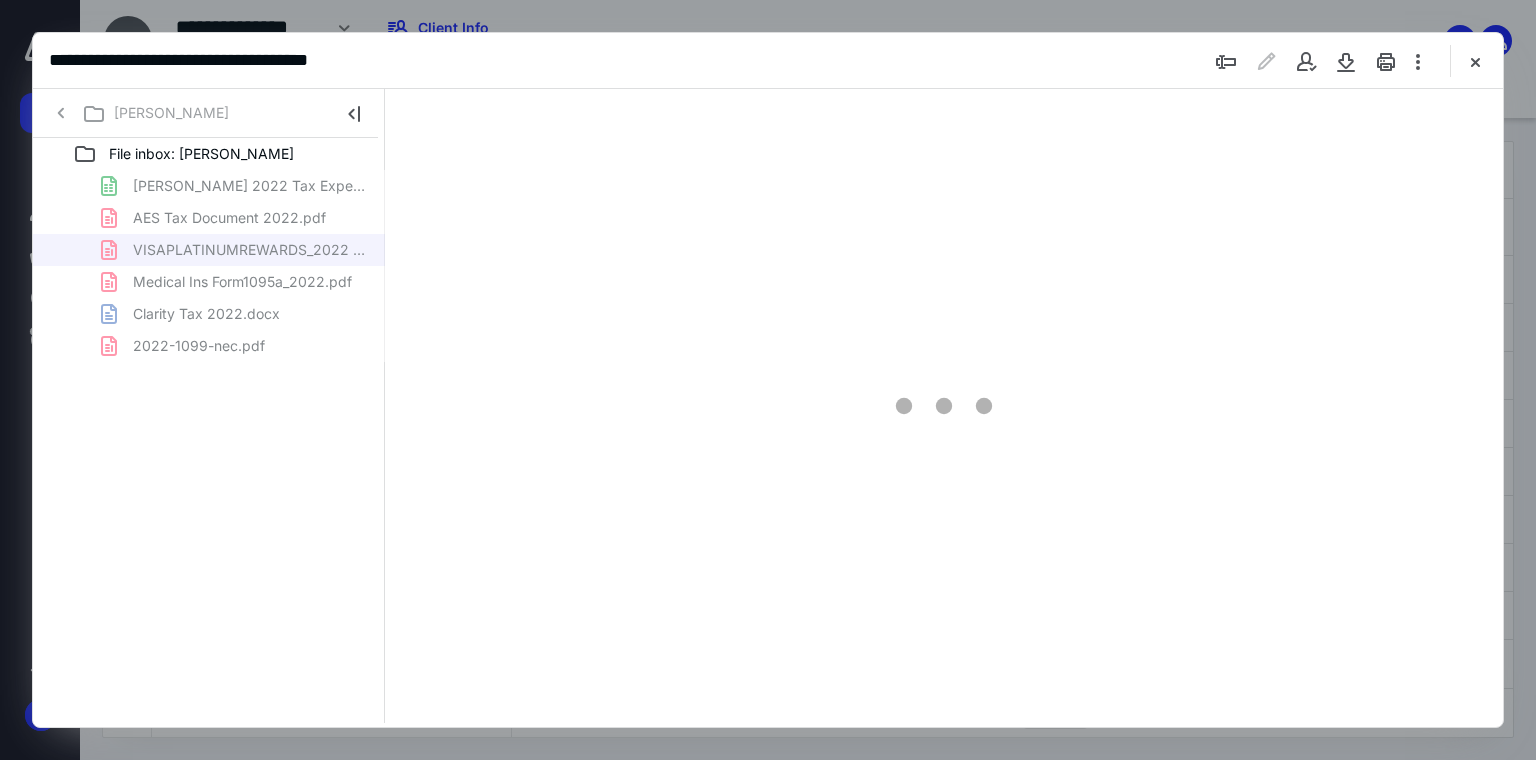 scroll, scrollTop: 79, scrollLeft: 0, axis: vertical 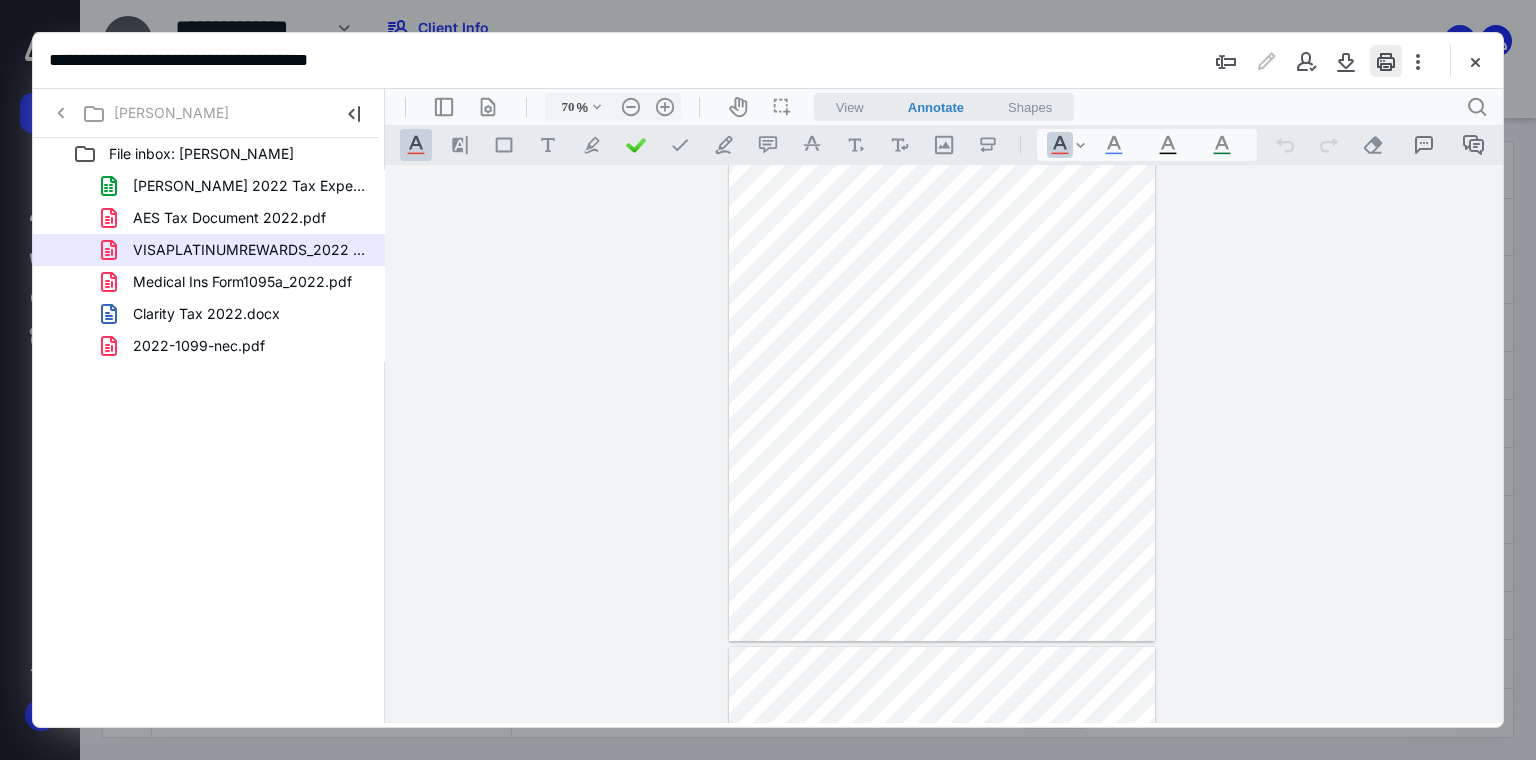 click at bounding box center (1386, 61) 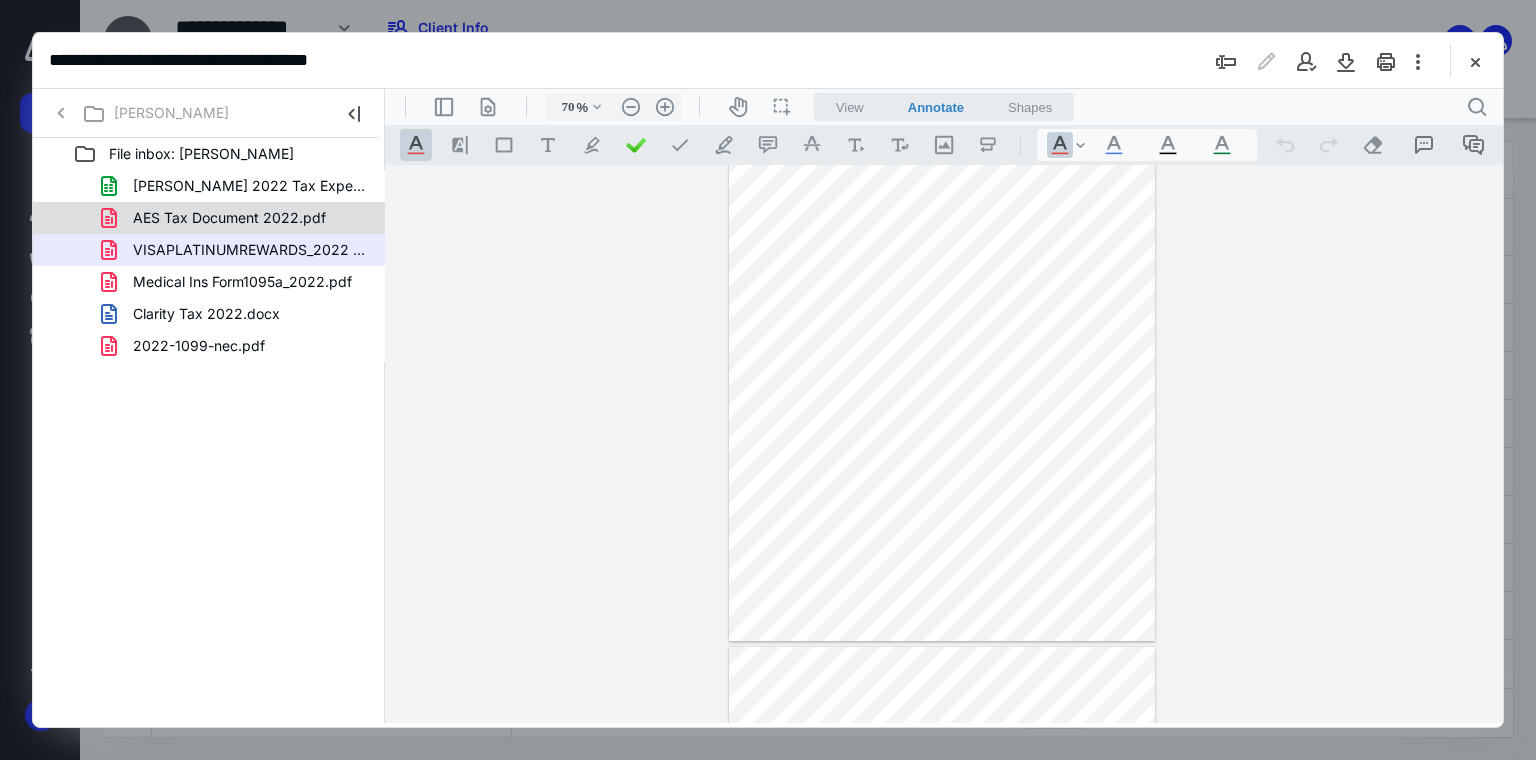 click on "AES Tax Document 2022.pdf" at bounding box center [229, 218] 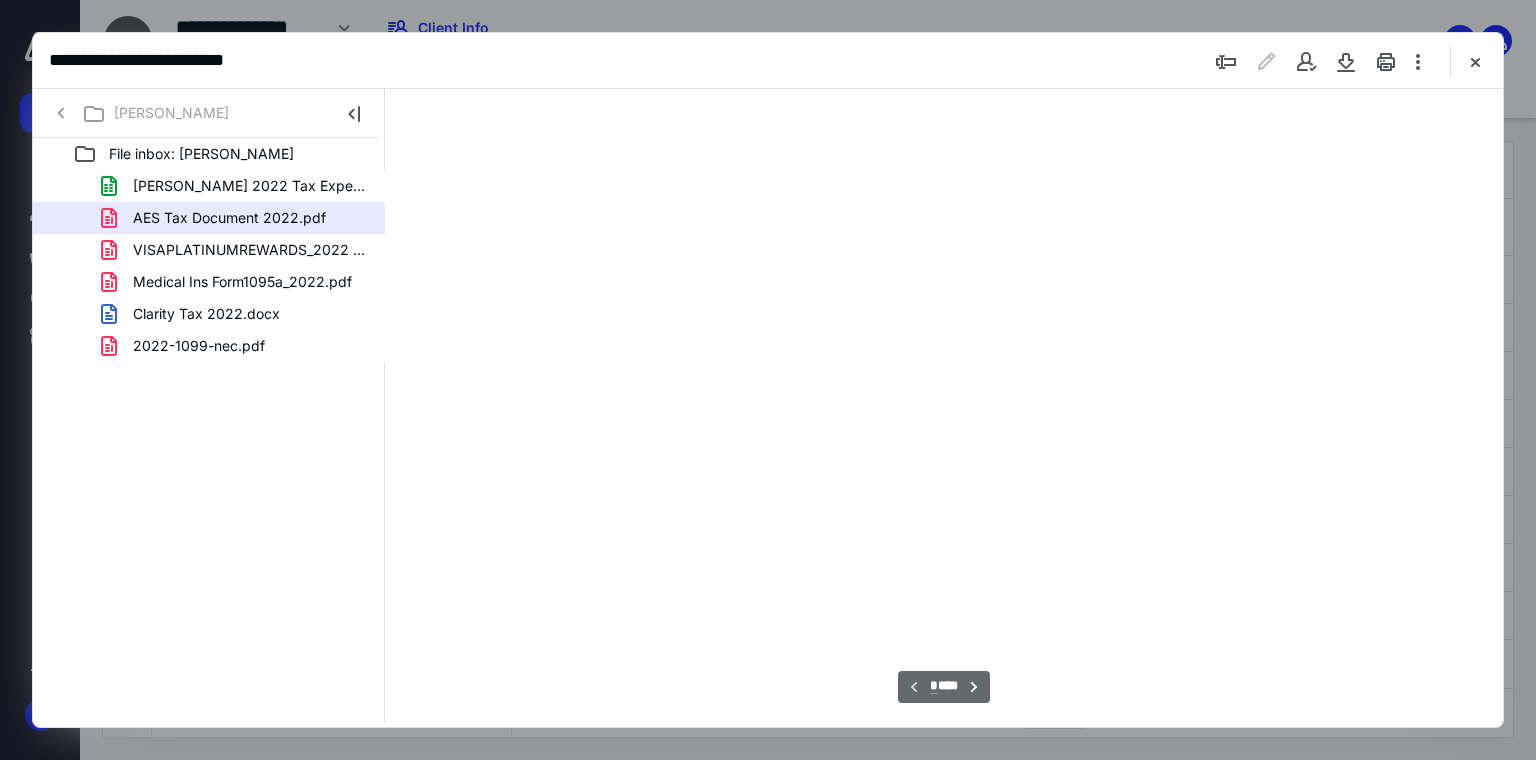 scroll, scrollTop: 0, scrollLeft: 0, axis: both 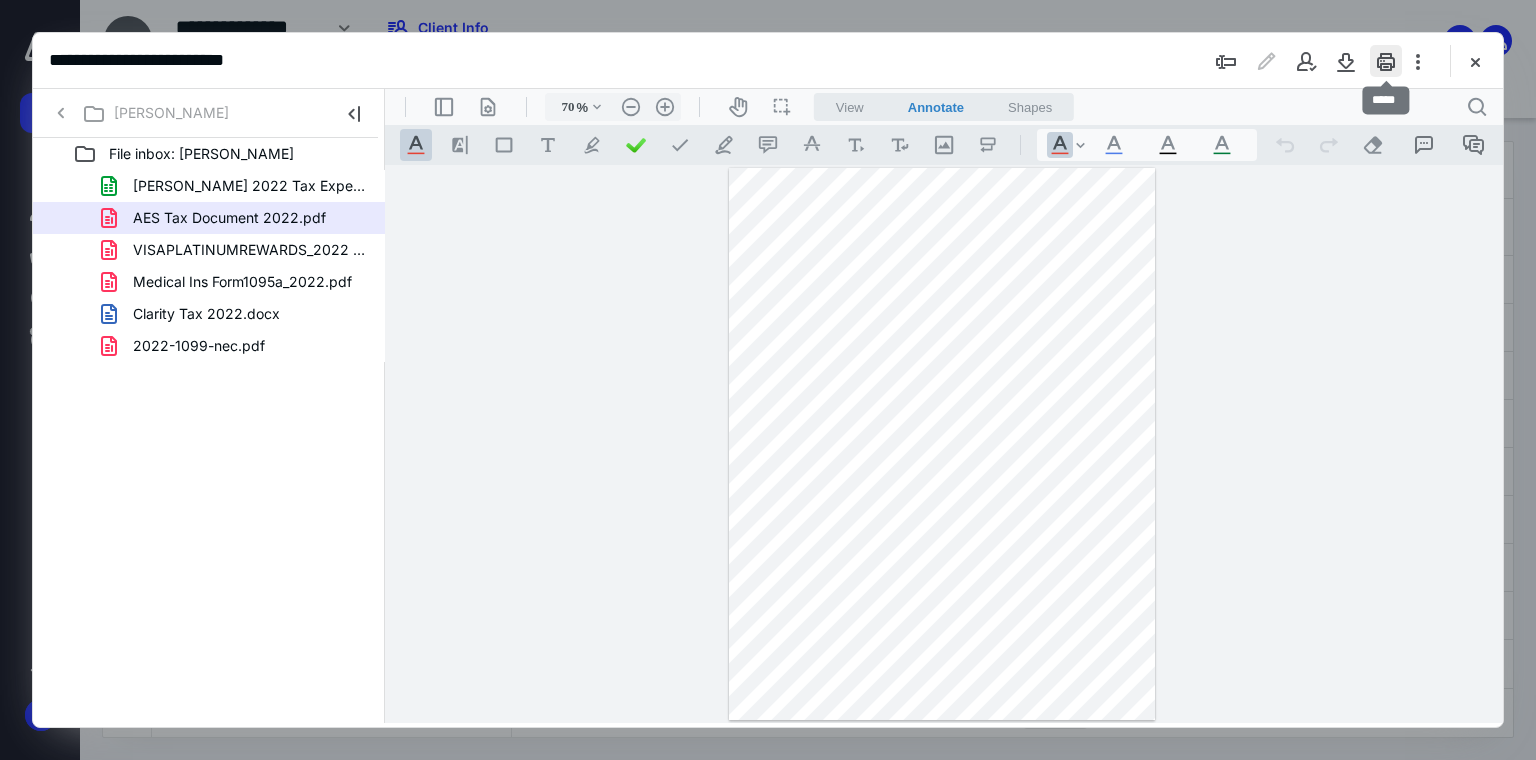click at bounding box center [1386, 61] 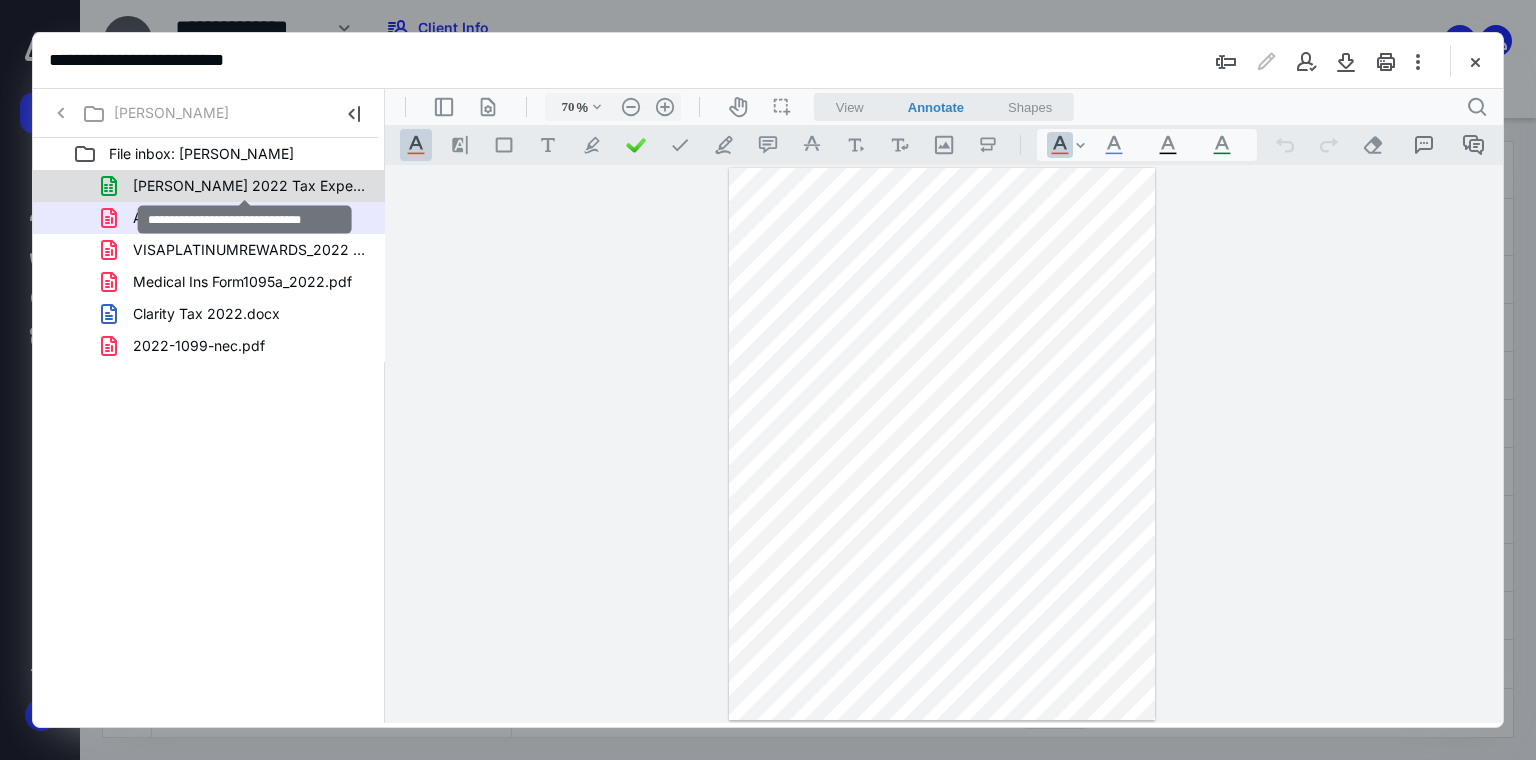 click on "Levinson 2022 Tax Expenses.xlsx" at bounding box center [249, 186] 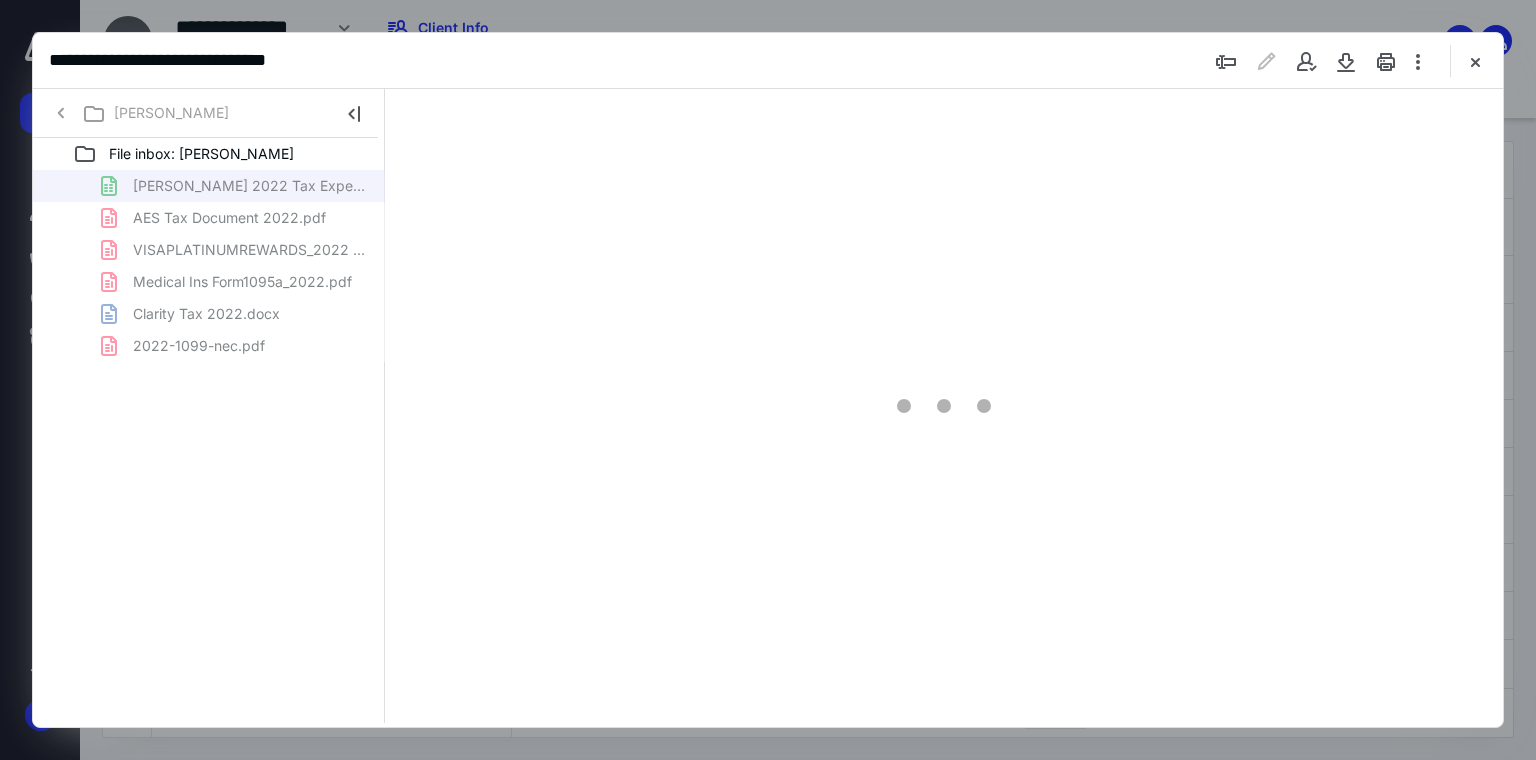 type on "54" 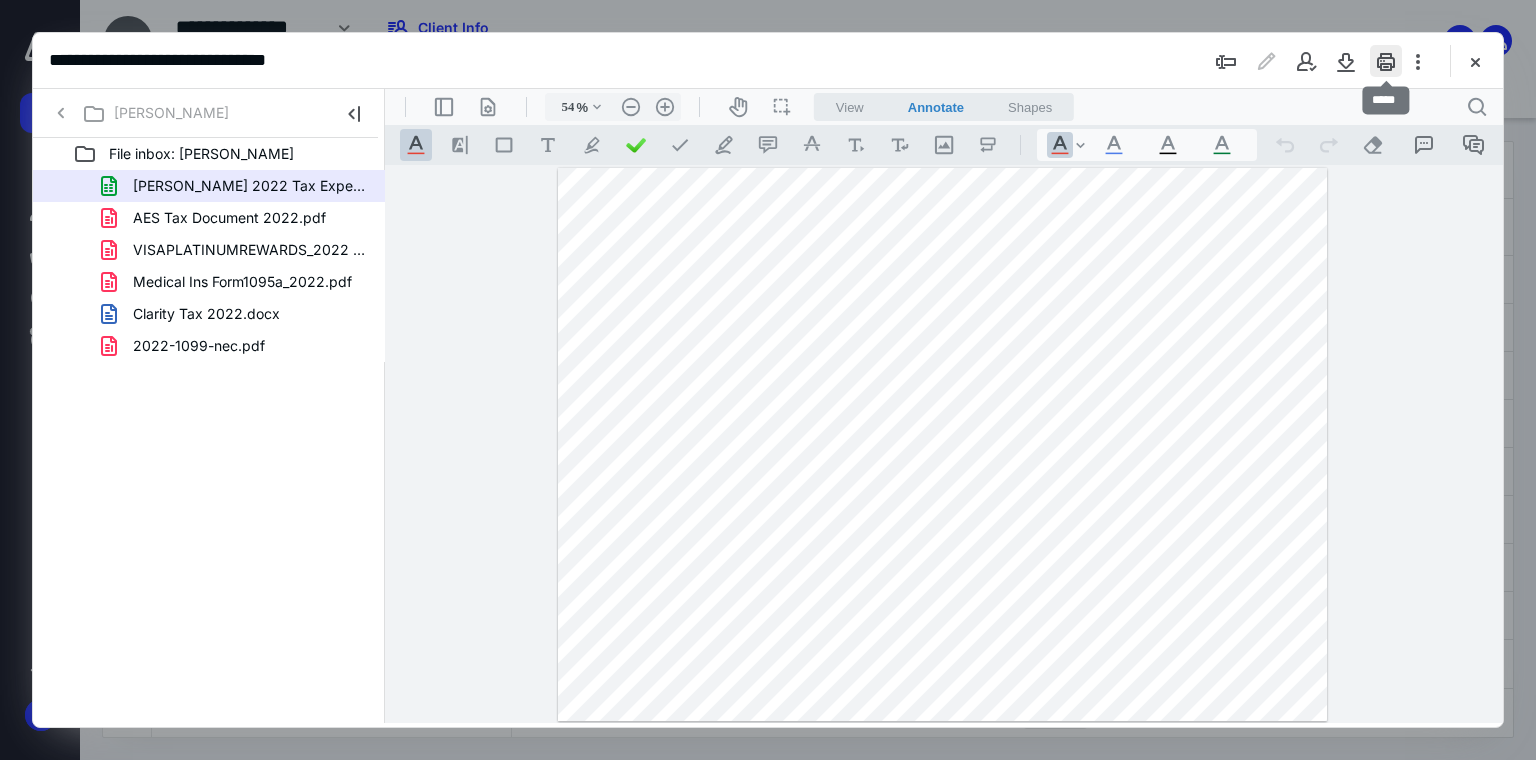 click at bounding box center [1386, 61] 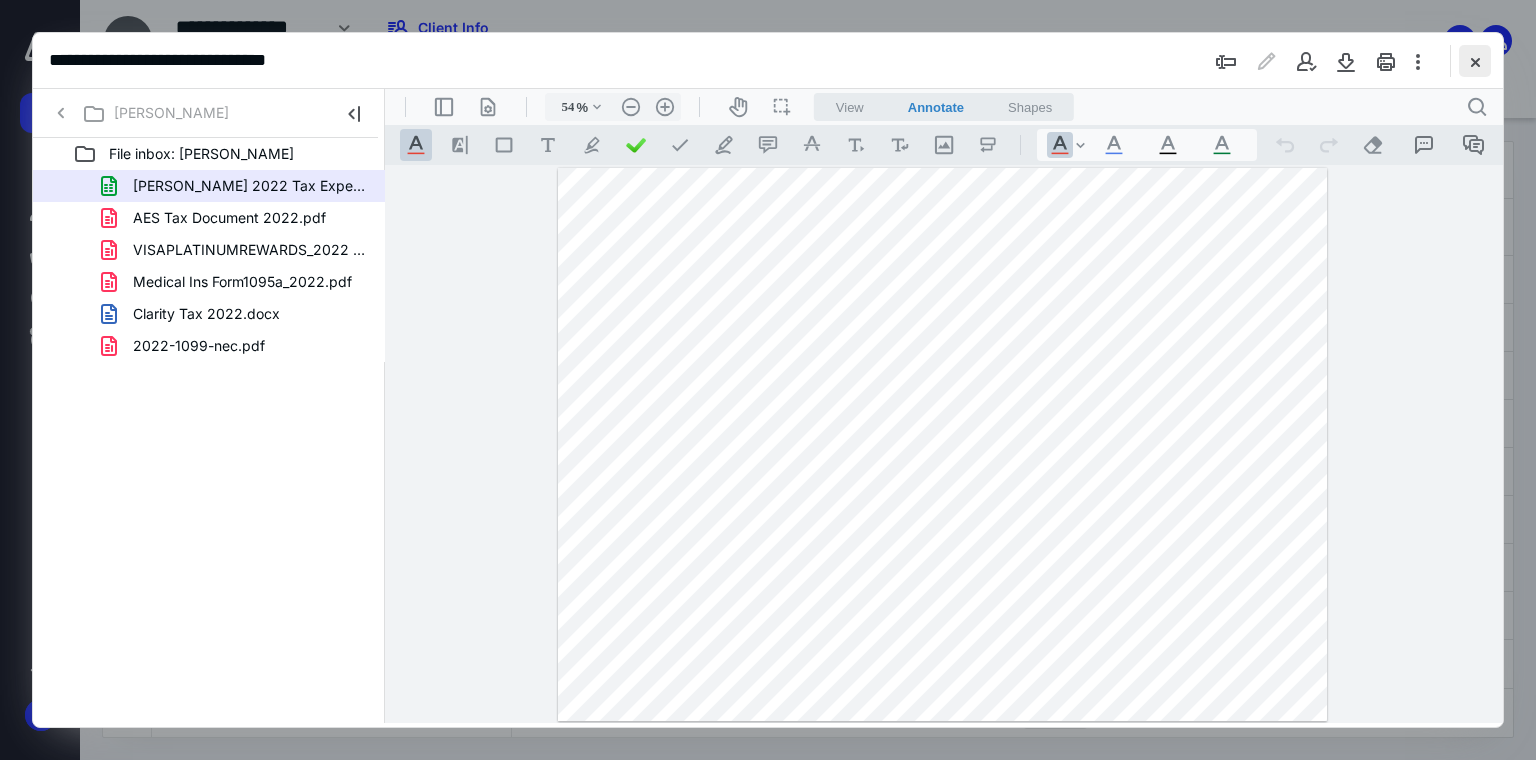 click at bounding box center (1475, 61) 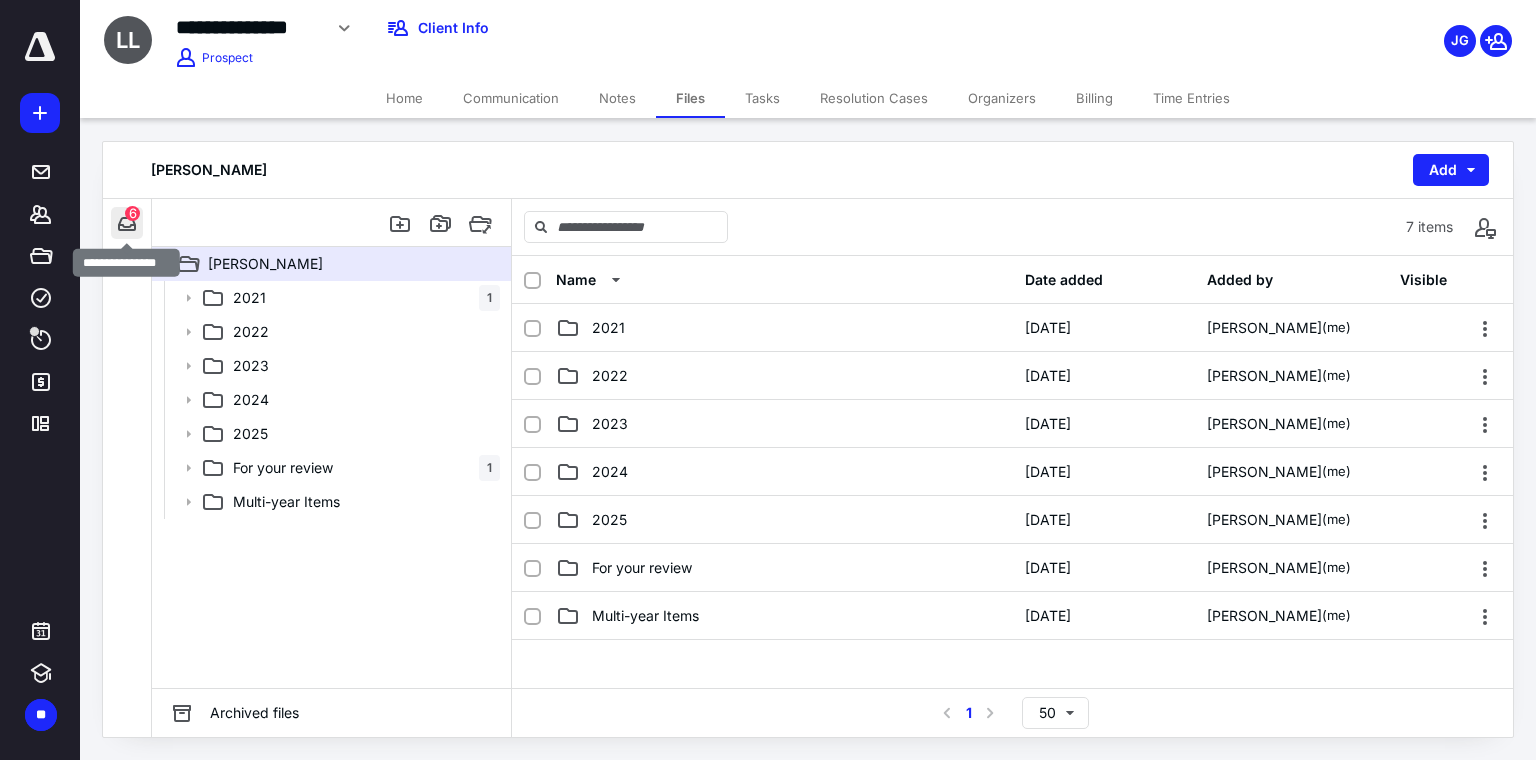 click at bounding box center [127, 223] 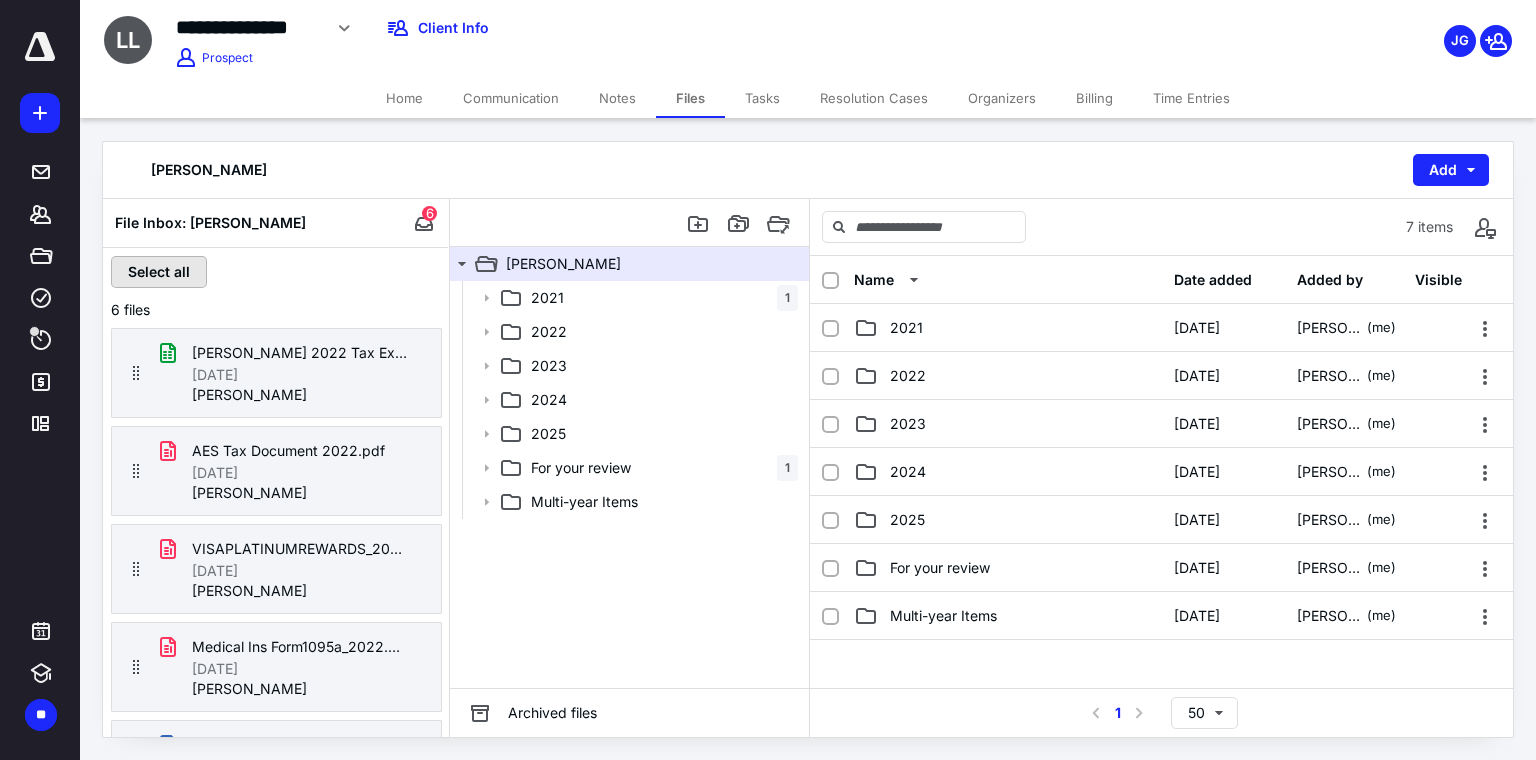 click on "Select all" at bounding box center [159, 272] 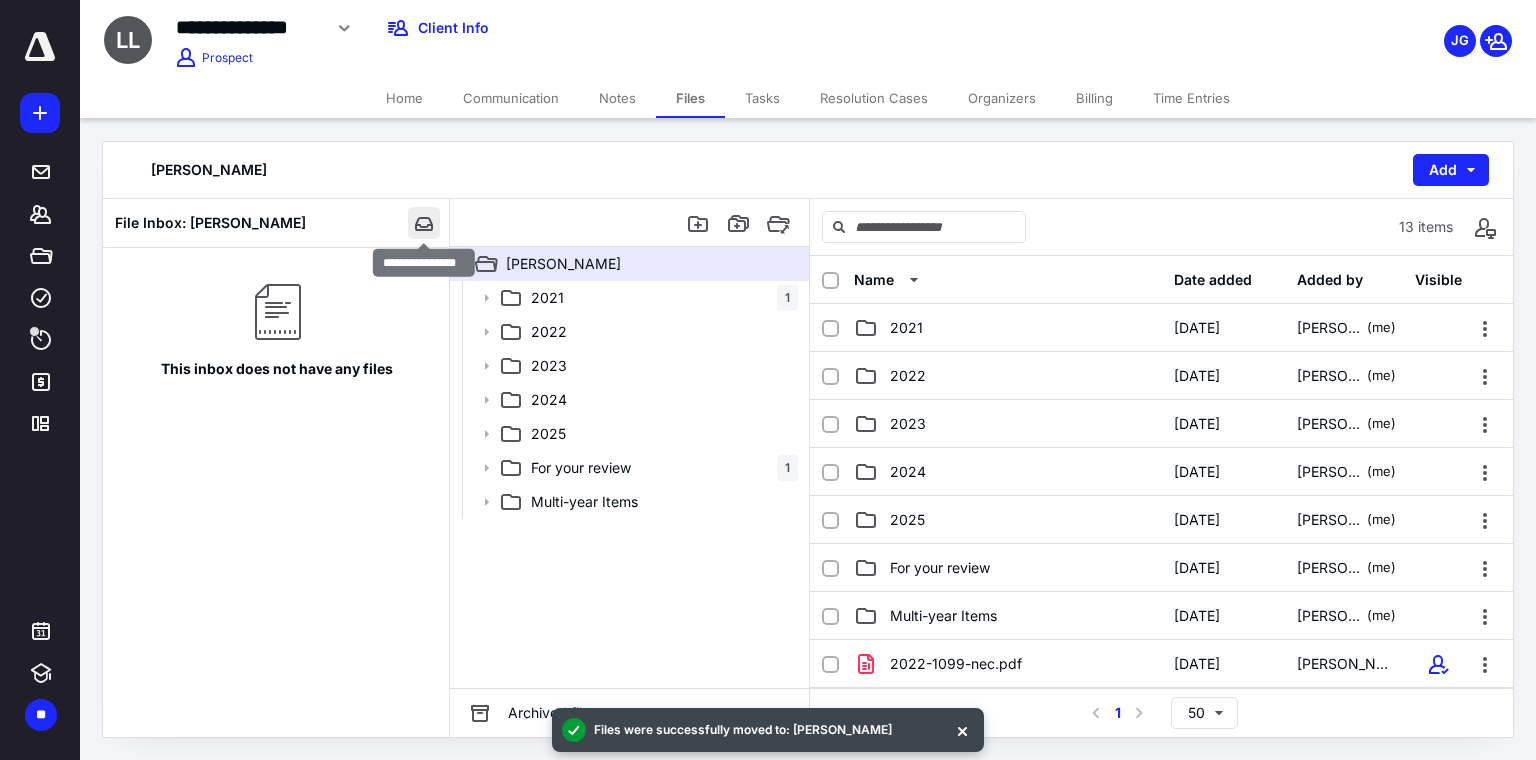click at bounding box center [424, 223] 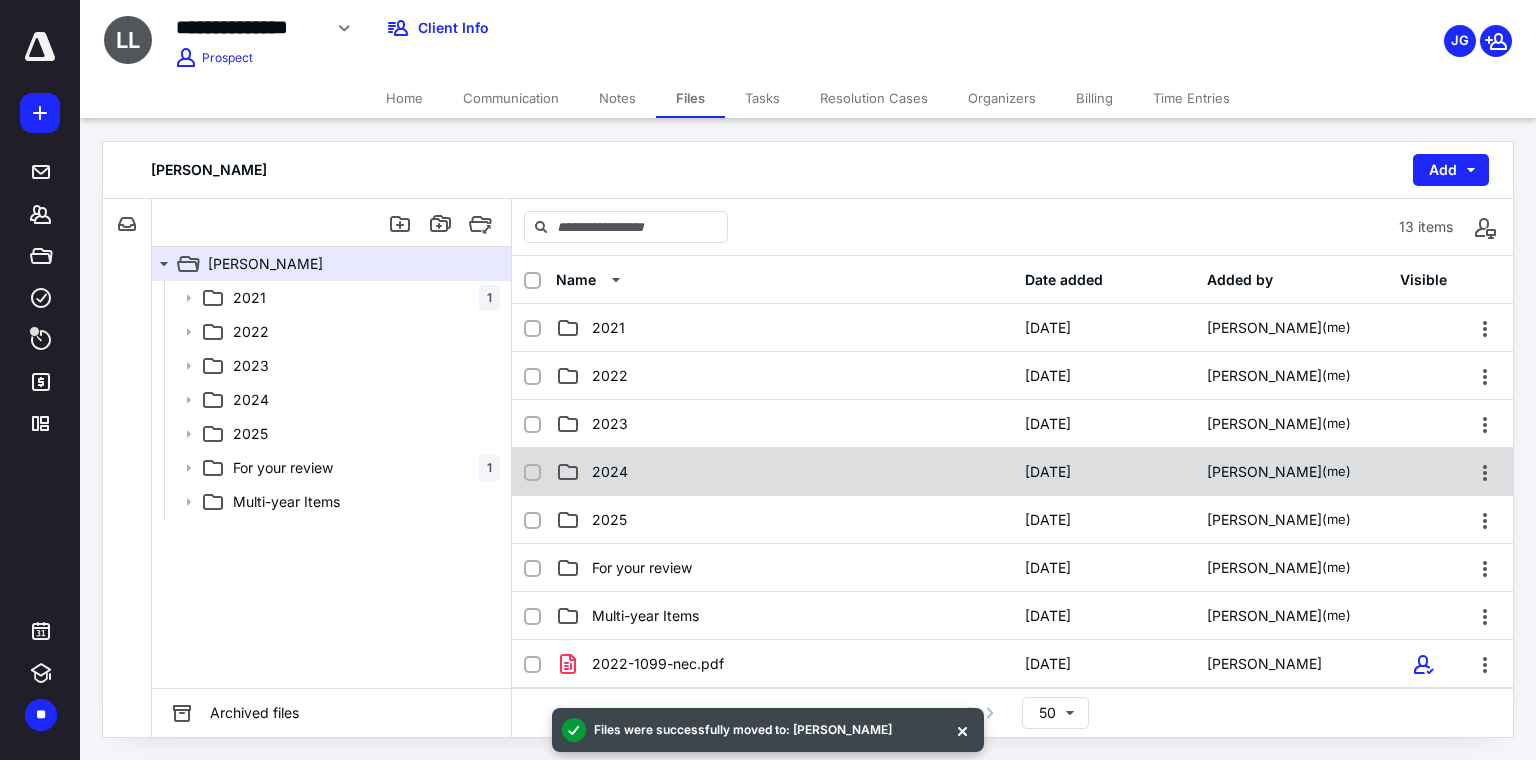 scroll, scrollTop: 249, scrollLeft: 0, axis: vertical 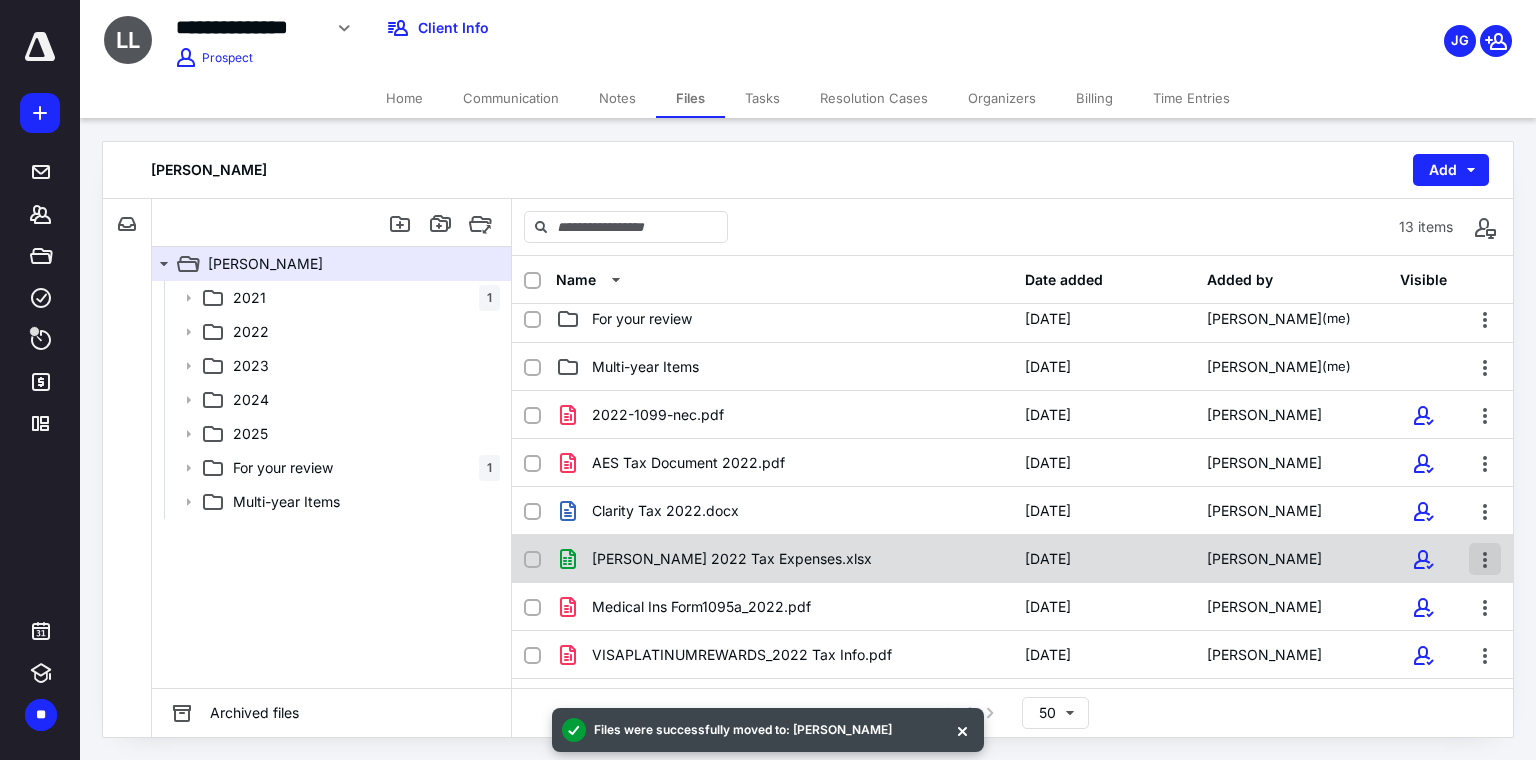 click at bounding box center [1485, 559] 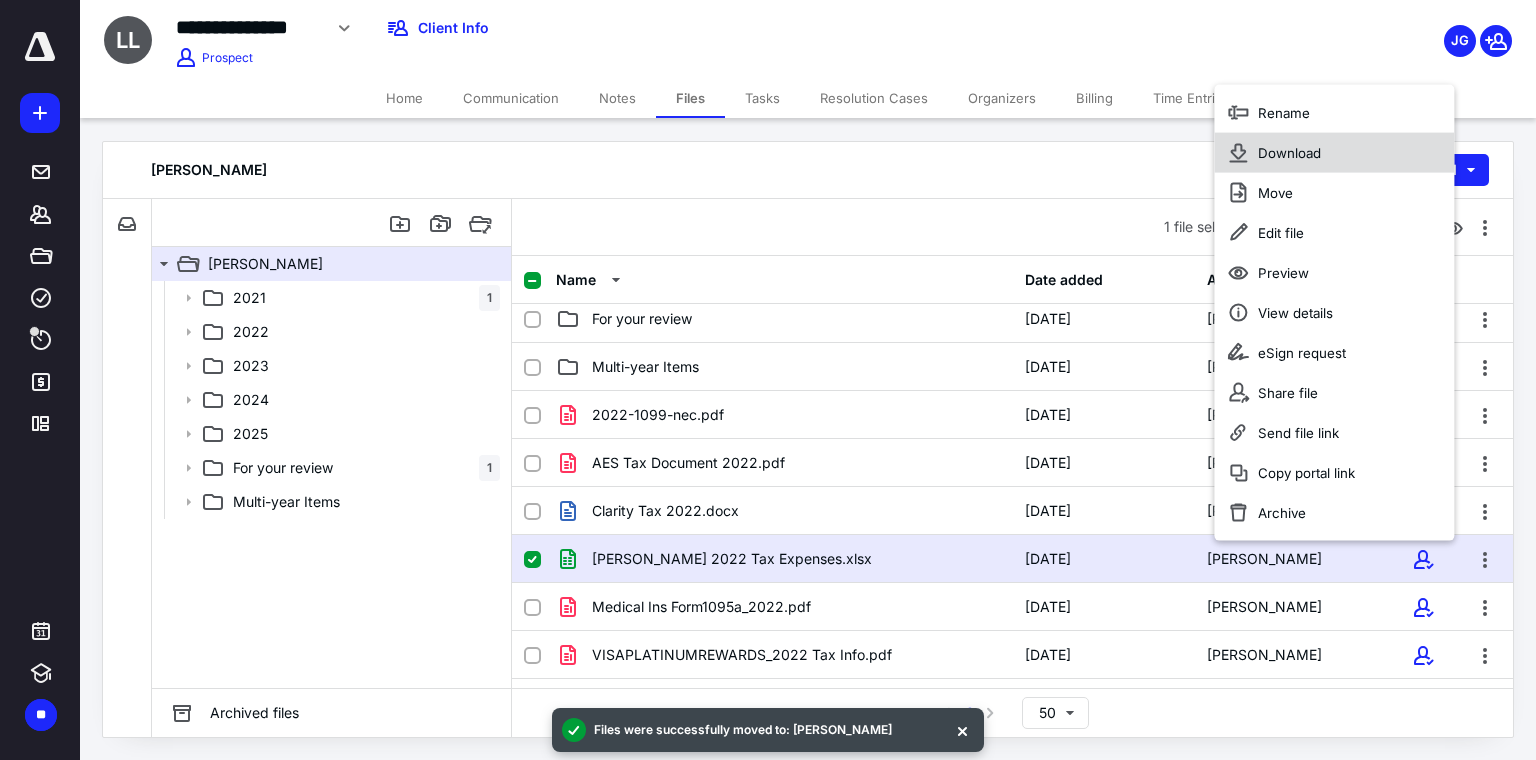 click on "Download" at bounding box center (1334, 153) 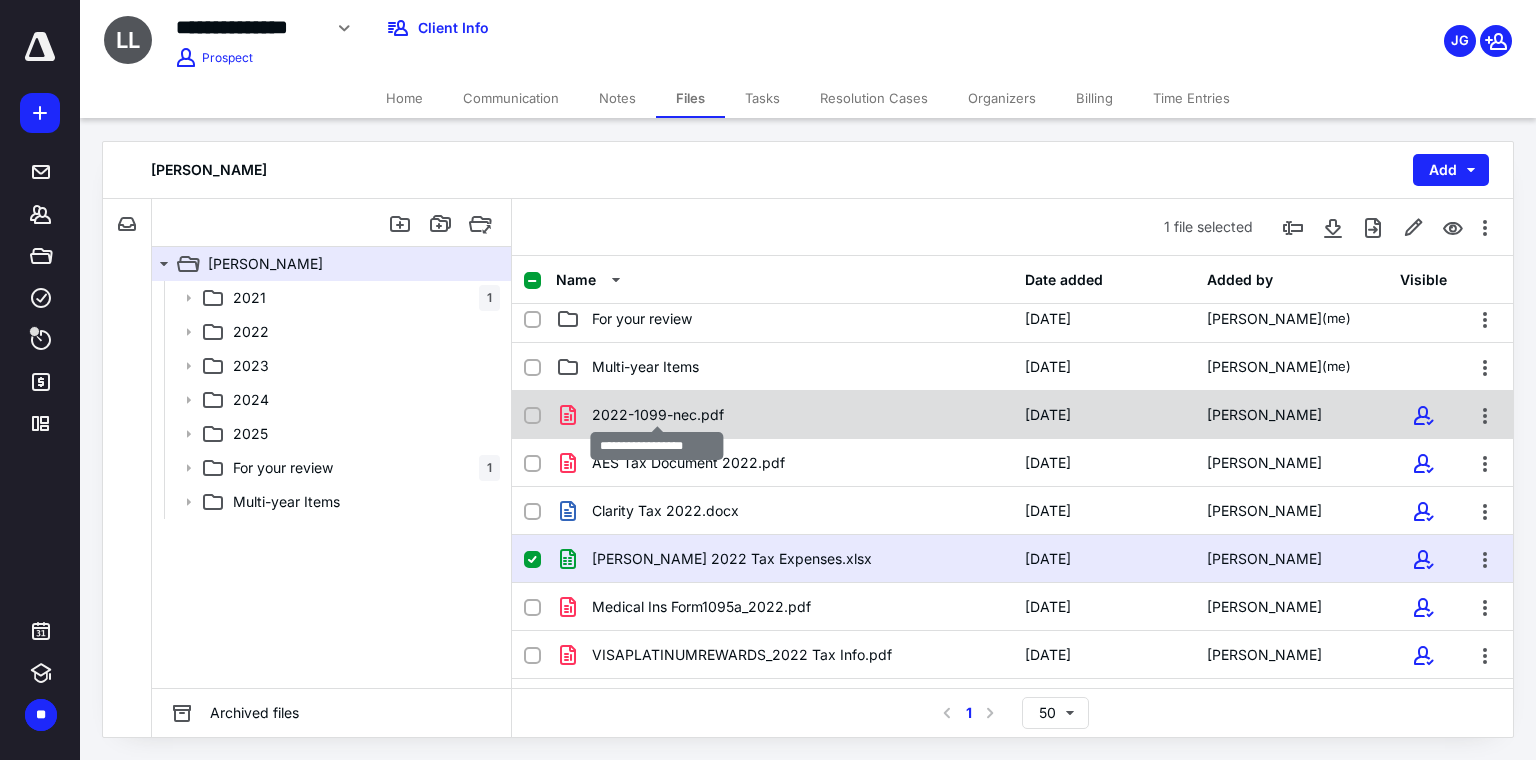 click on "2022-1099-nec.pdf" at bounding box center (658, 415) 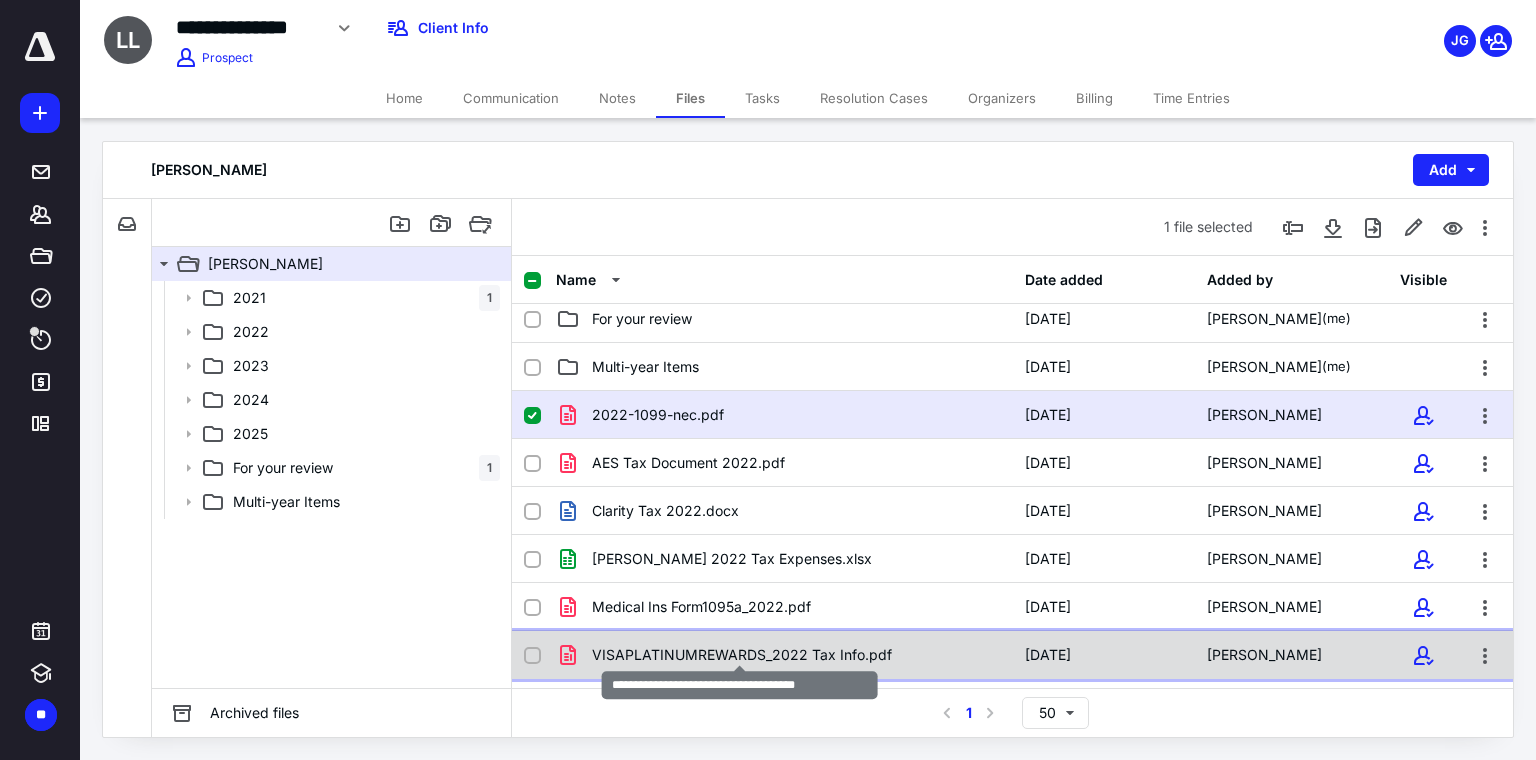 click on "VISAPLATINUMREWARDS_2022 Tax Info.pdf" at bounding box center (742, 655) 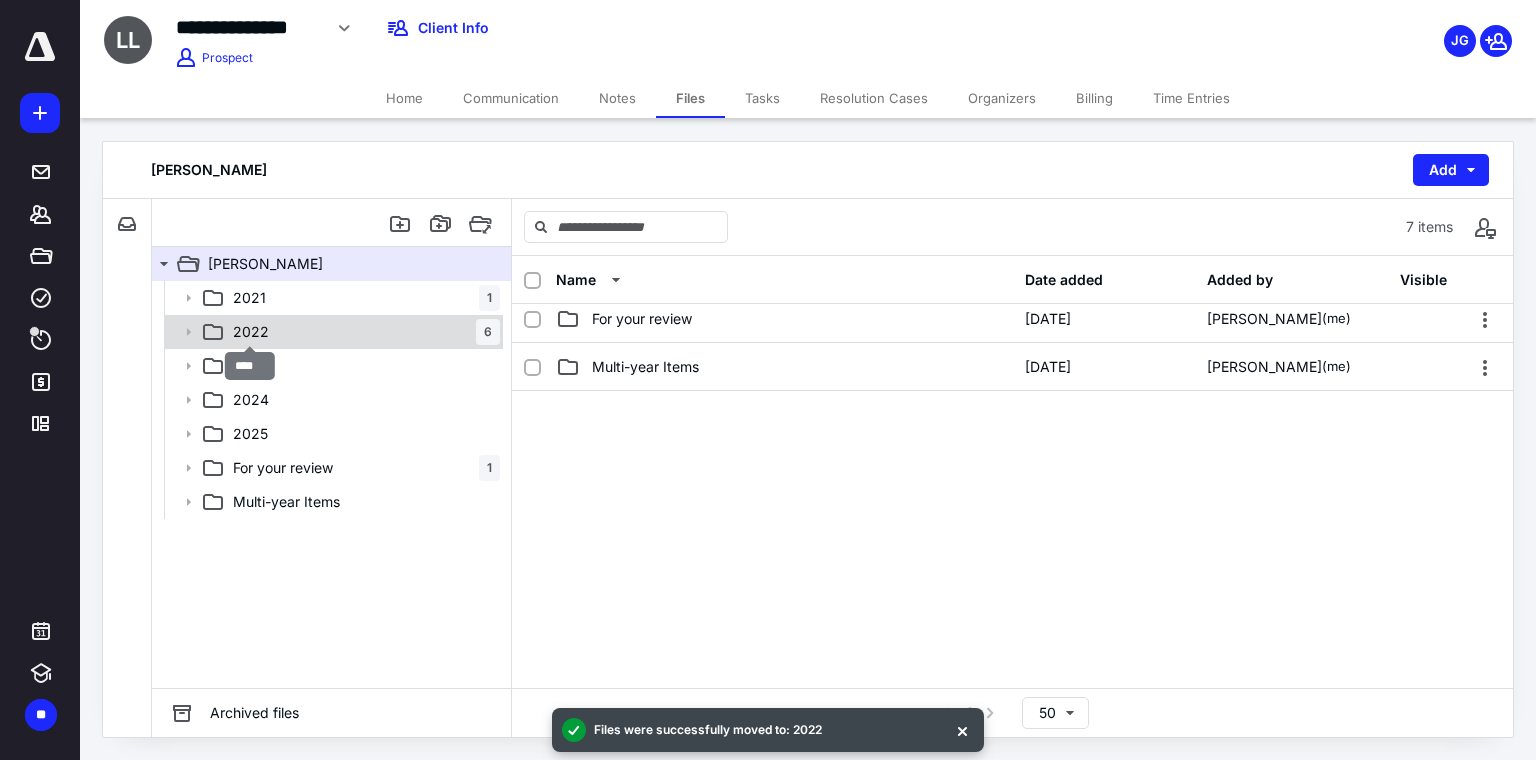 click on "2022" at bounding box center (251, 332) 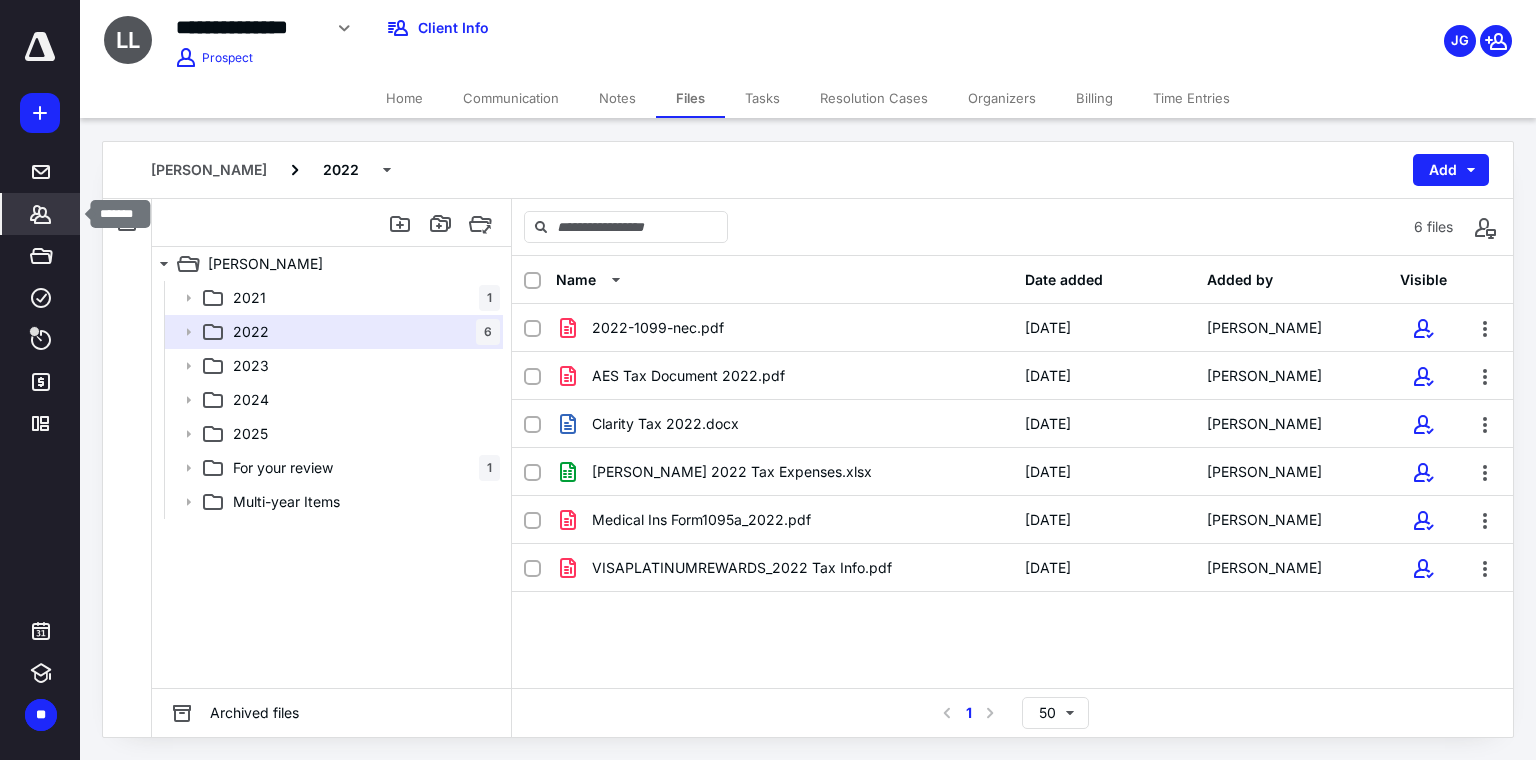 click 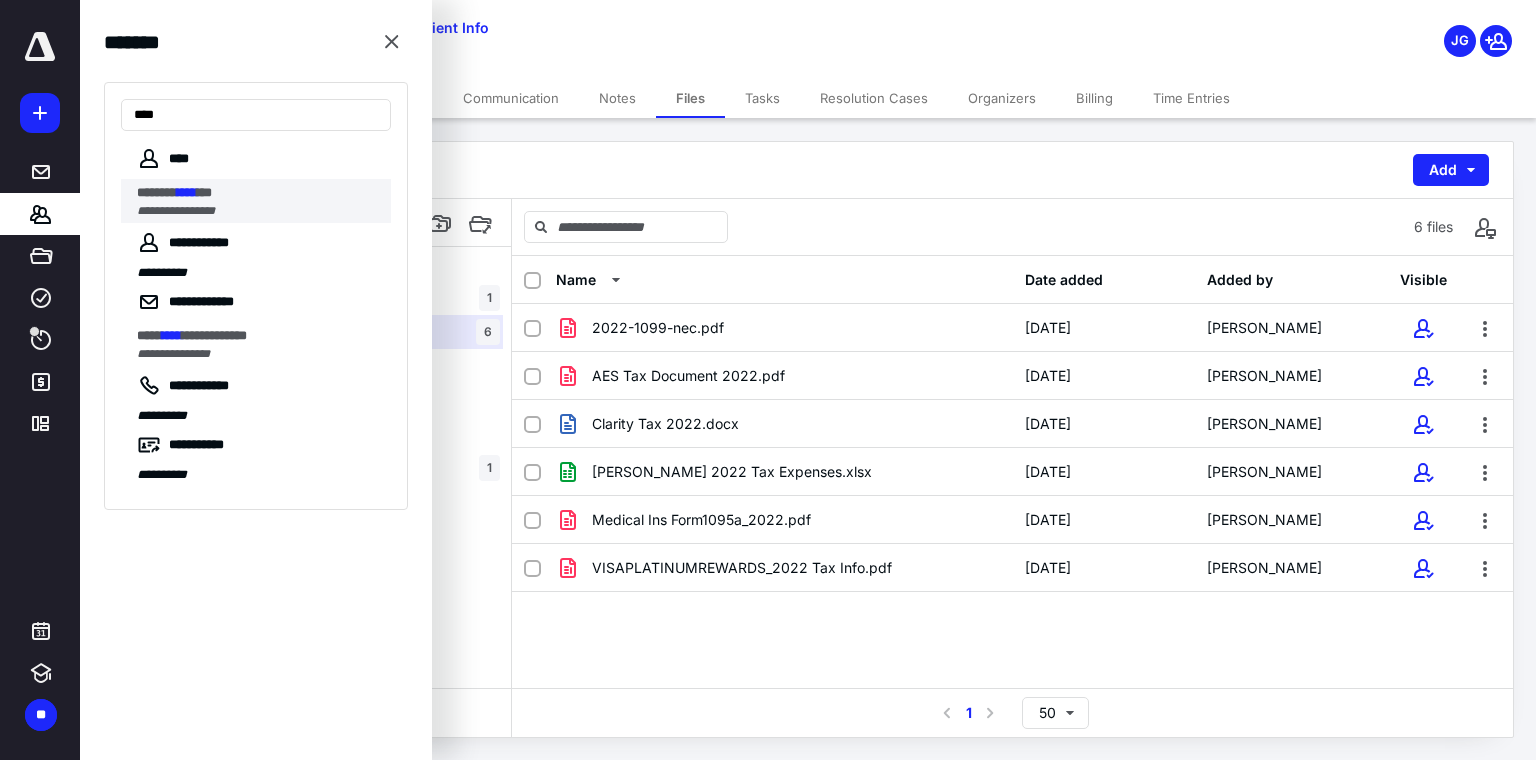 type on "****" 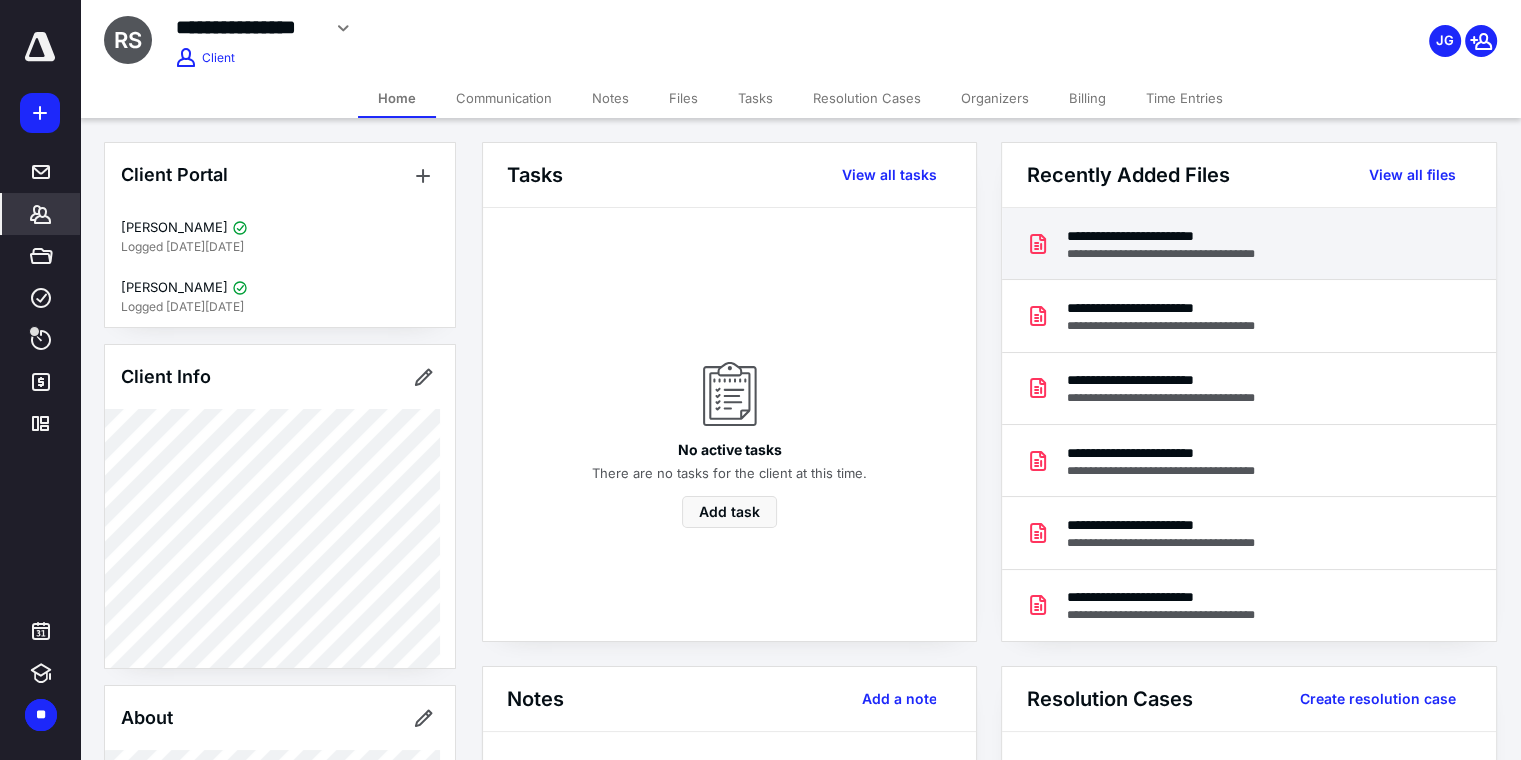 click on "**********" at bounding box center [1175, 236] 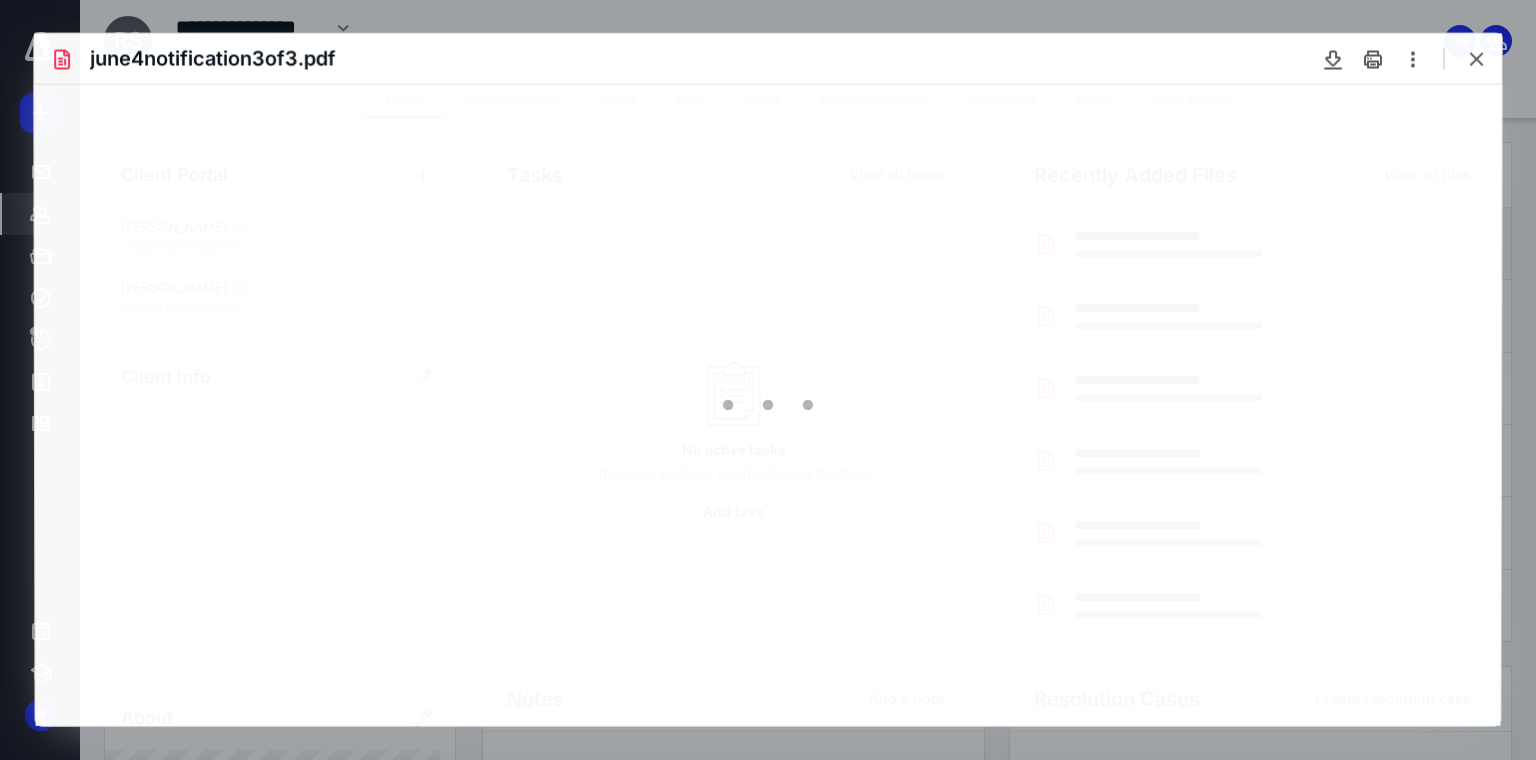 scroll, scrollTop: 0, scrollLeft: 0, axis: both 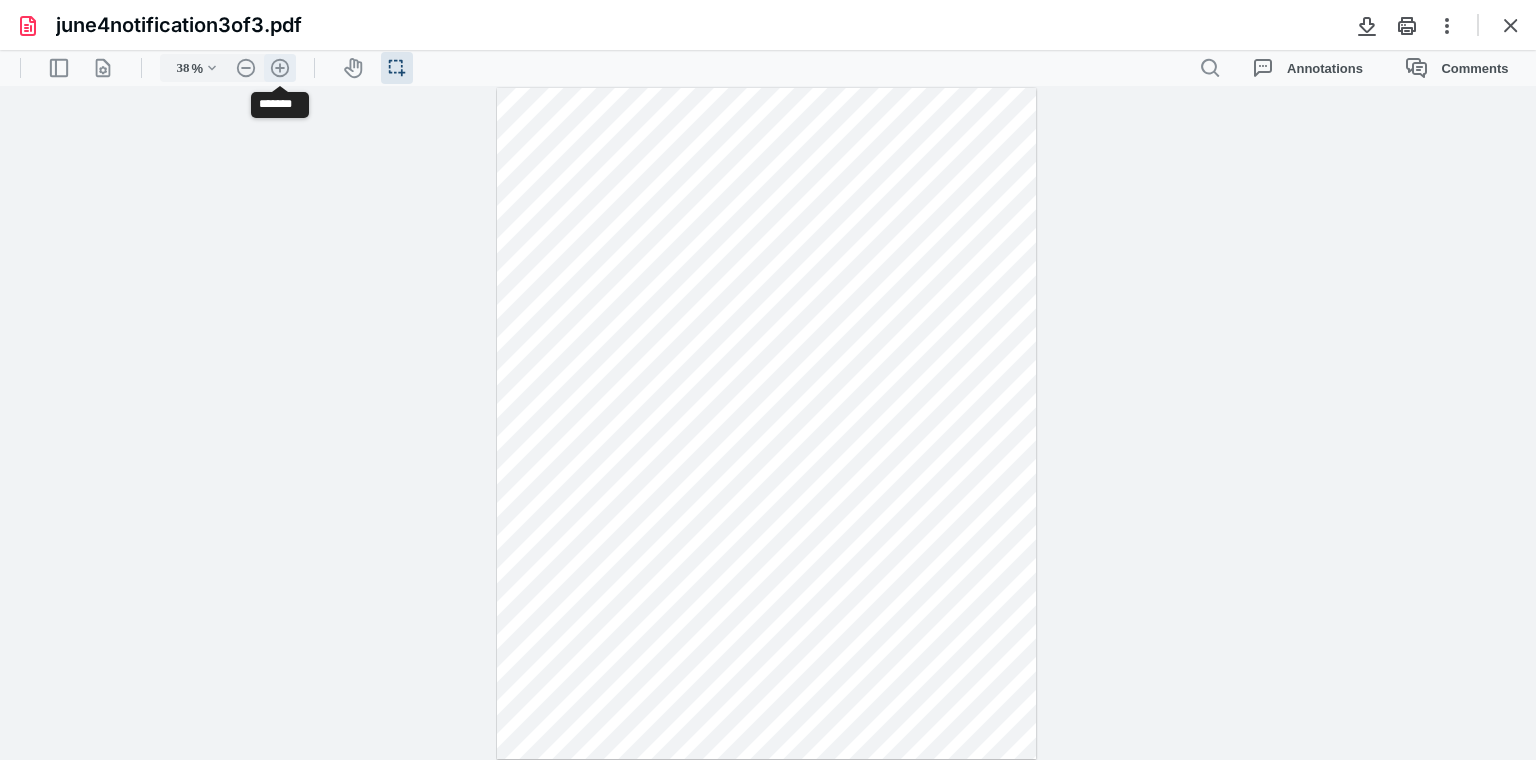 click on ".cls-1{fill:#abb0c4;} icon - header - zoom - in - line" at bounding box center (280, 68) 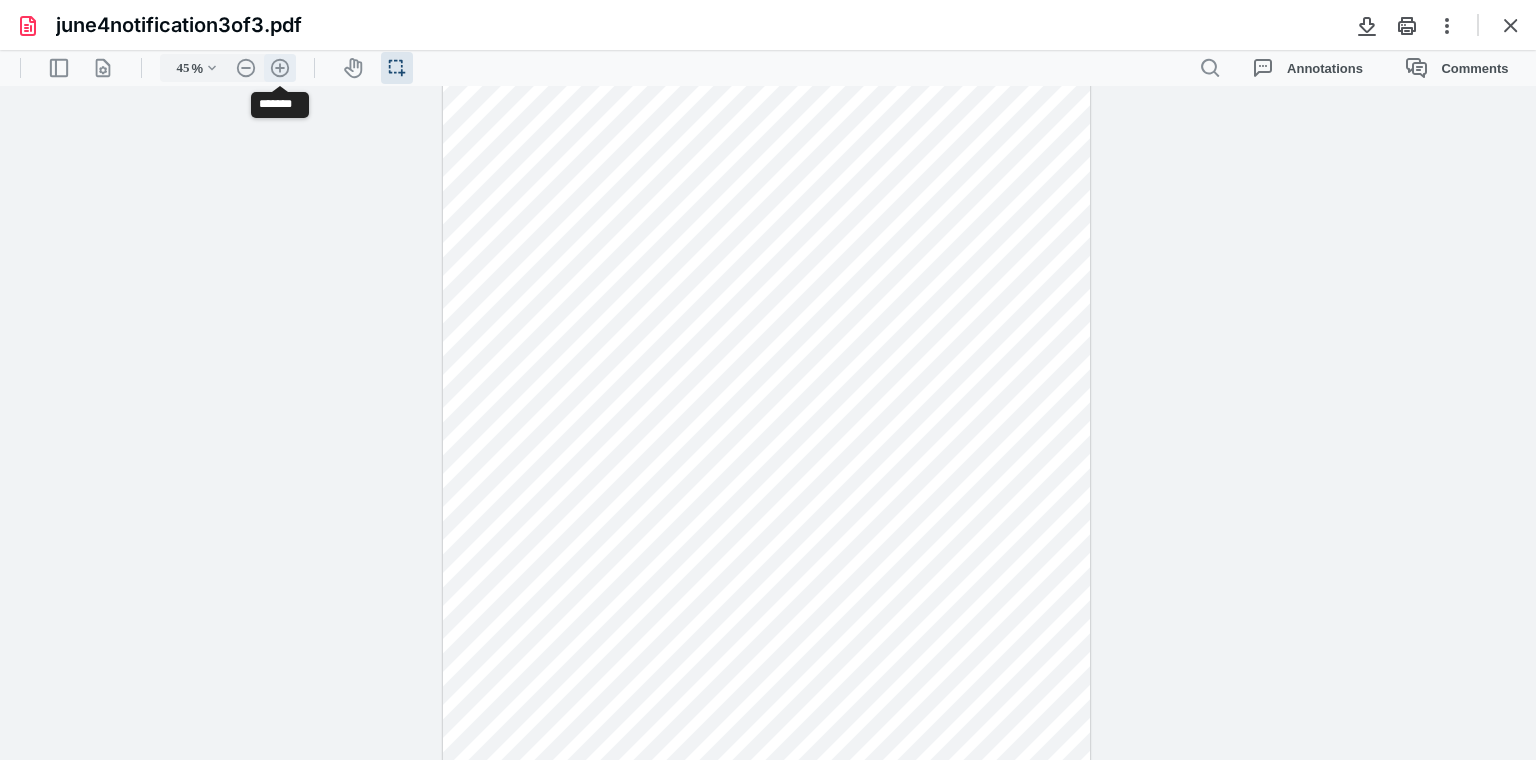 click on ".cls-1{fill:#abb0c4;} icon - header - zoom - in - line" at bounding box center [280, 68] 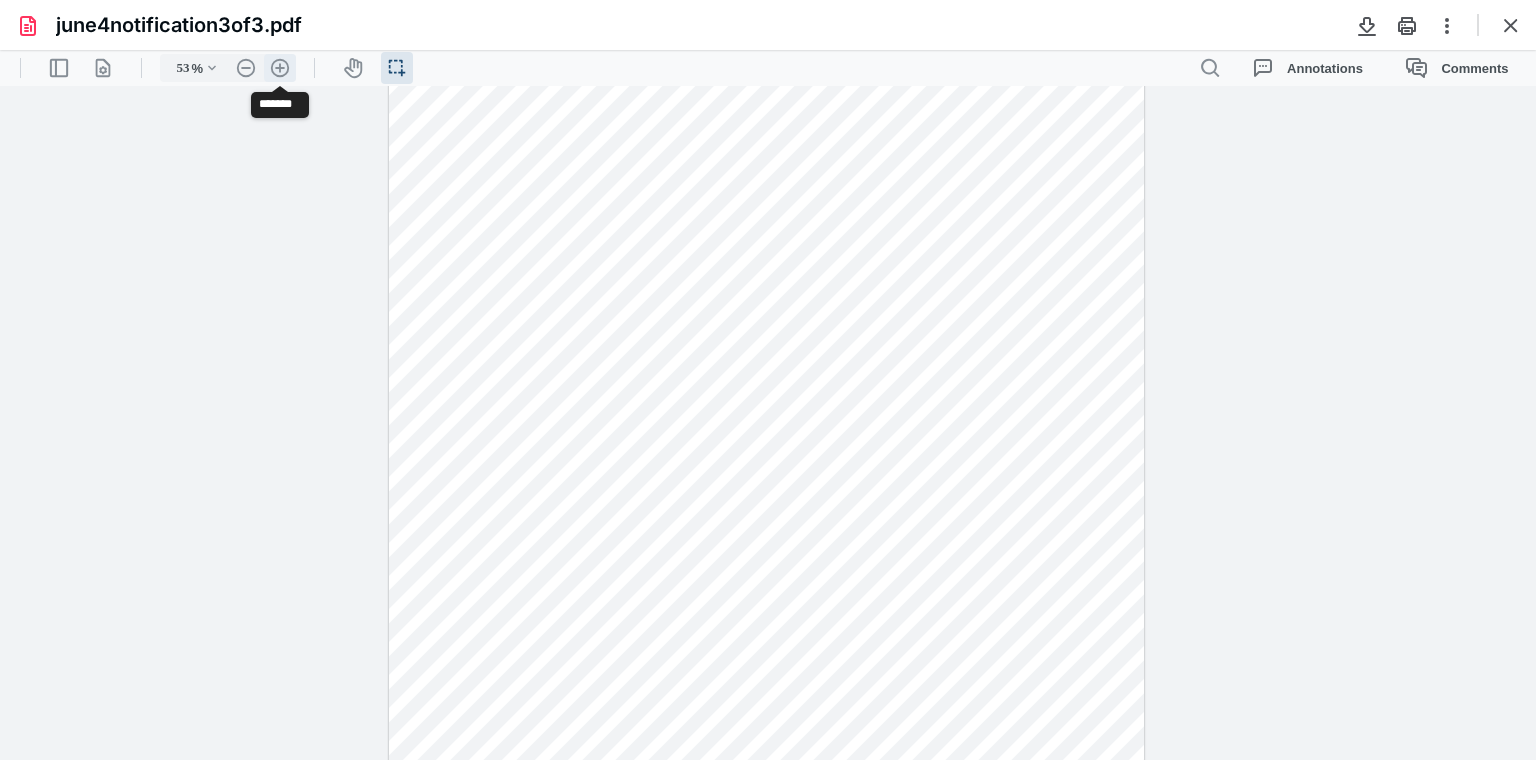 click on ".cls-1{fill:#abb0c4;} icon - header - zoom - in - line" at bounding box center (280, 68) 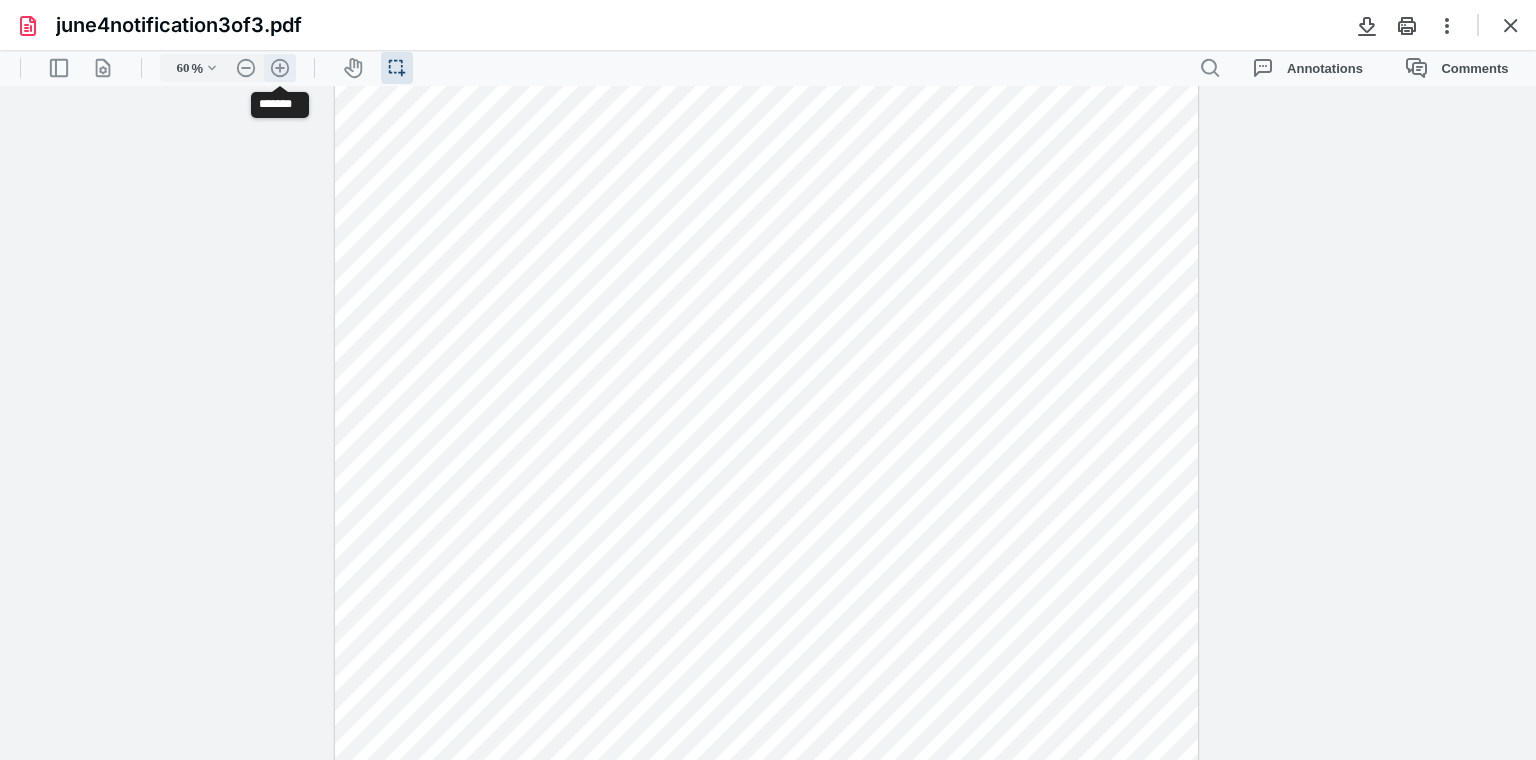 click on ".cls-1{fill:#abb0c4;} icon - header - zoom - in - line" at bounding box center [280, 68] 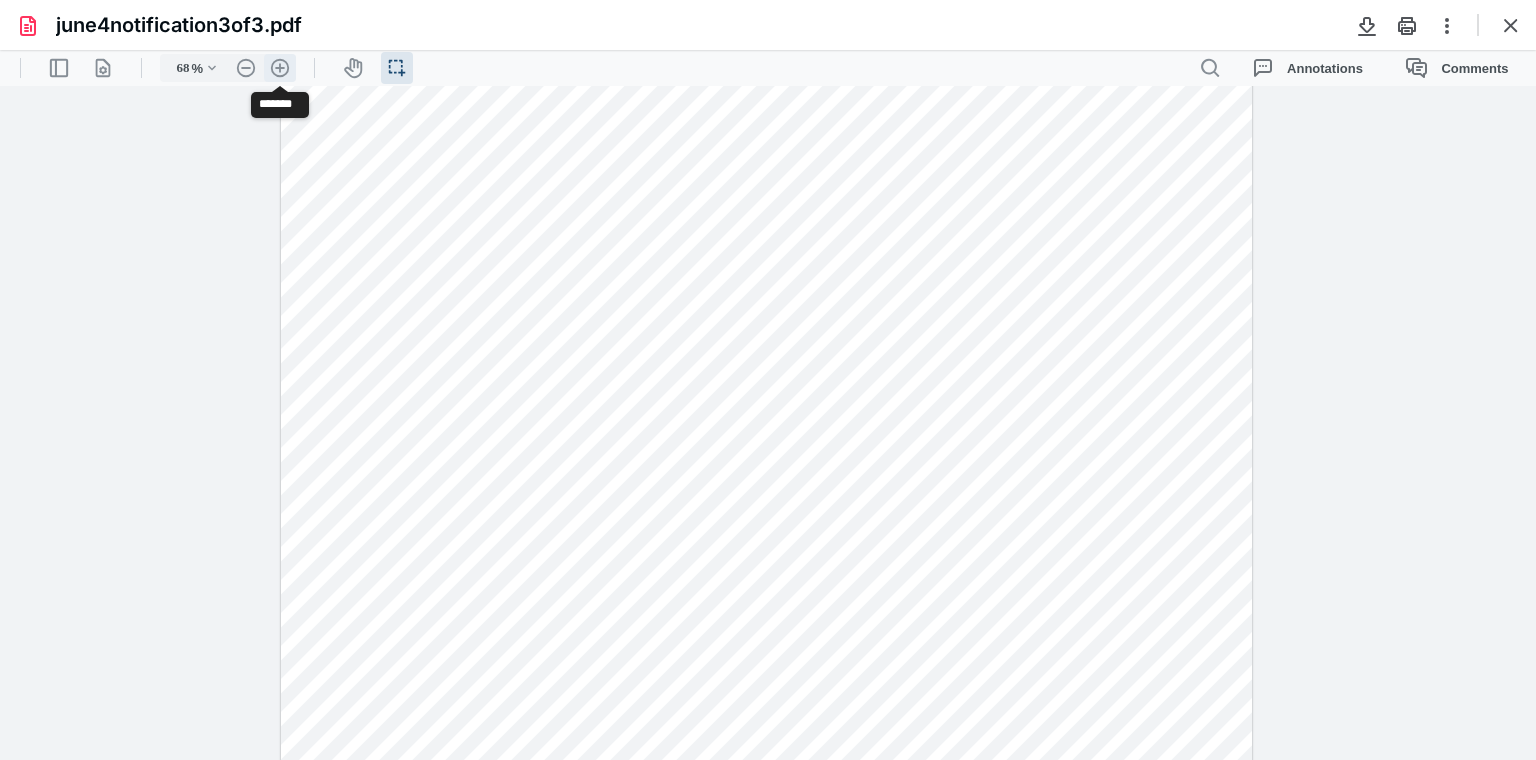 scroll, scrollTop: 252, scrollLeft: 0, axis: vertical 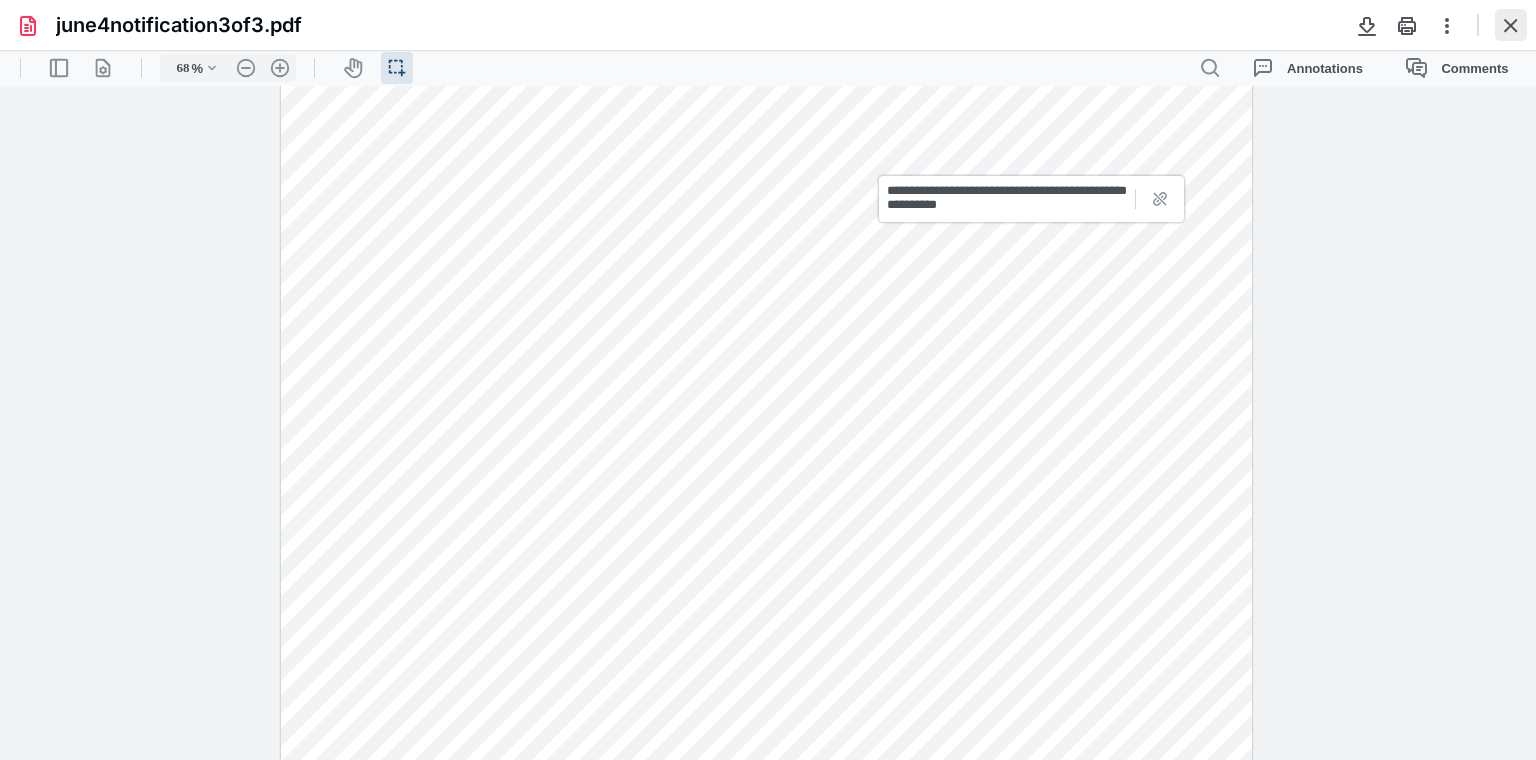 click at bounding box center (1511, 25) 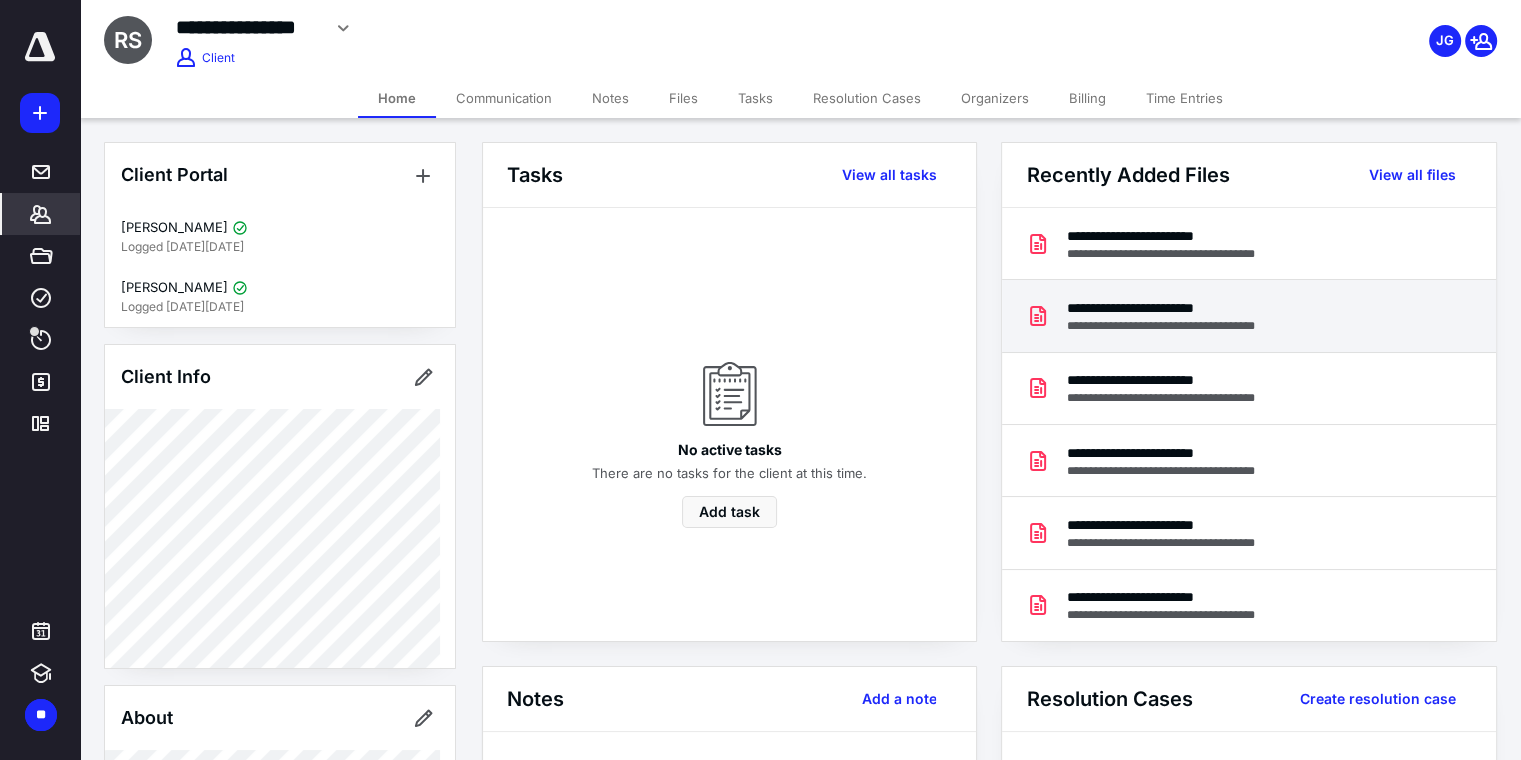 click on "**********" at bounding box center [1175, 326] 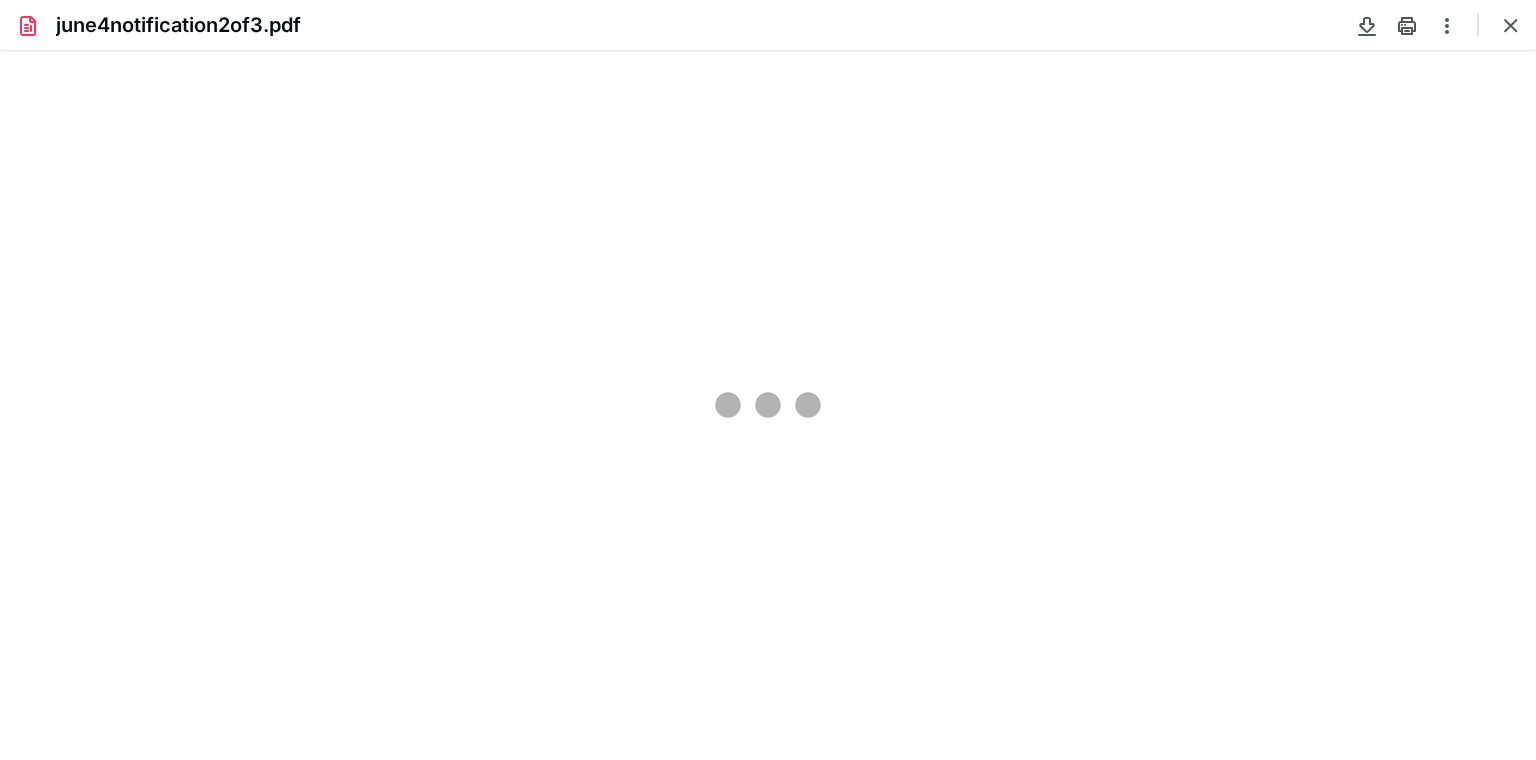 scroll, scrollTop: 0, scrollLeft: 0, axis: both 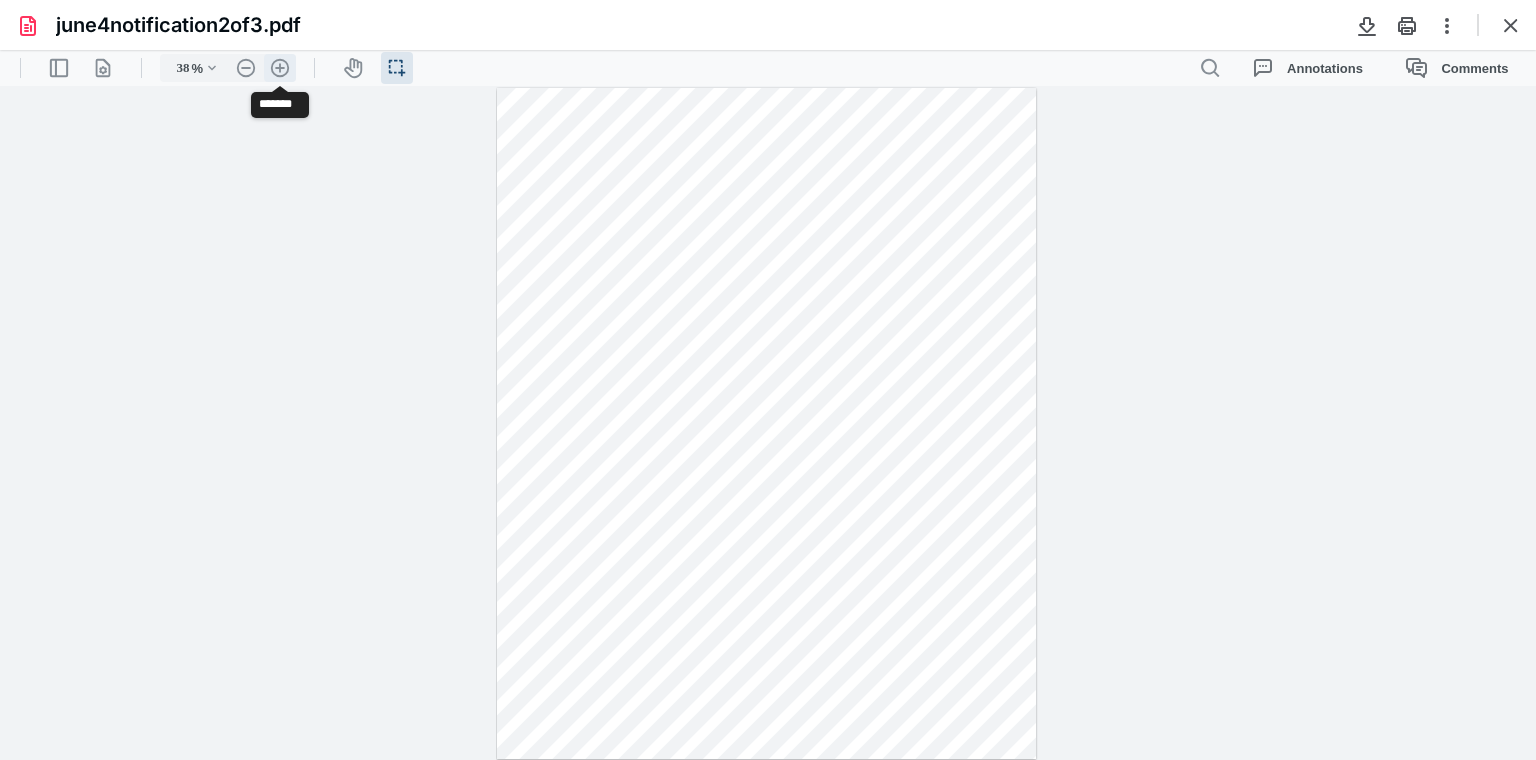 click on ".cls-1{fill:#abb0c4;} icon - header - zoom - in - line" at bounding box center (280, 68) 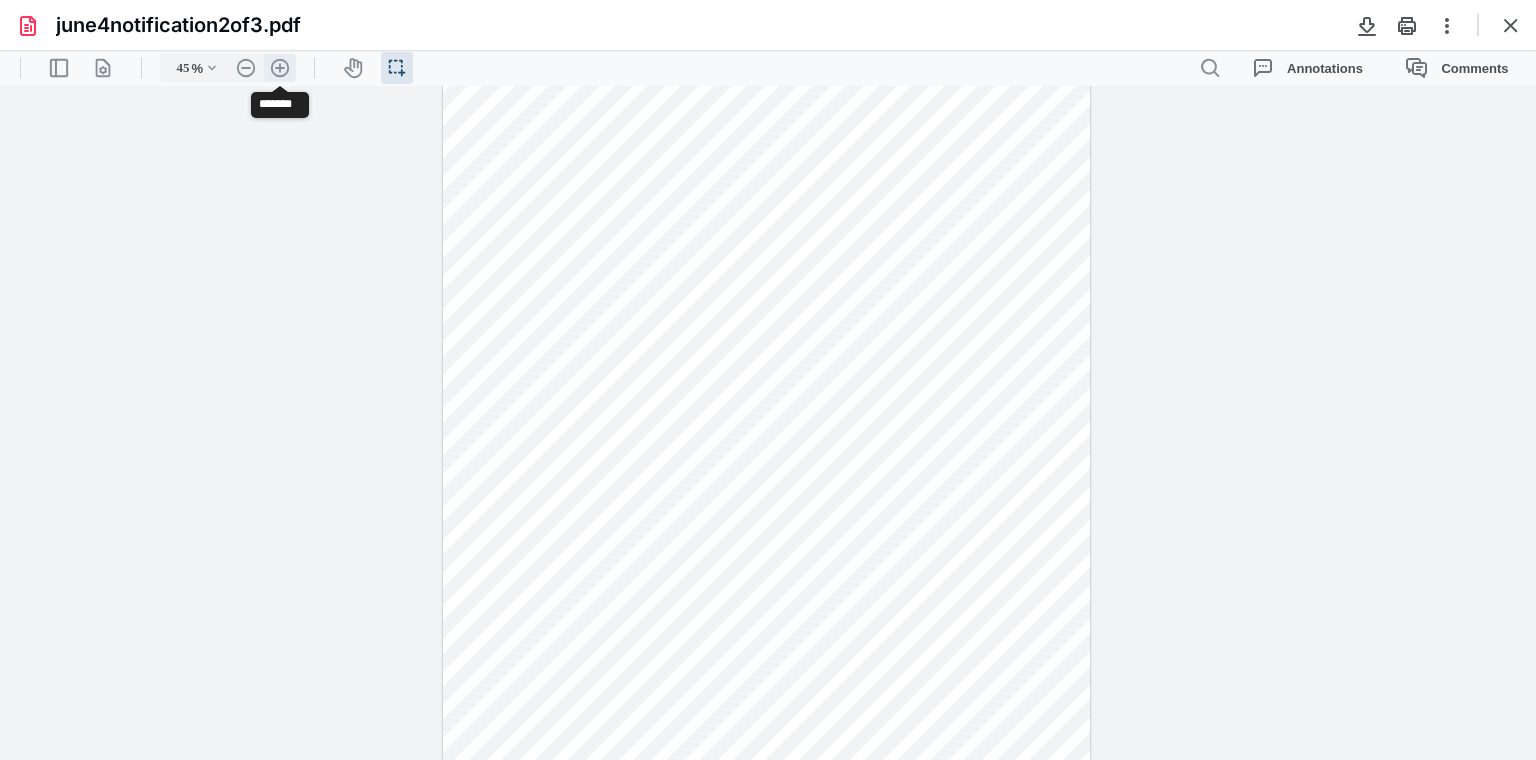 click on ".cls-1{fill:#abb0c4;} icon - header - zoom - in - line" at bounding box center (280, 68) 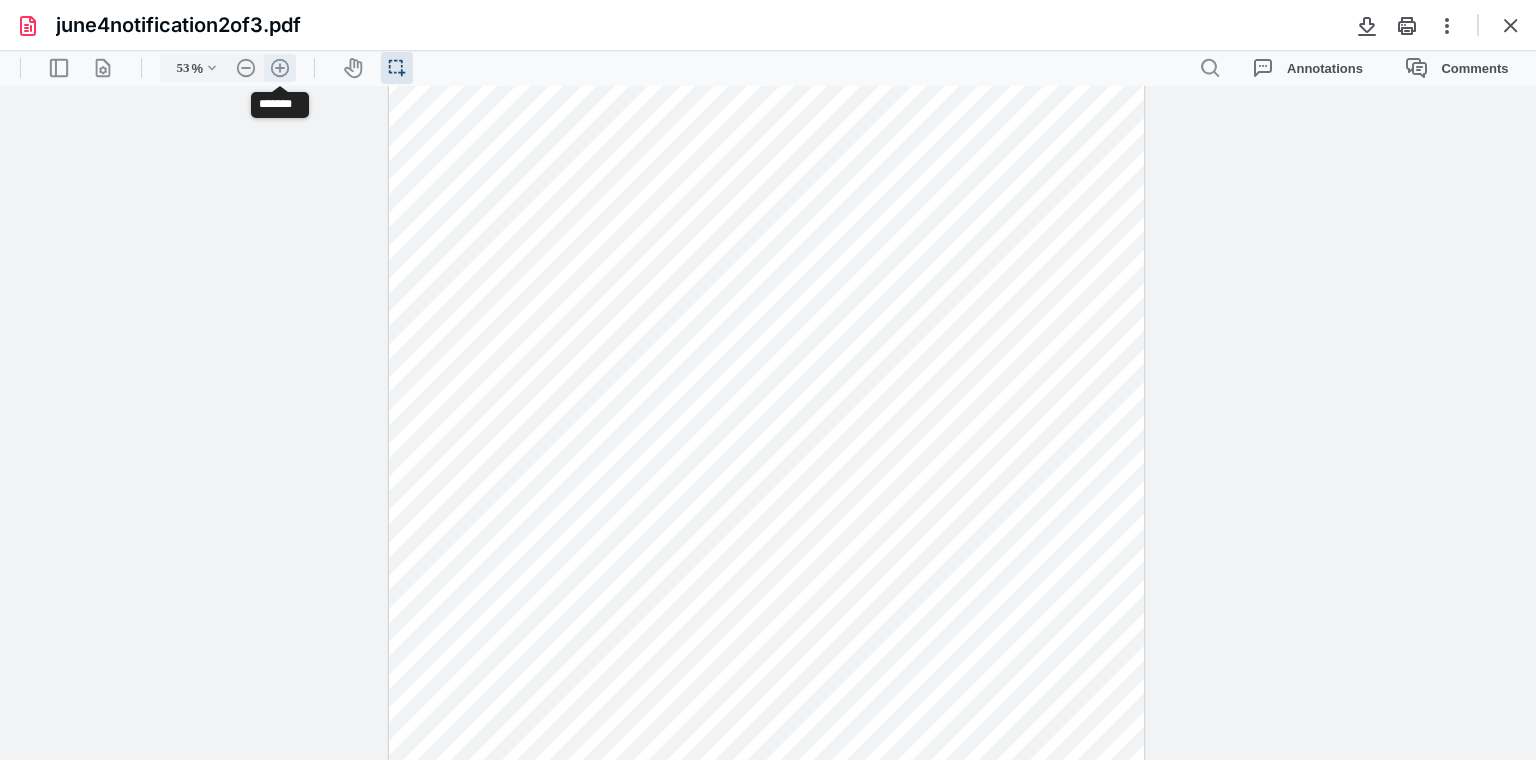 click on ".cls-1{fill:#abb0c4;} icon - header - zoom - in - line" at bounding box center (280, 68) 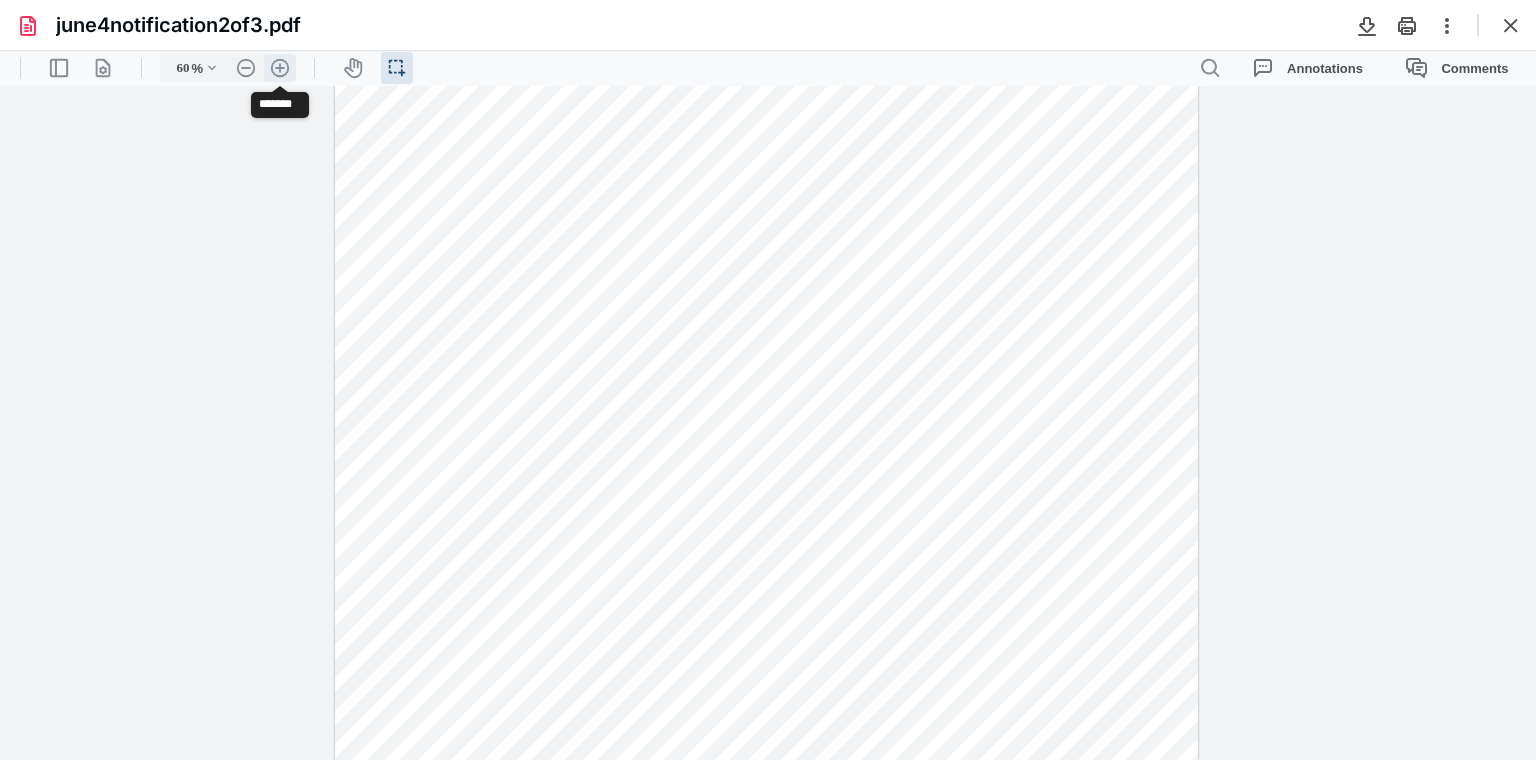 click on ".cls-1{fill:#abb0c4;} icon - header - zoom - in - line" at bounding box center [280, 68] 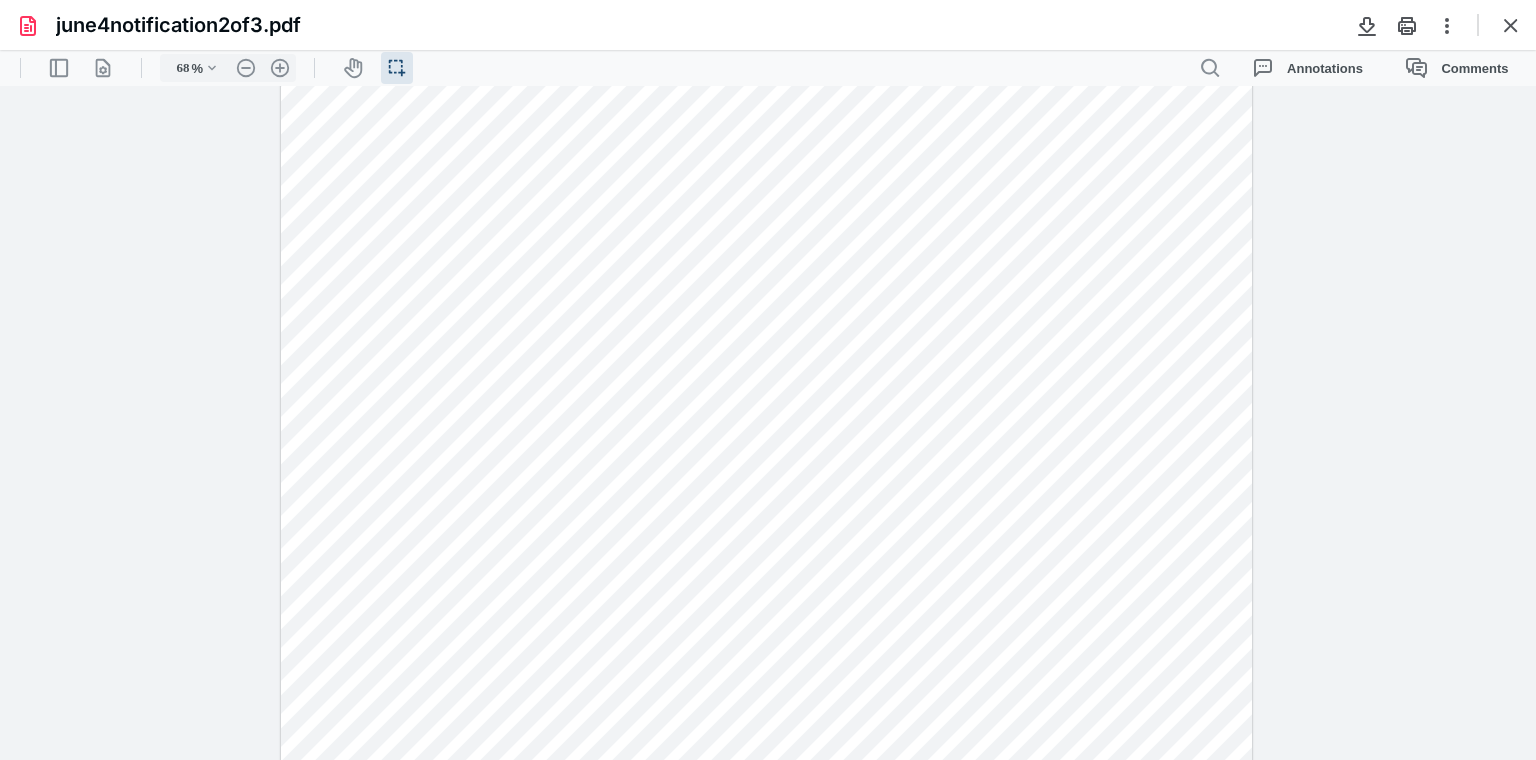 scroll, scrollTop: 352, scrollLeft: 0, axis: vertical 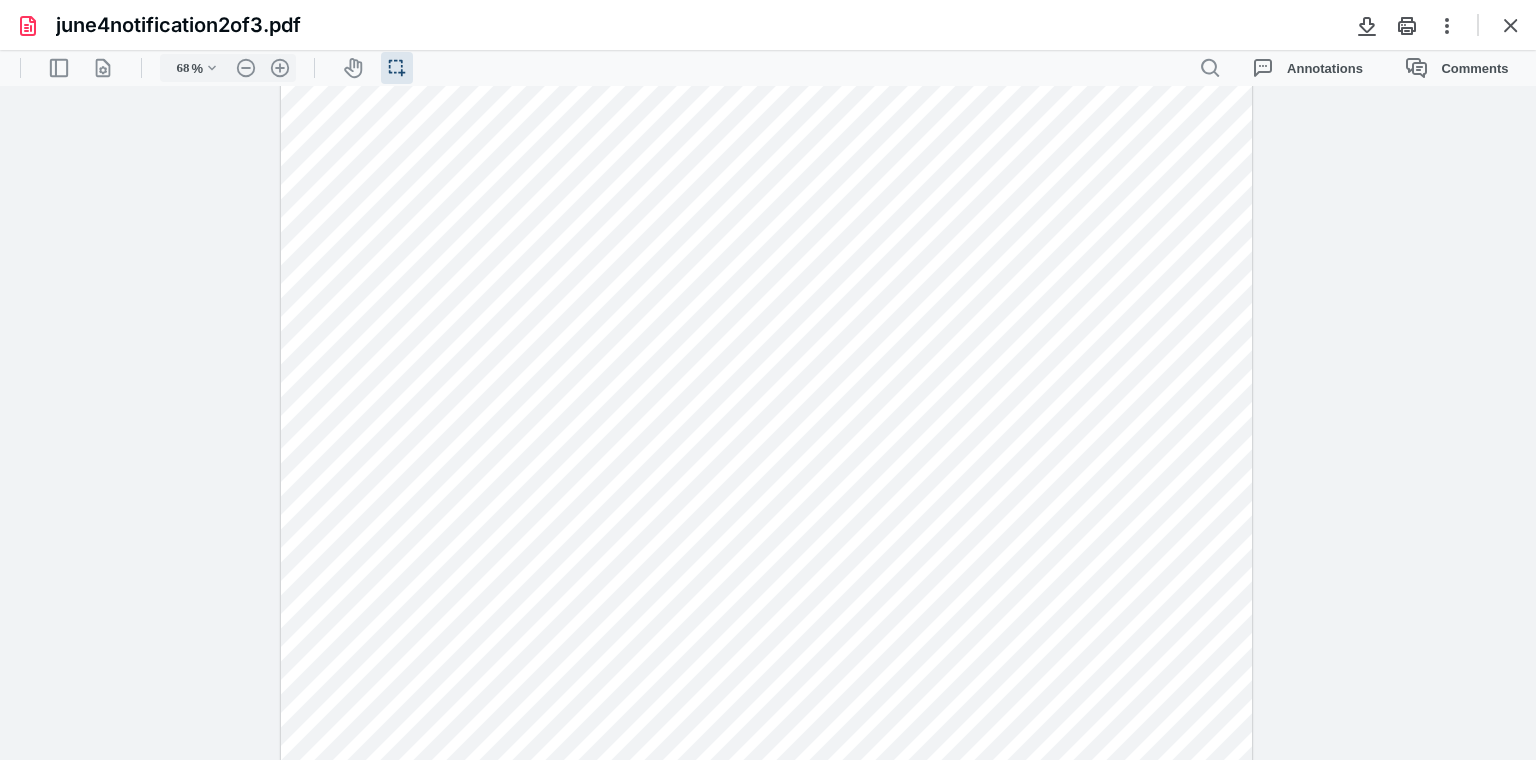 type 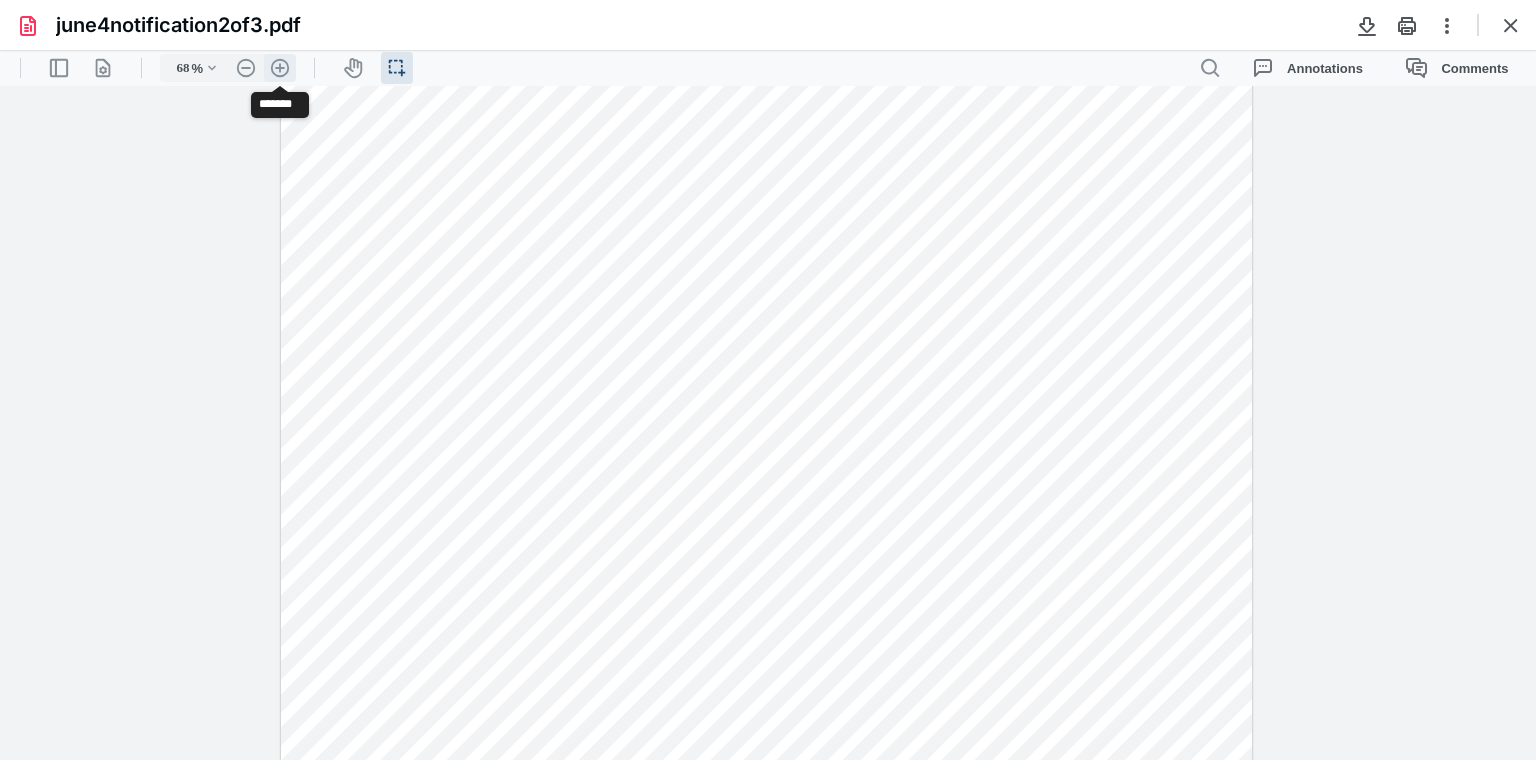 click on ".cls-1{fill:#abb0c4;} icon - header - zoom - in - line" at bounding box center (280, 68) 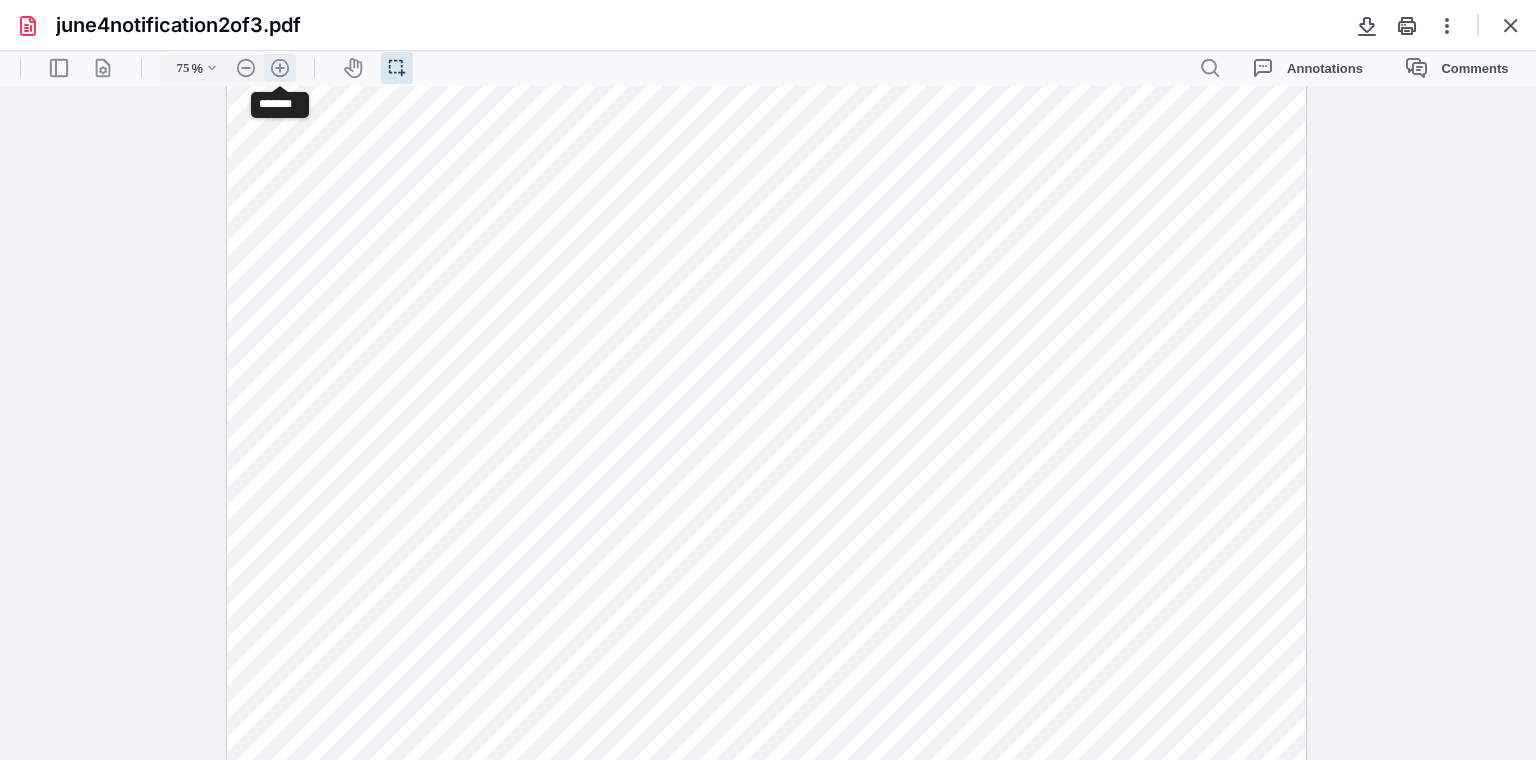 click on ".cls-1{fill:#abb0c4;} icon - header - zoom - in - line" at bounding box center (280, 68) 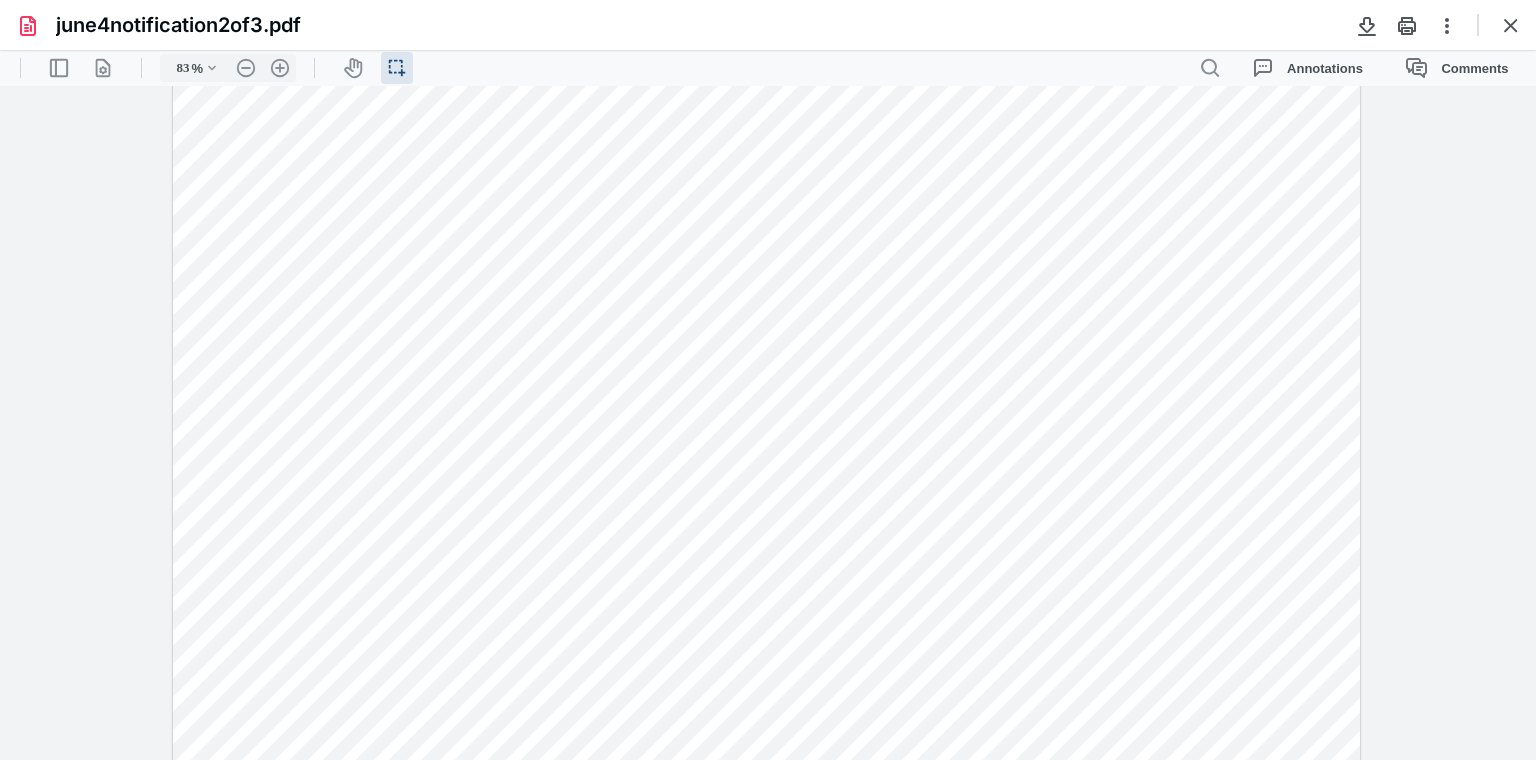scroll, scrollTop: 808, scrollLeft: 0, axis: vertical 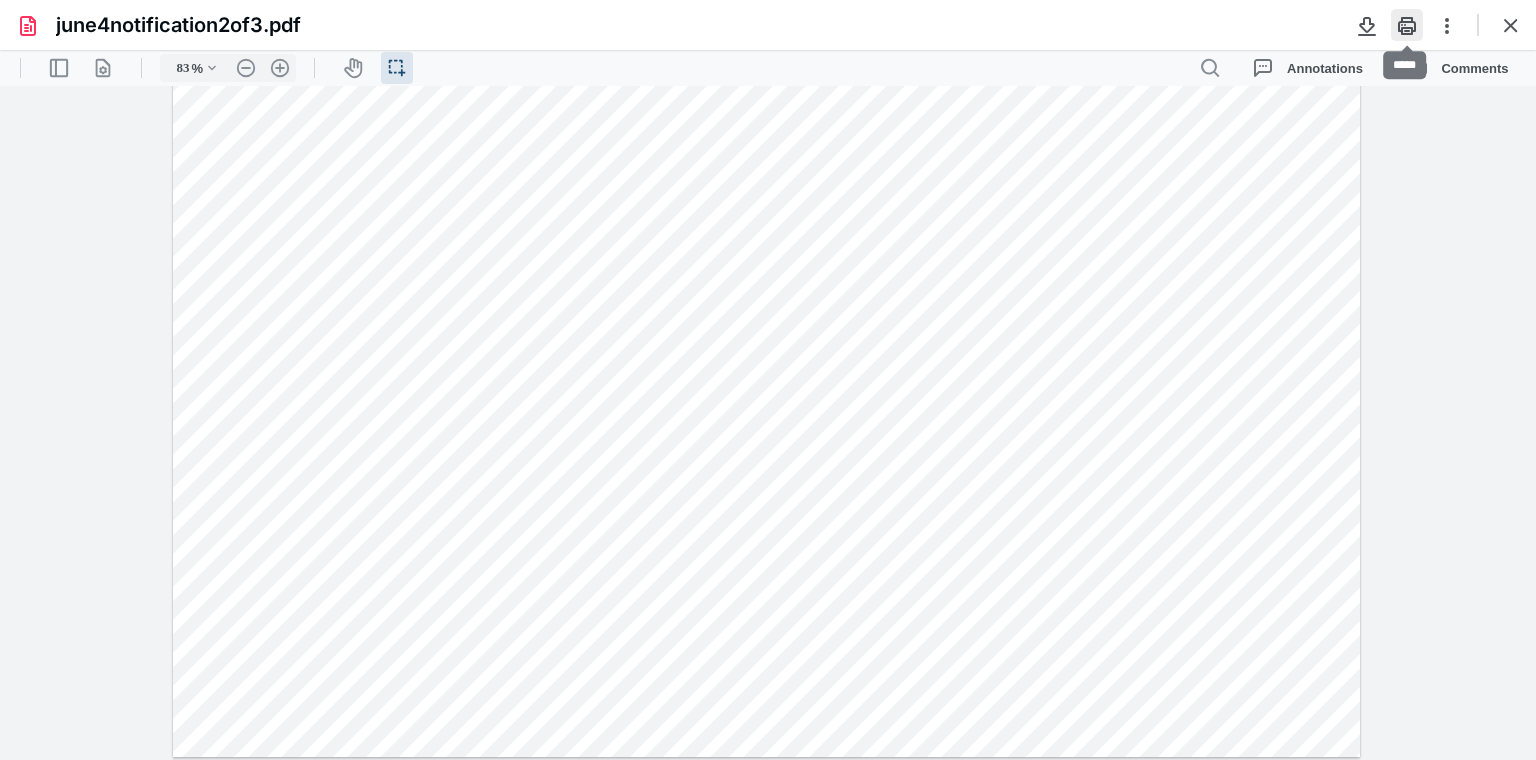 drag, startPoint x: 1406, startPoint y: 26, endPoint x: 1352, endPoint y: 45, distance: 57.245087 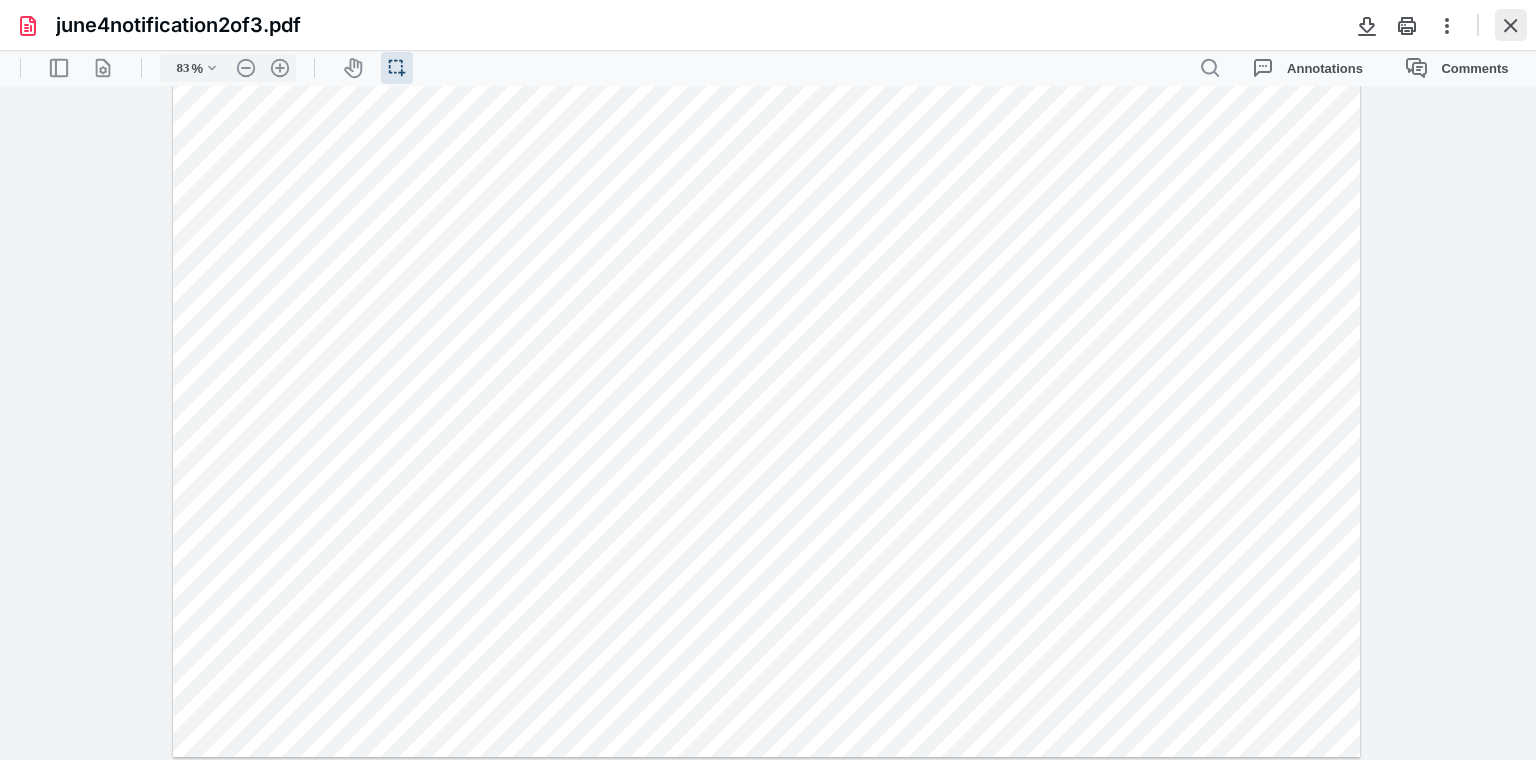 click at bounding box center (1511, 25) 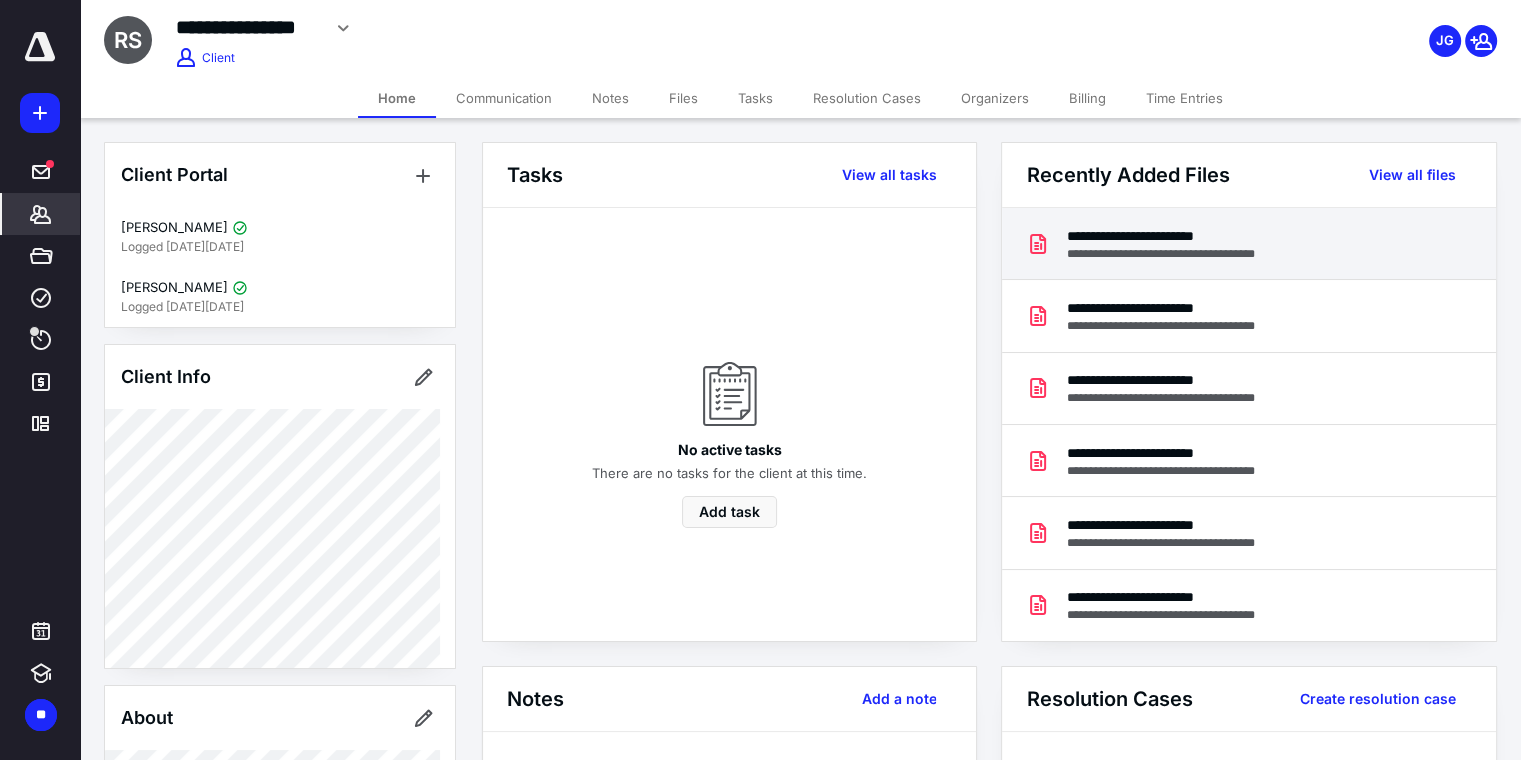 click on "**********" at bounding box center (1175, 254) 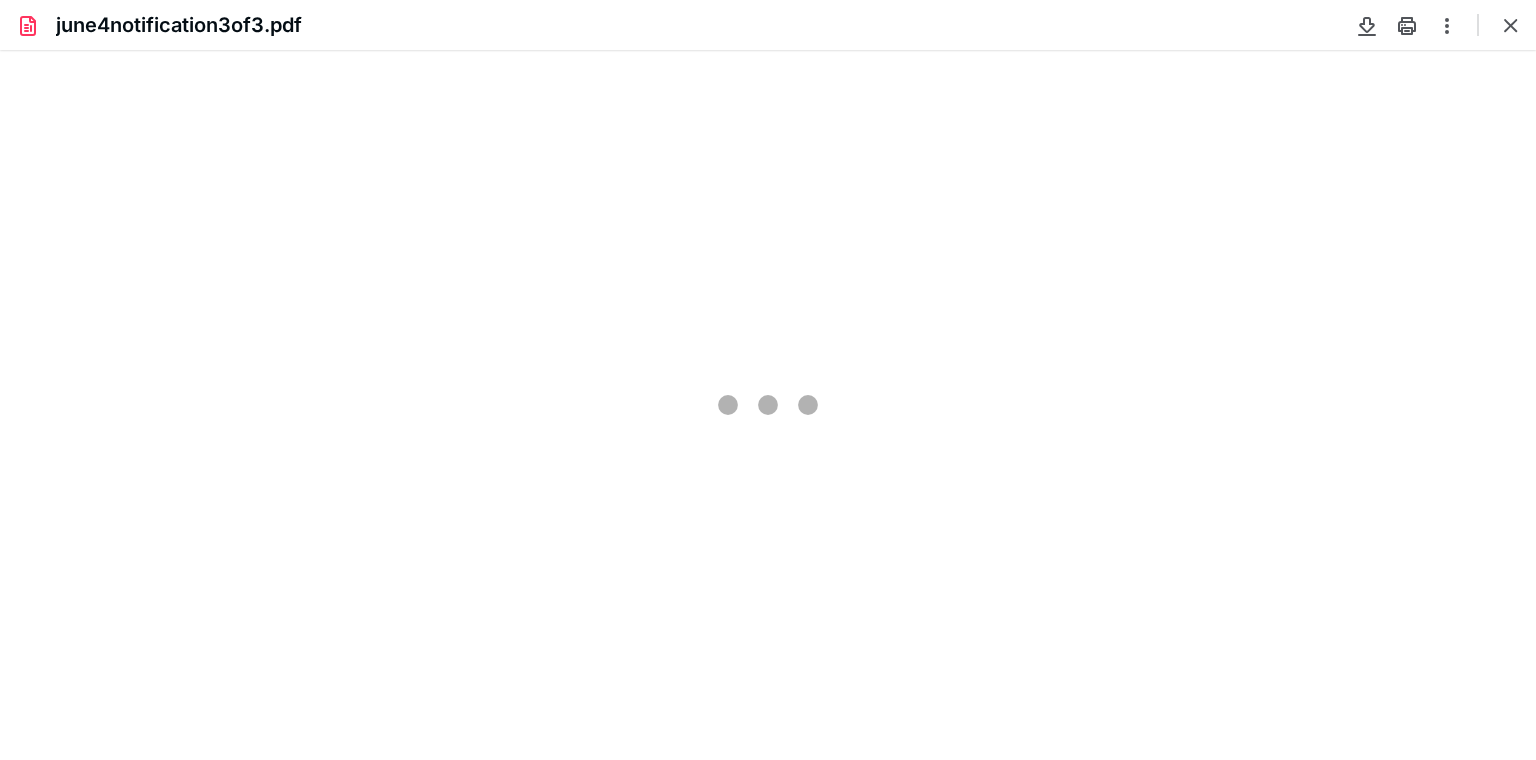 scroll, scrollTop: 0, scrollLeft: 0, axis: both 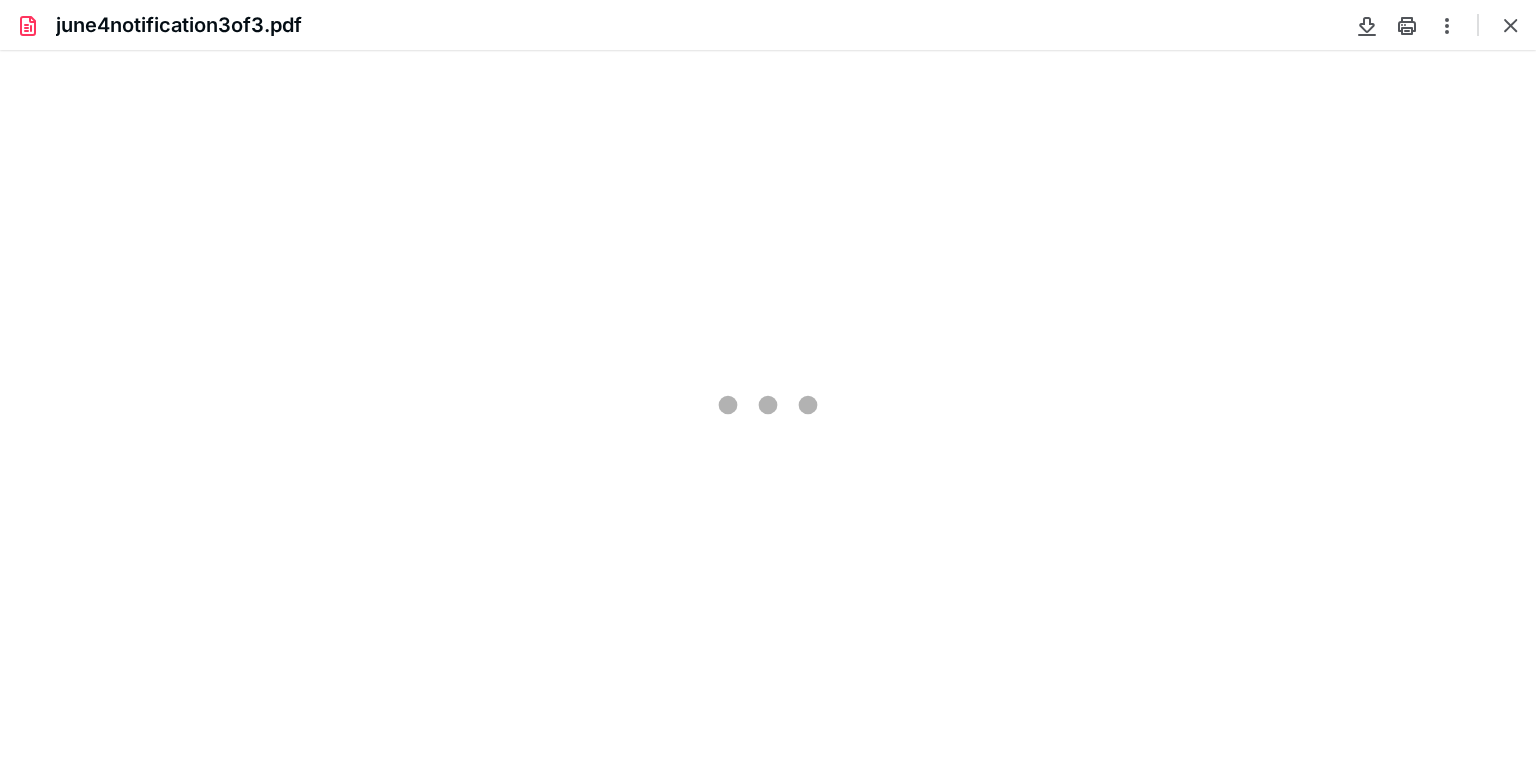 type on "38" 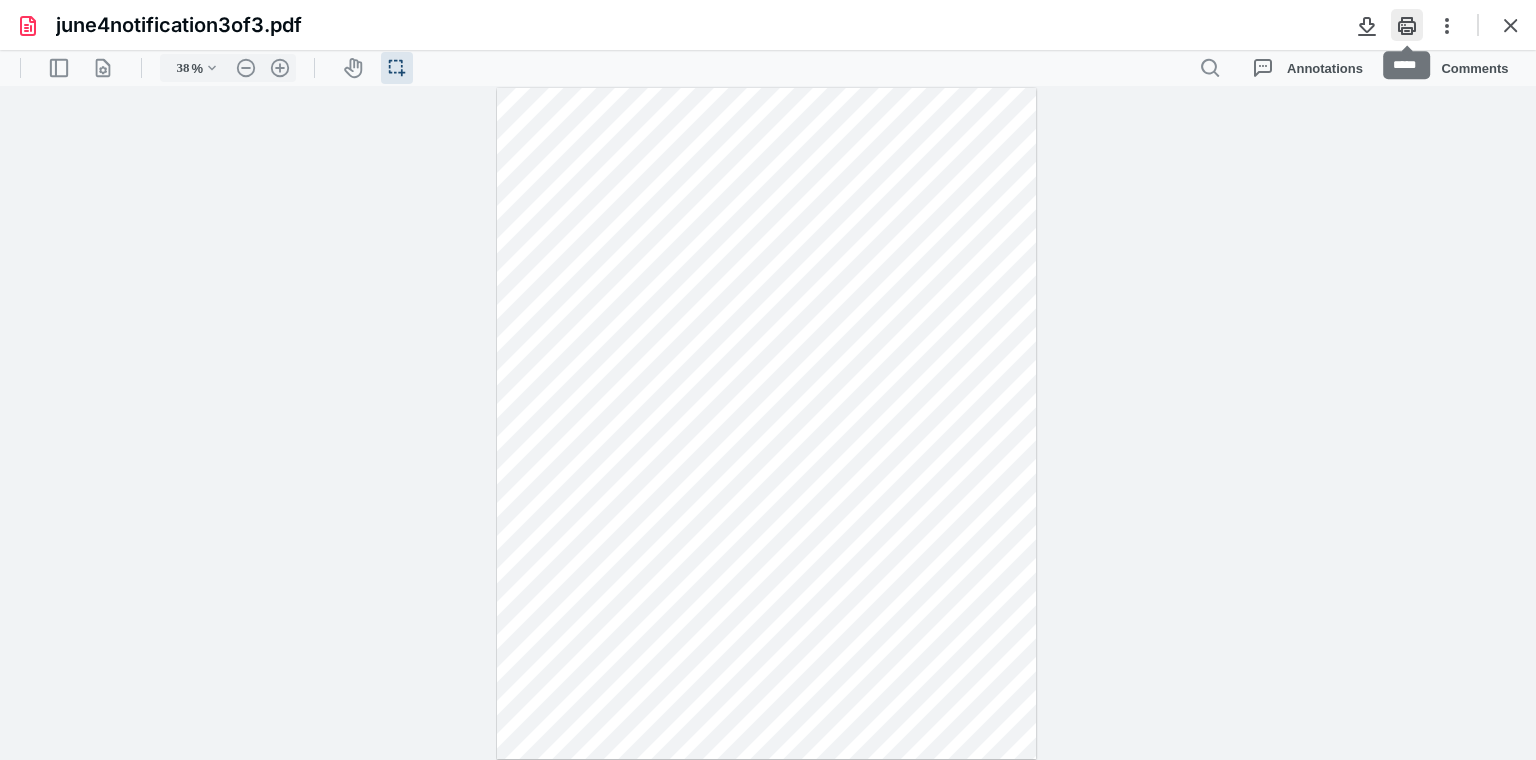 click at bounding box center (1407, 25) 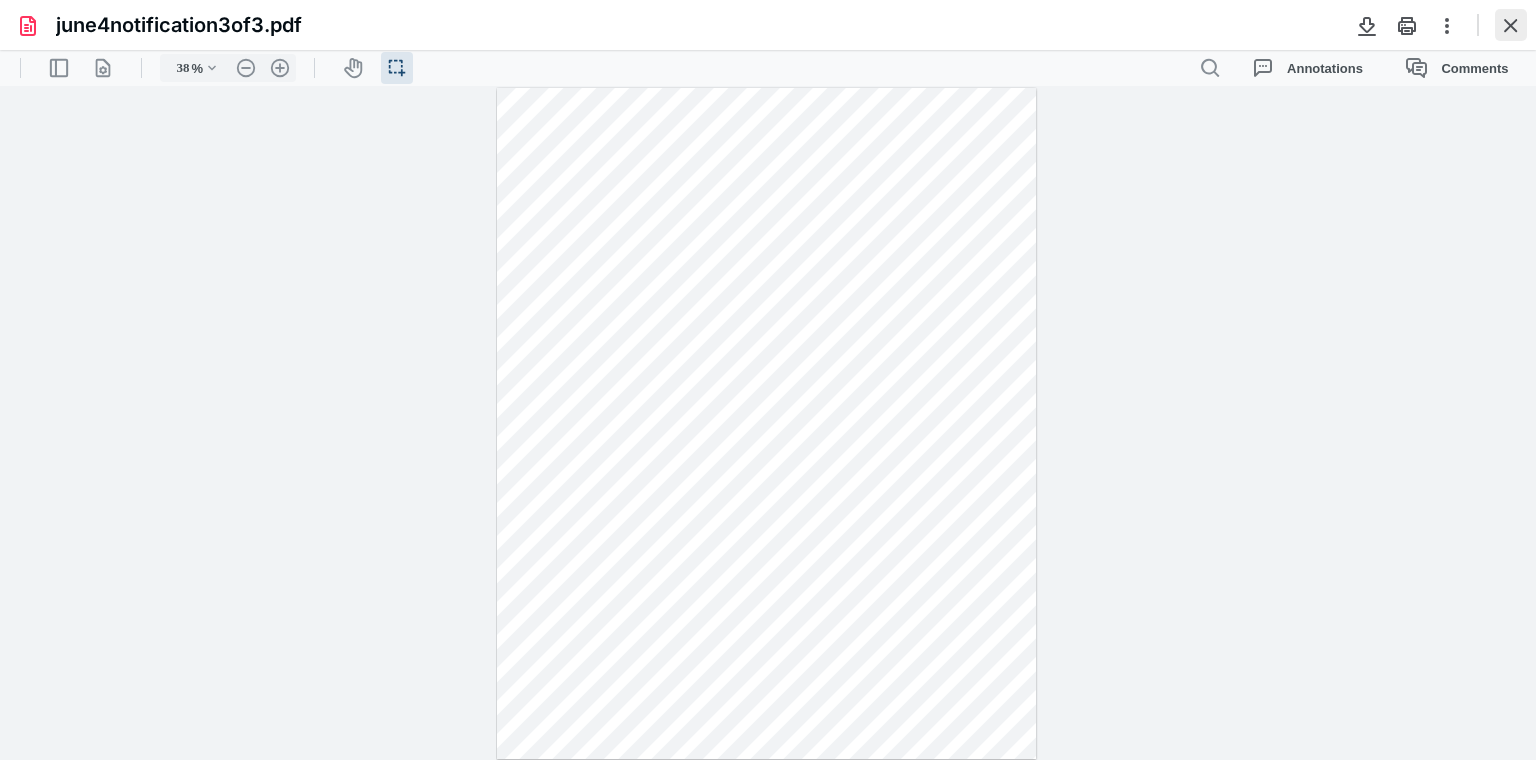 click at bounding box center (1511, 25) 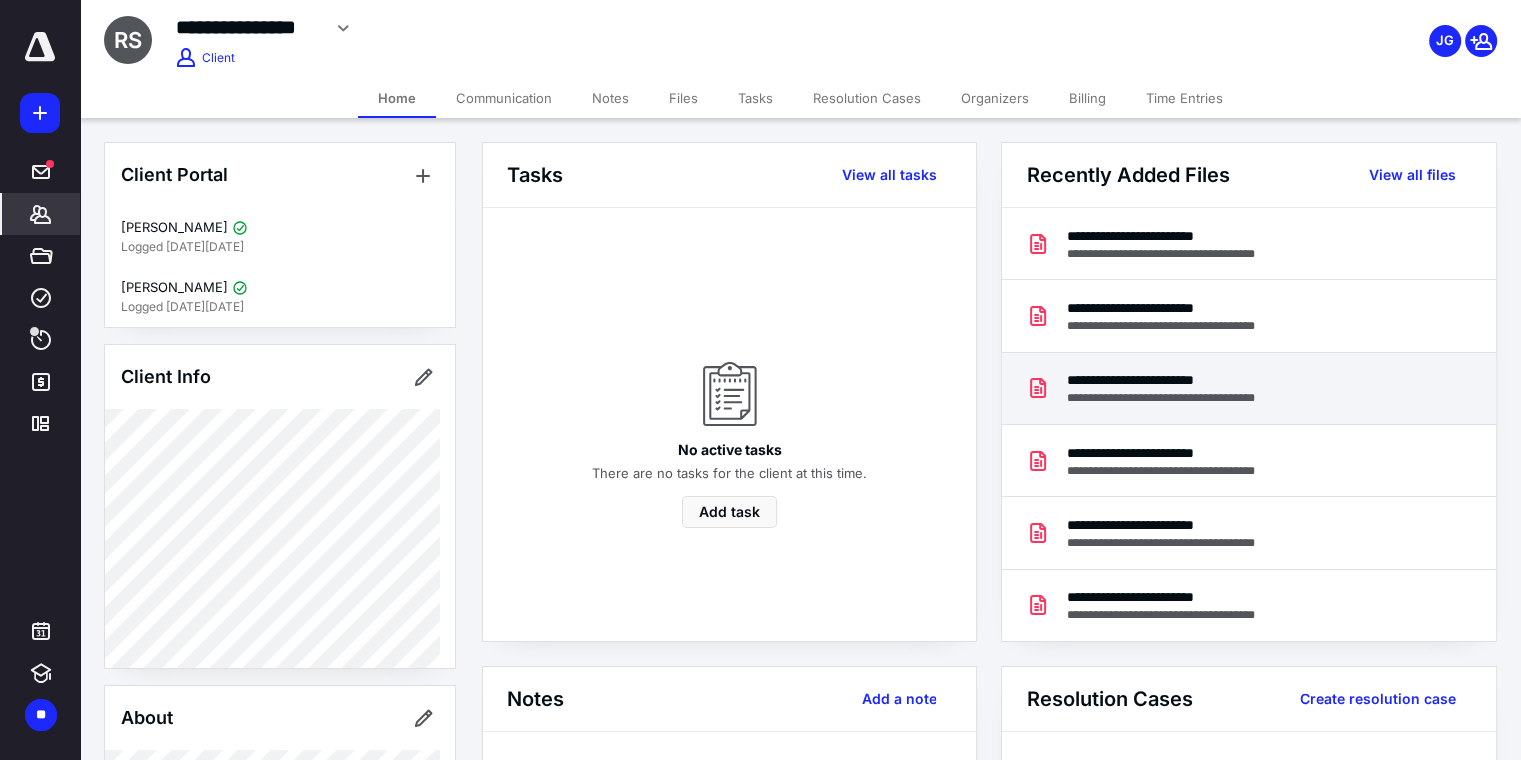 click on "**********" at bounding box center (1175, 380) 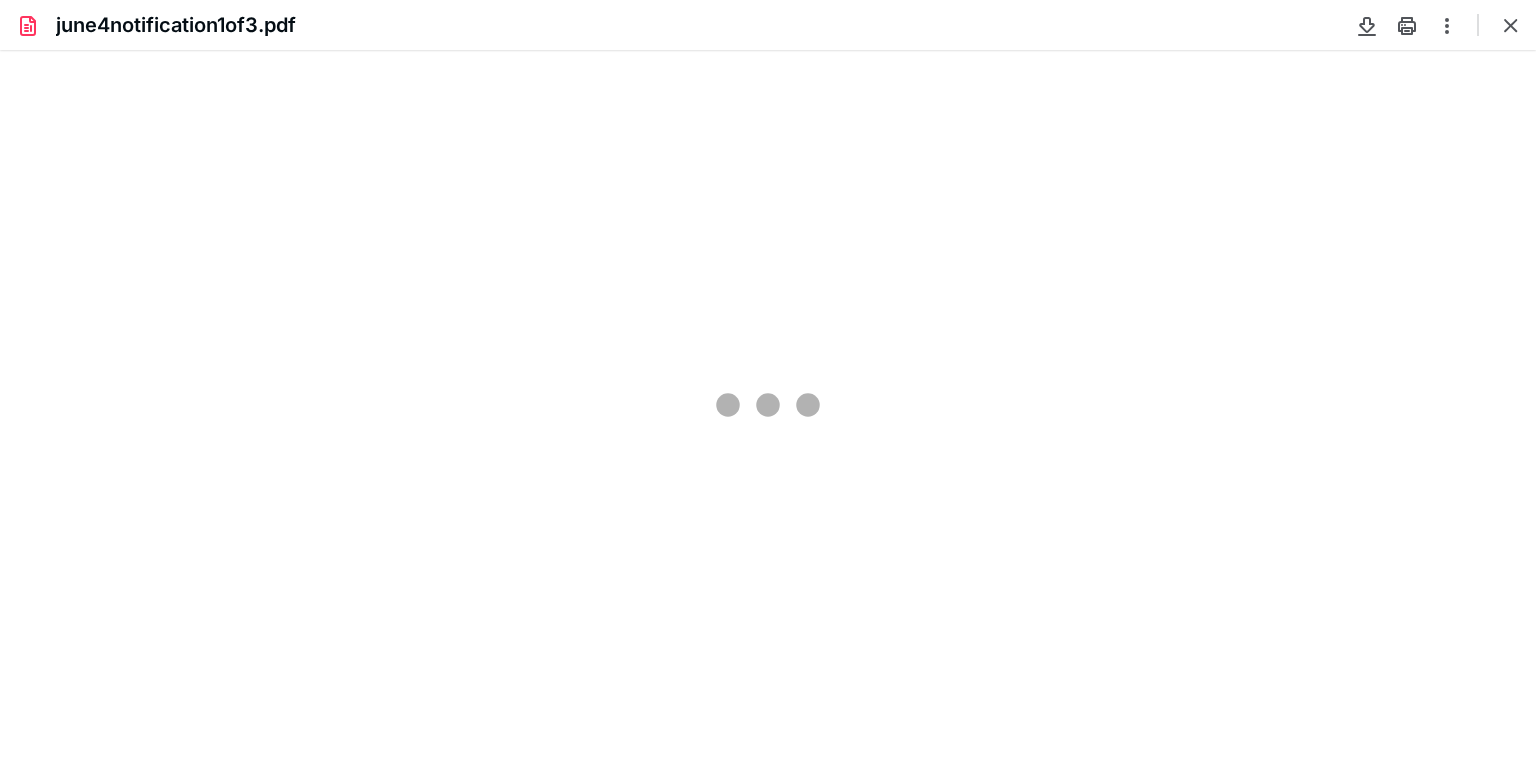 scroll, scrollTop: 0, scrollLeft: 0, axis: both 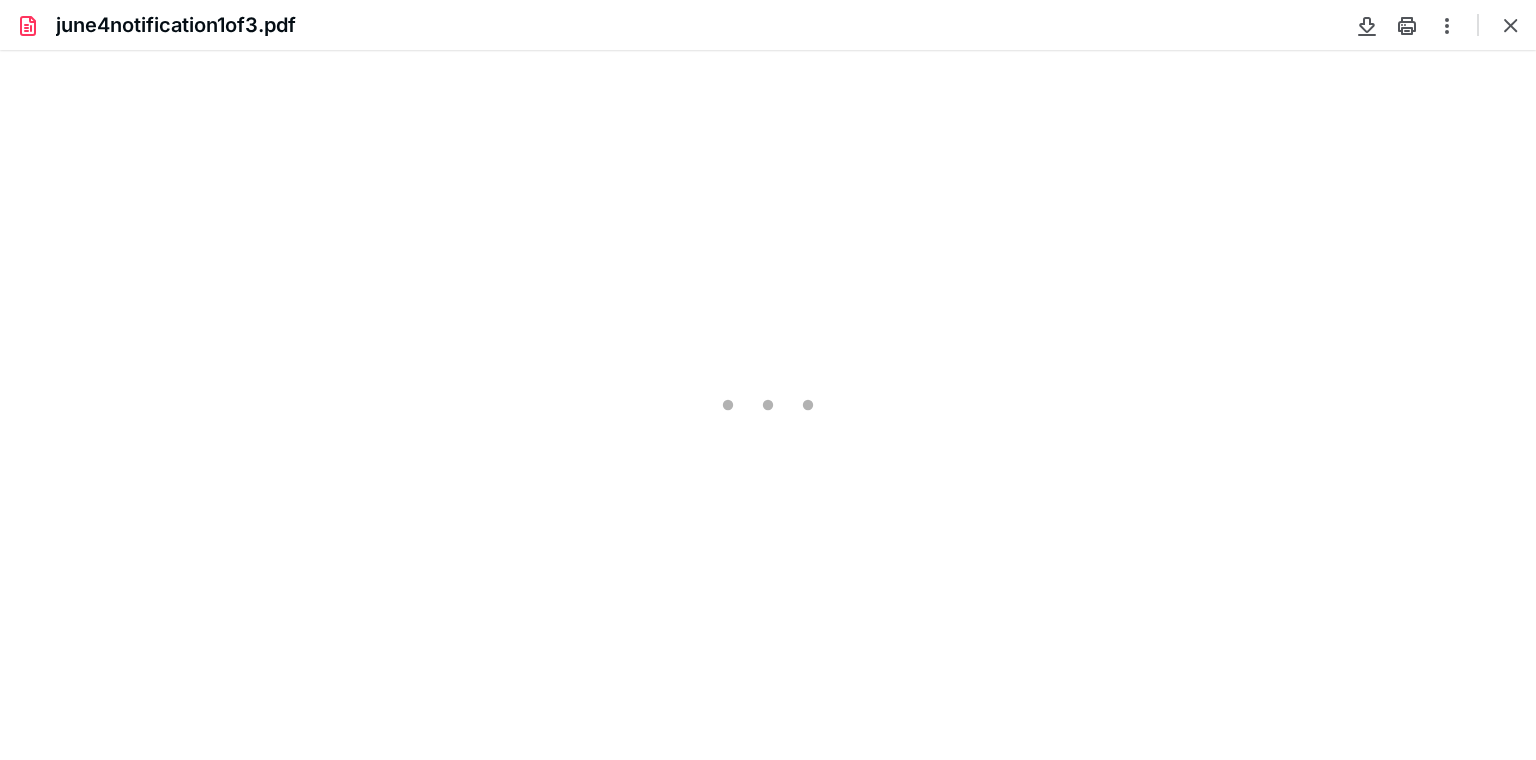 type on "38" 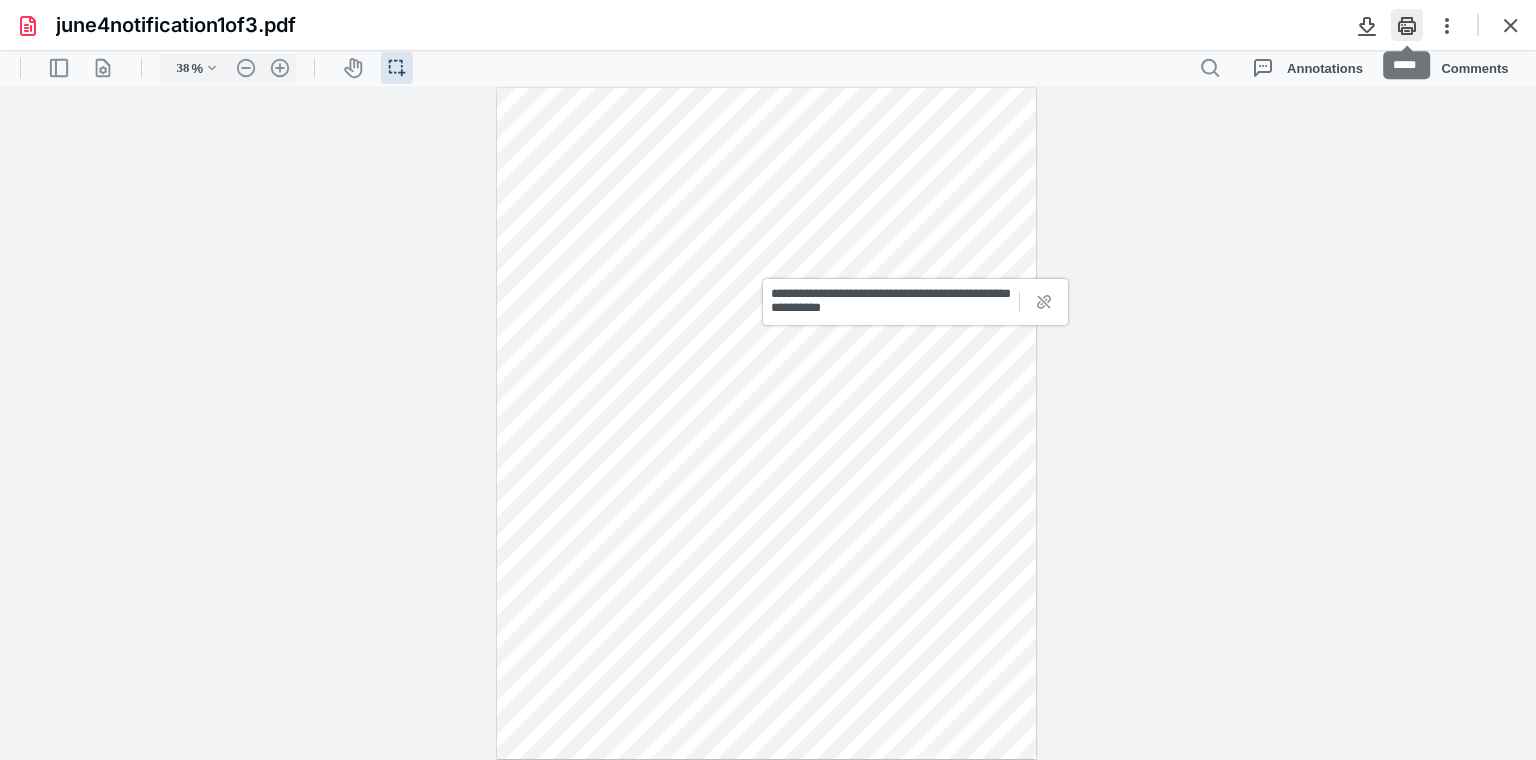 click at bounding box center [1407, 25] 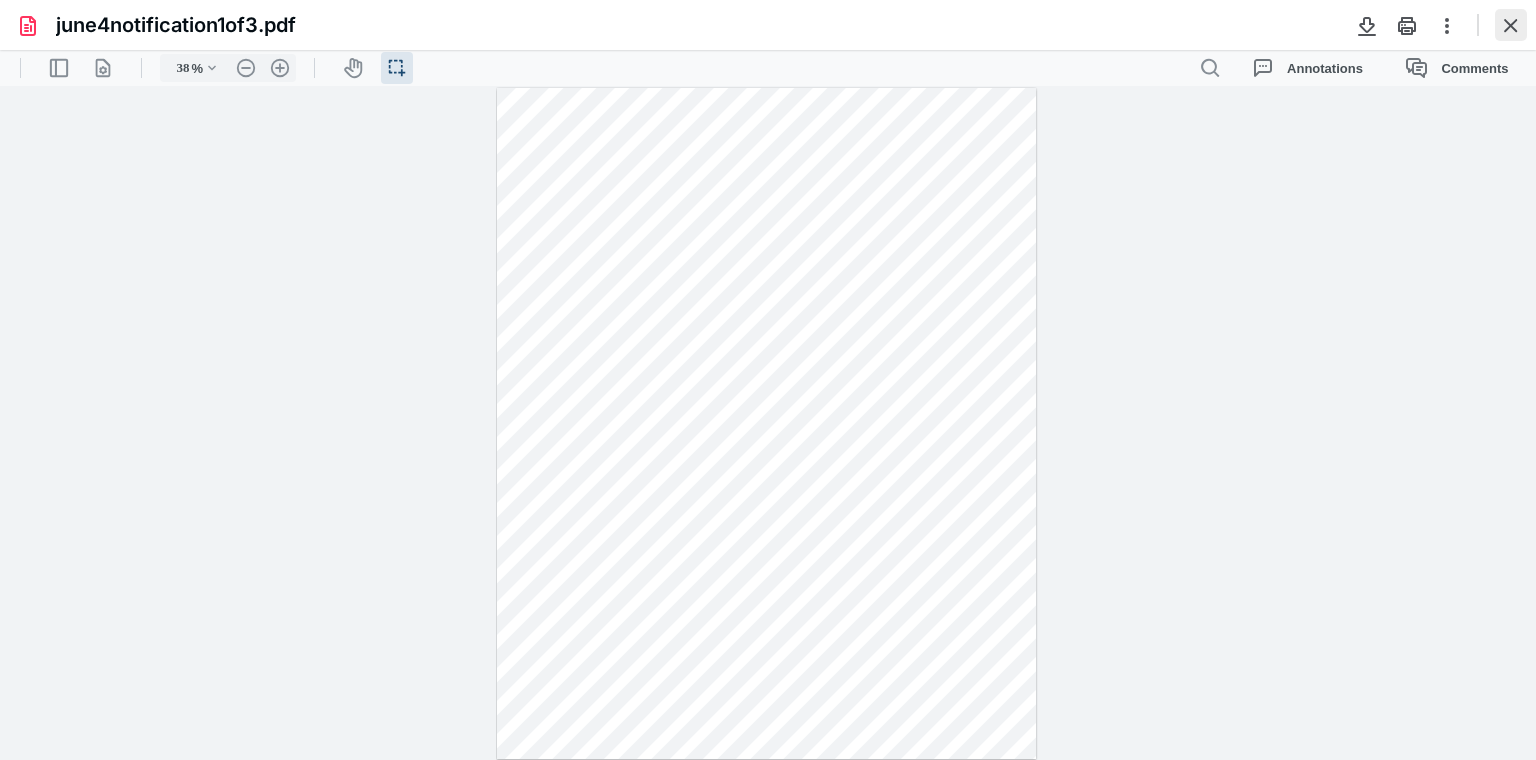 click at bounding box center (1511, 25) 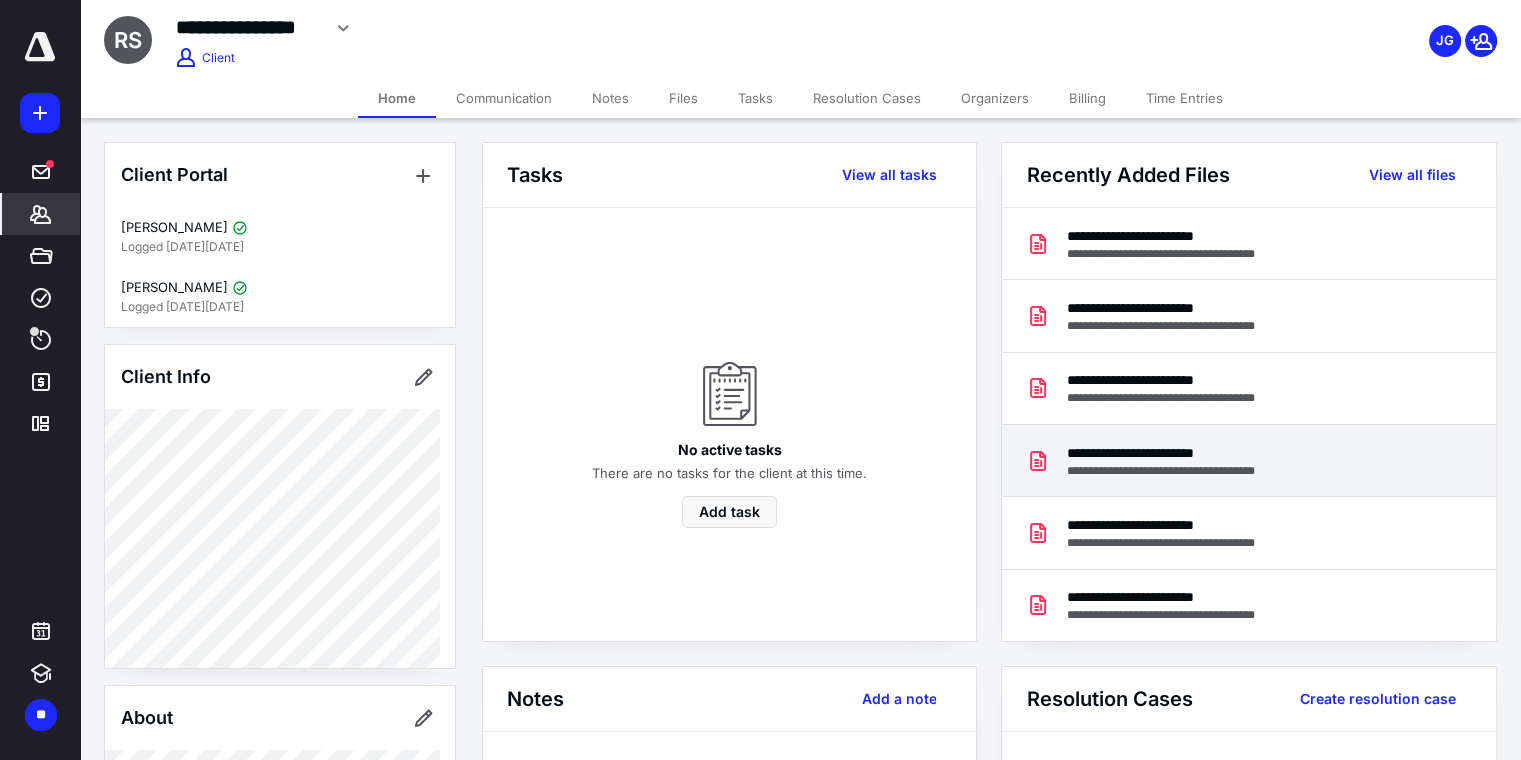 click on "**********" at bounding box center [1175, 453] 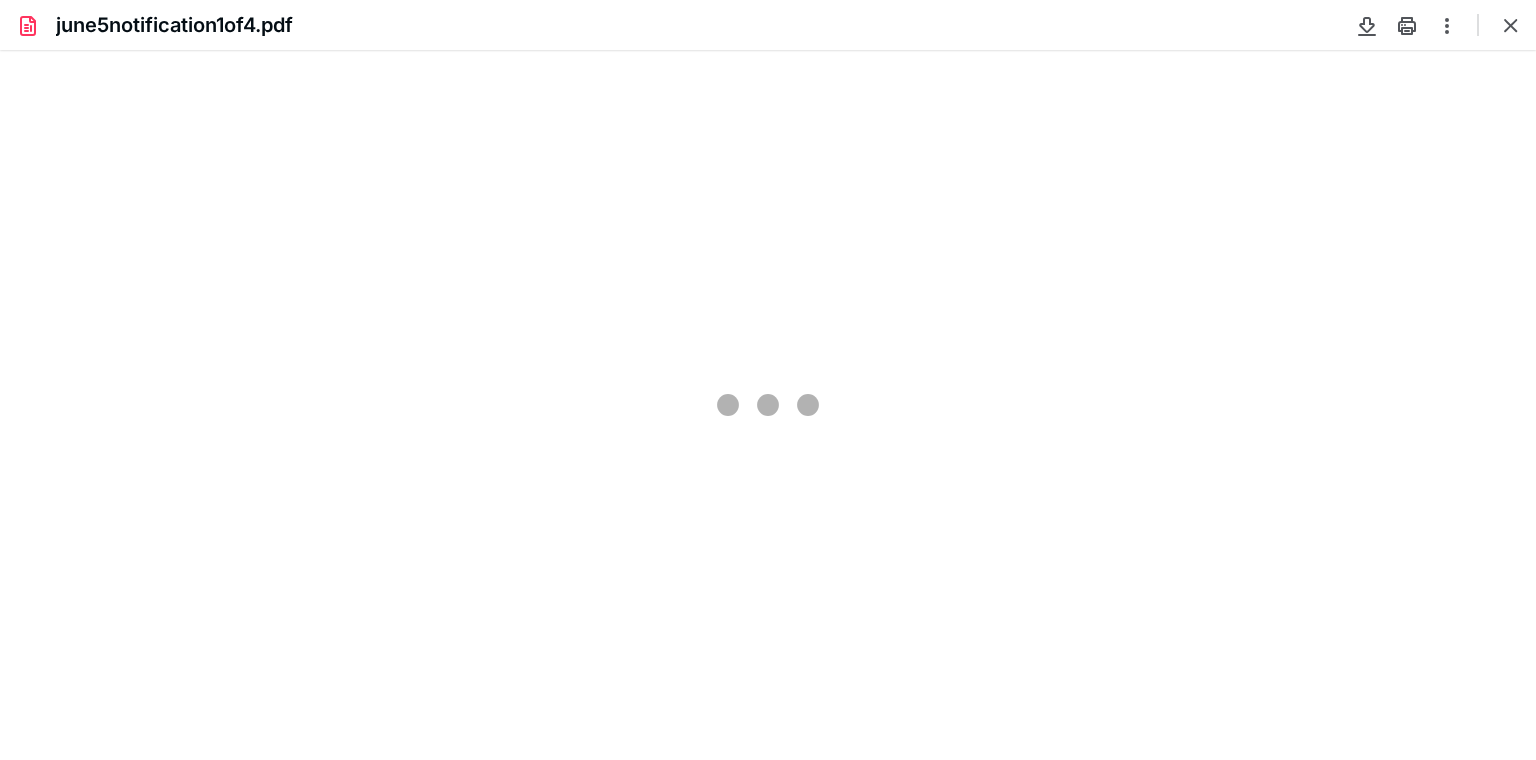 scroll, scrollTop: 0, scrollLeft: 0, axis: both 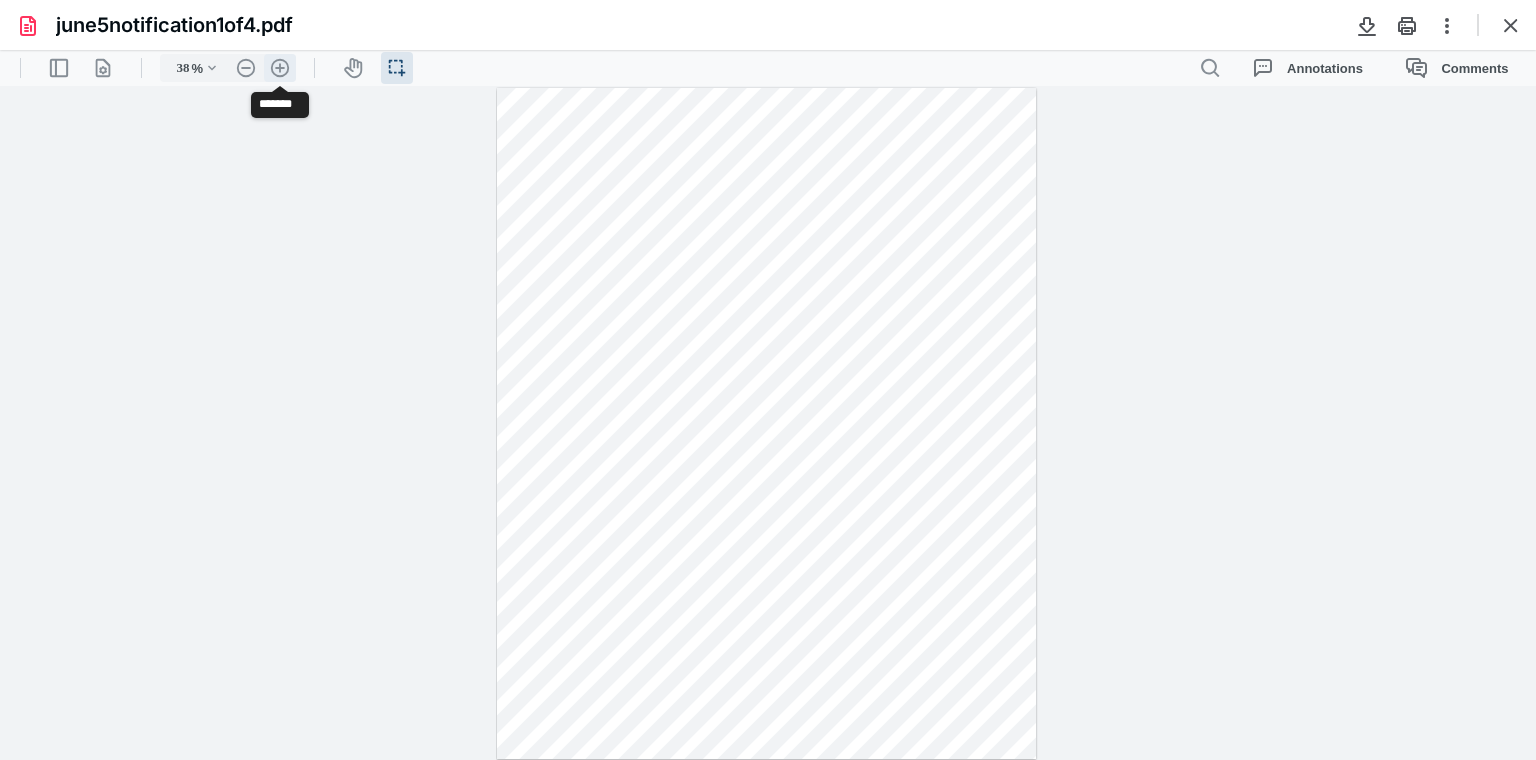 click on ".cls-1{fill:#abb0c4;} icon - header - zoom - in - line" at bounding box center (280, 68) 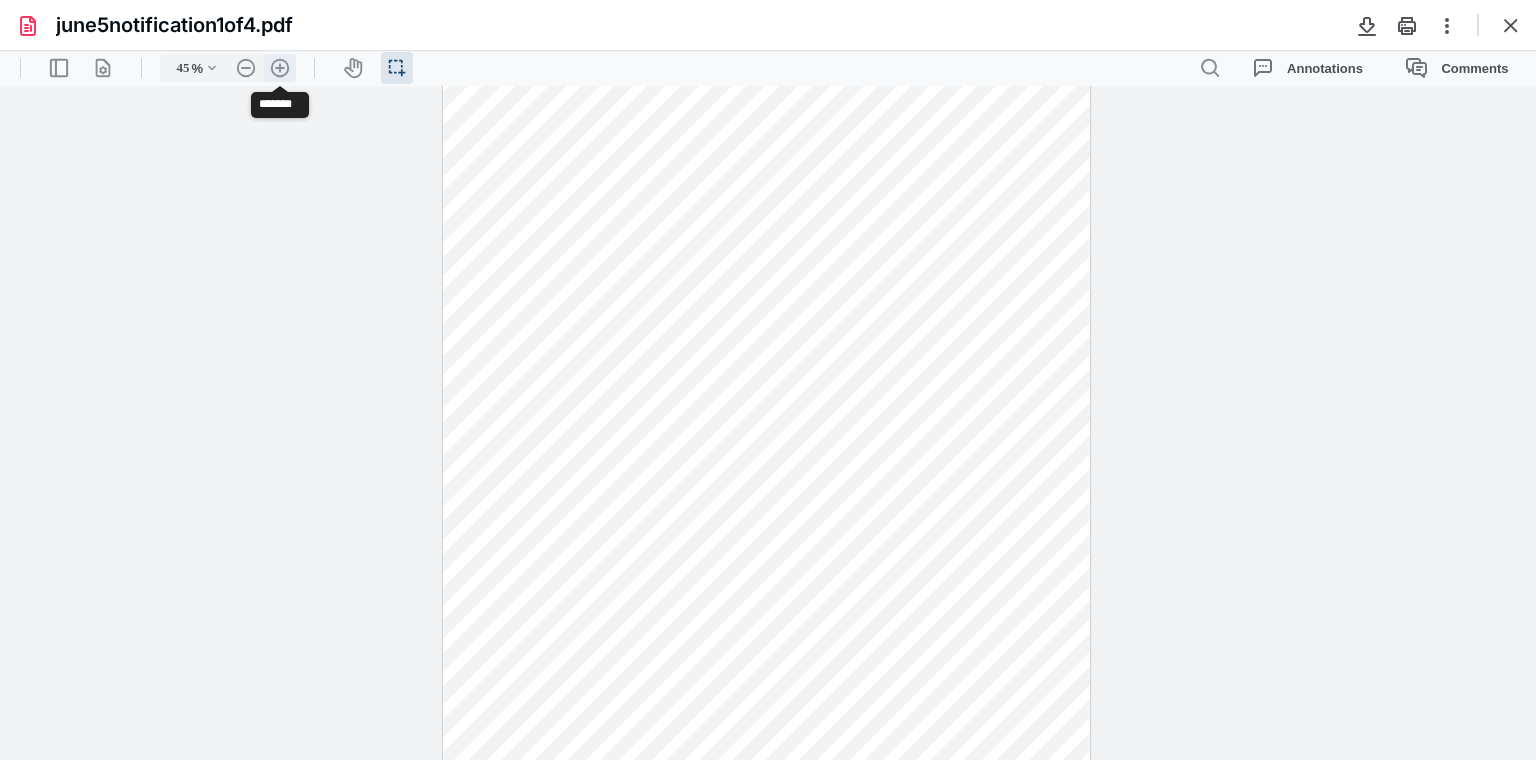 click on ".cls-1{fill:#abb0c4;} icon - header - zoom - in - line" at bounding box center [280, 68] 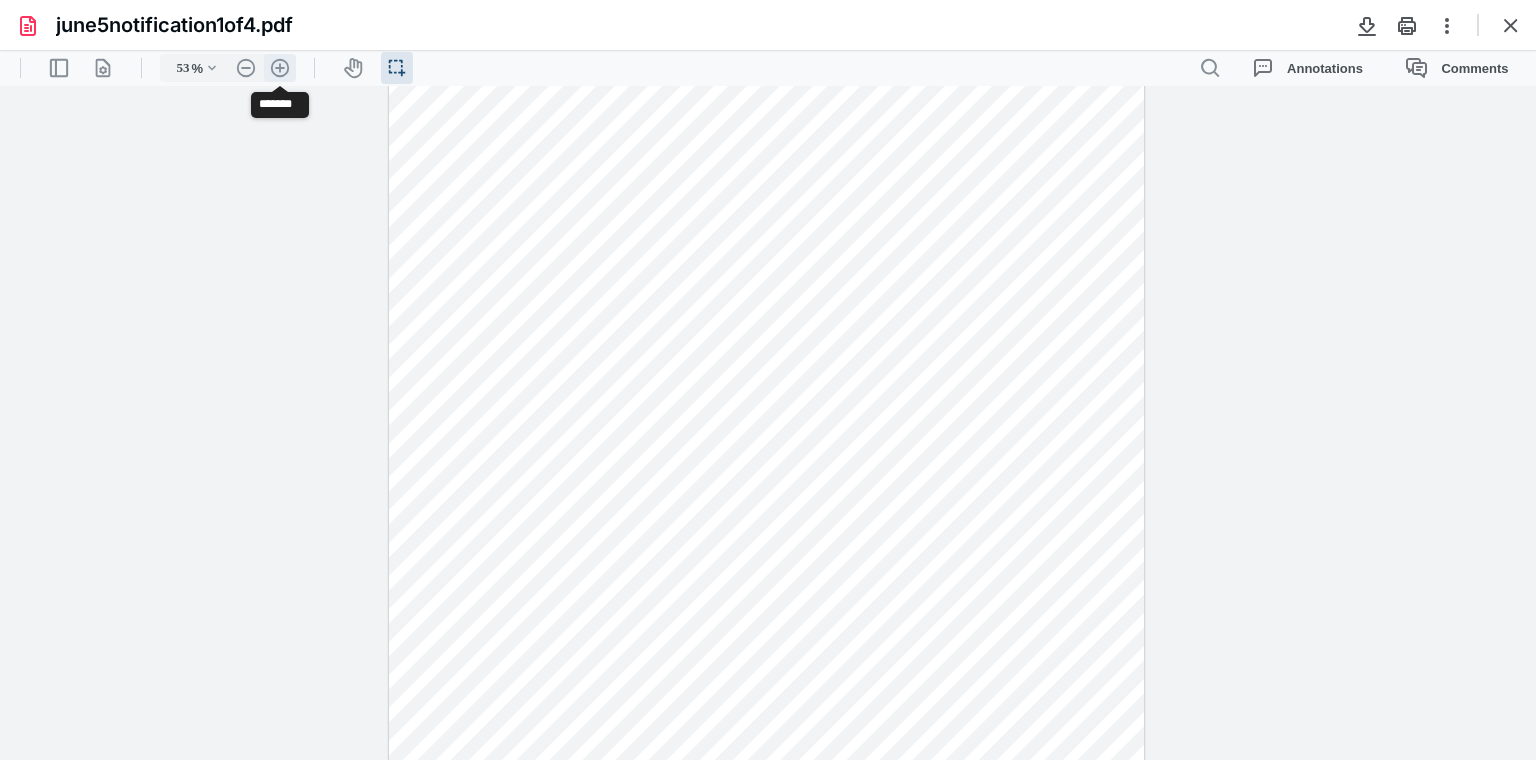 click on ".cls-1{fill:#abb0c4;} icon - header - zoom - in - line" at bounding box center (280, 68) 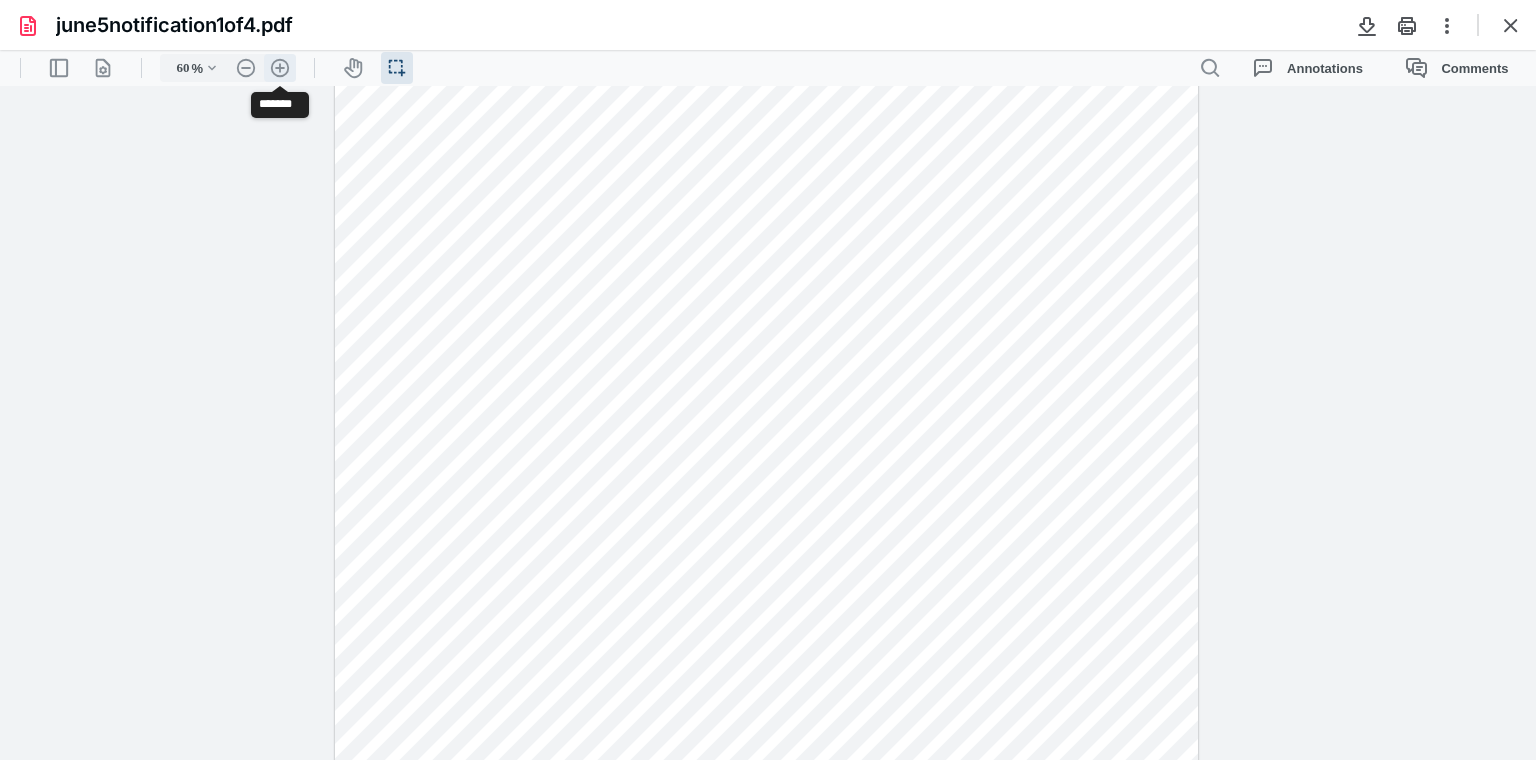 click on ".cls-1{fill:#abb0c4;} icon - header - zoom - in - line" at bounding box center [280, 68] 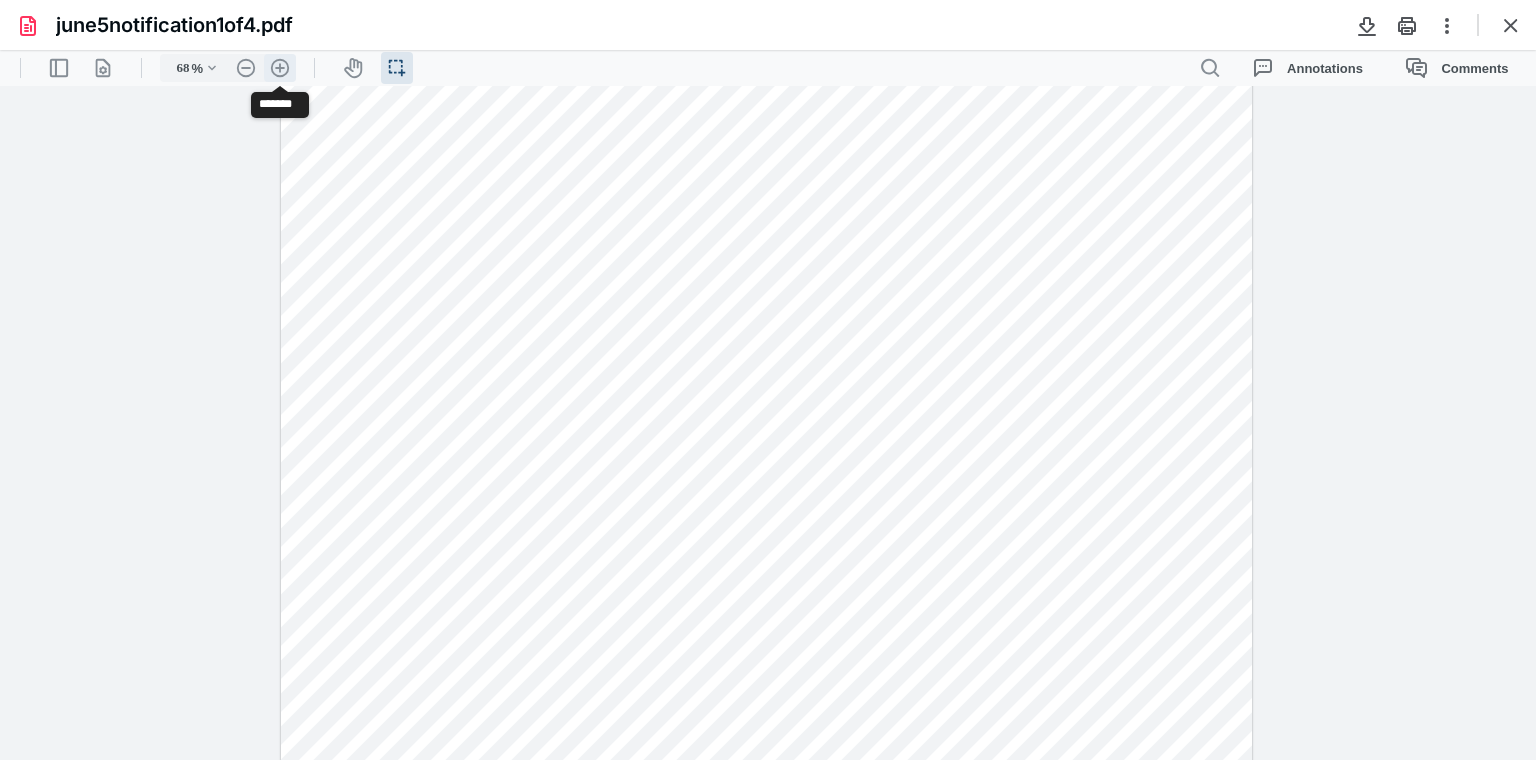 scroll, scrollTop: 252, scrollLeft: 0, axis: vertical 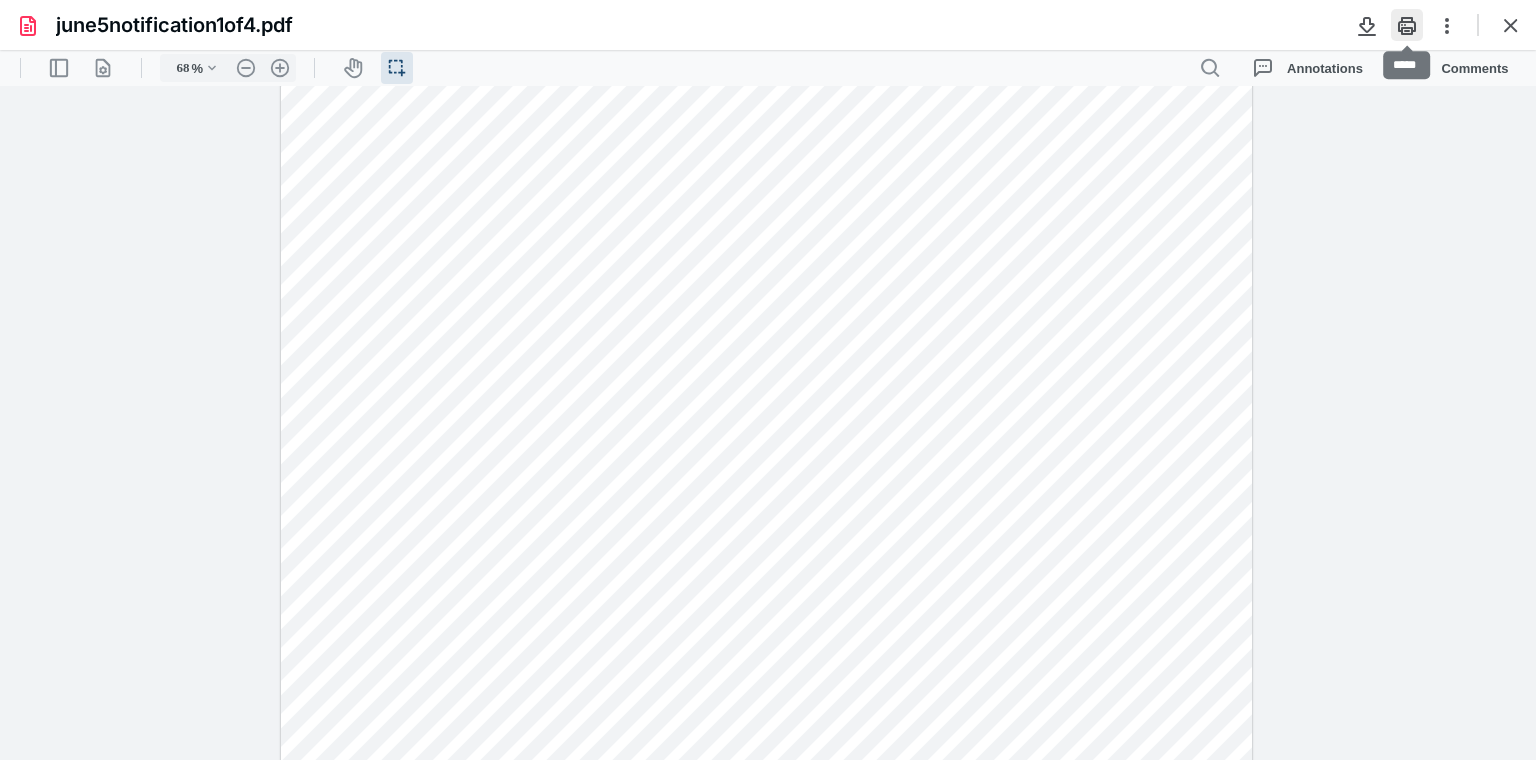 click at bounding box center [1407, 25] 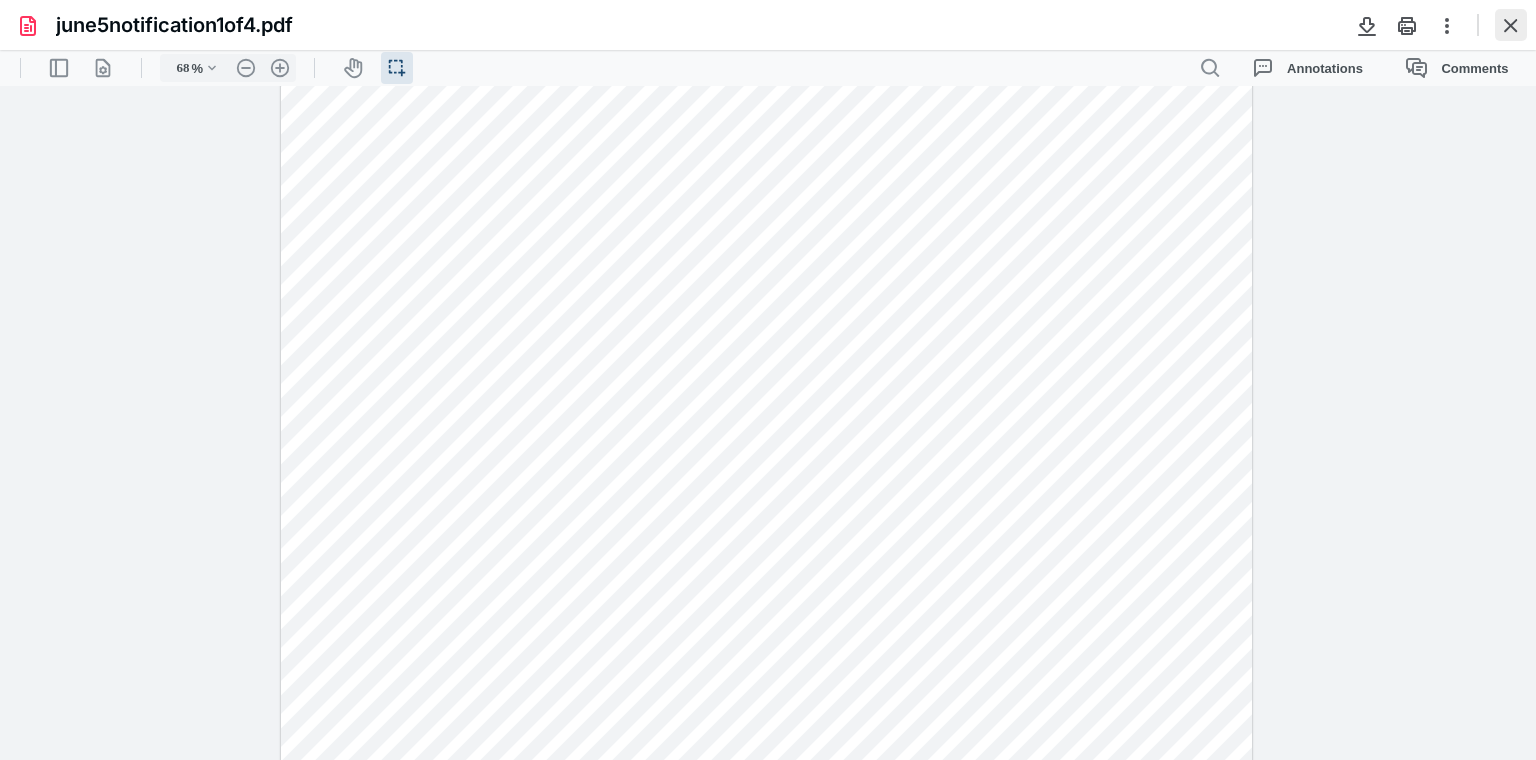 click at bounding box center [1511, 25] 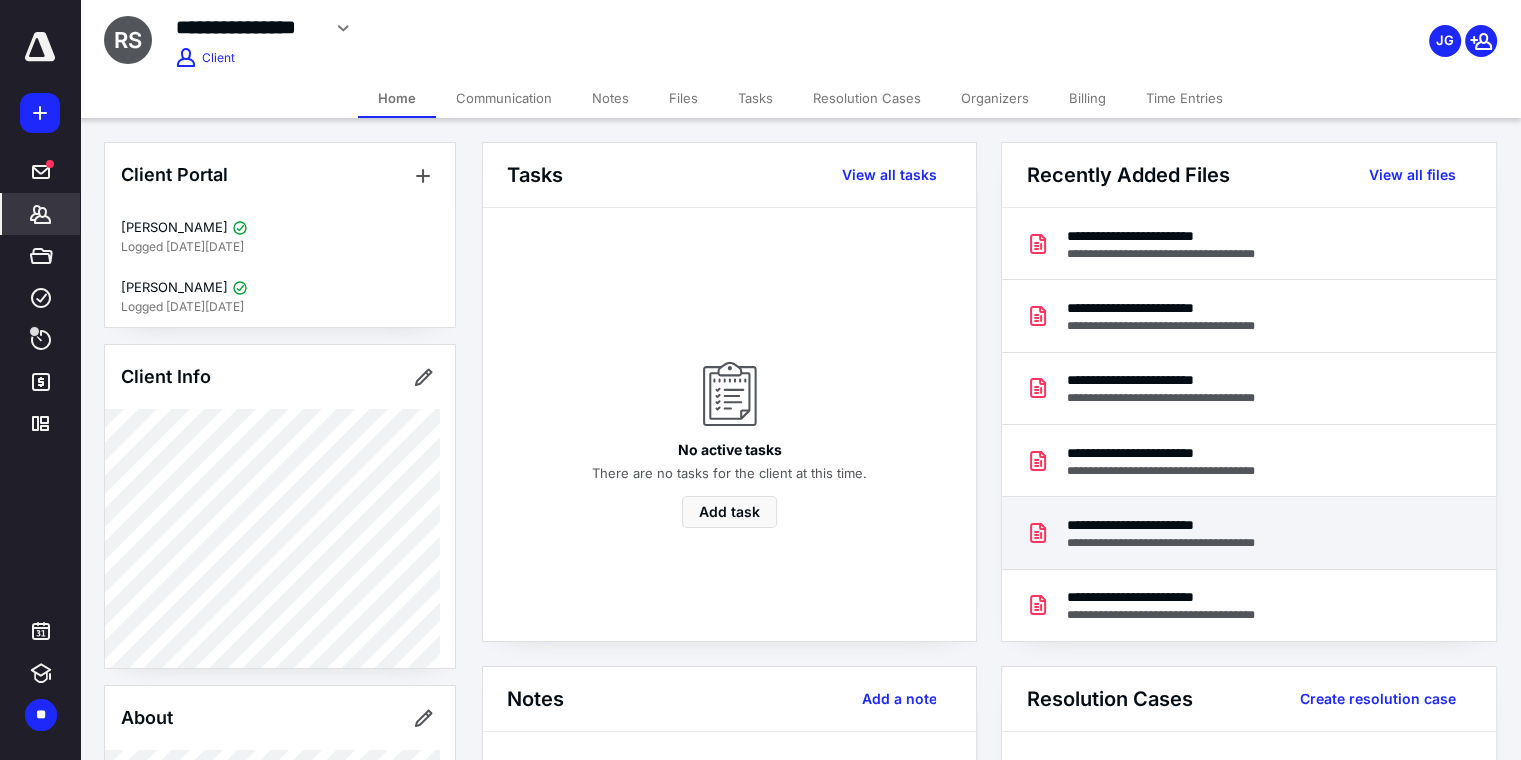 click on "**********" at bounding box center [1175, 543] 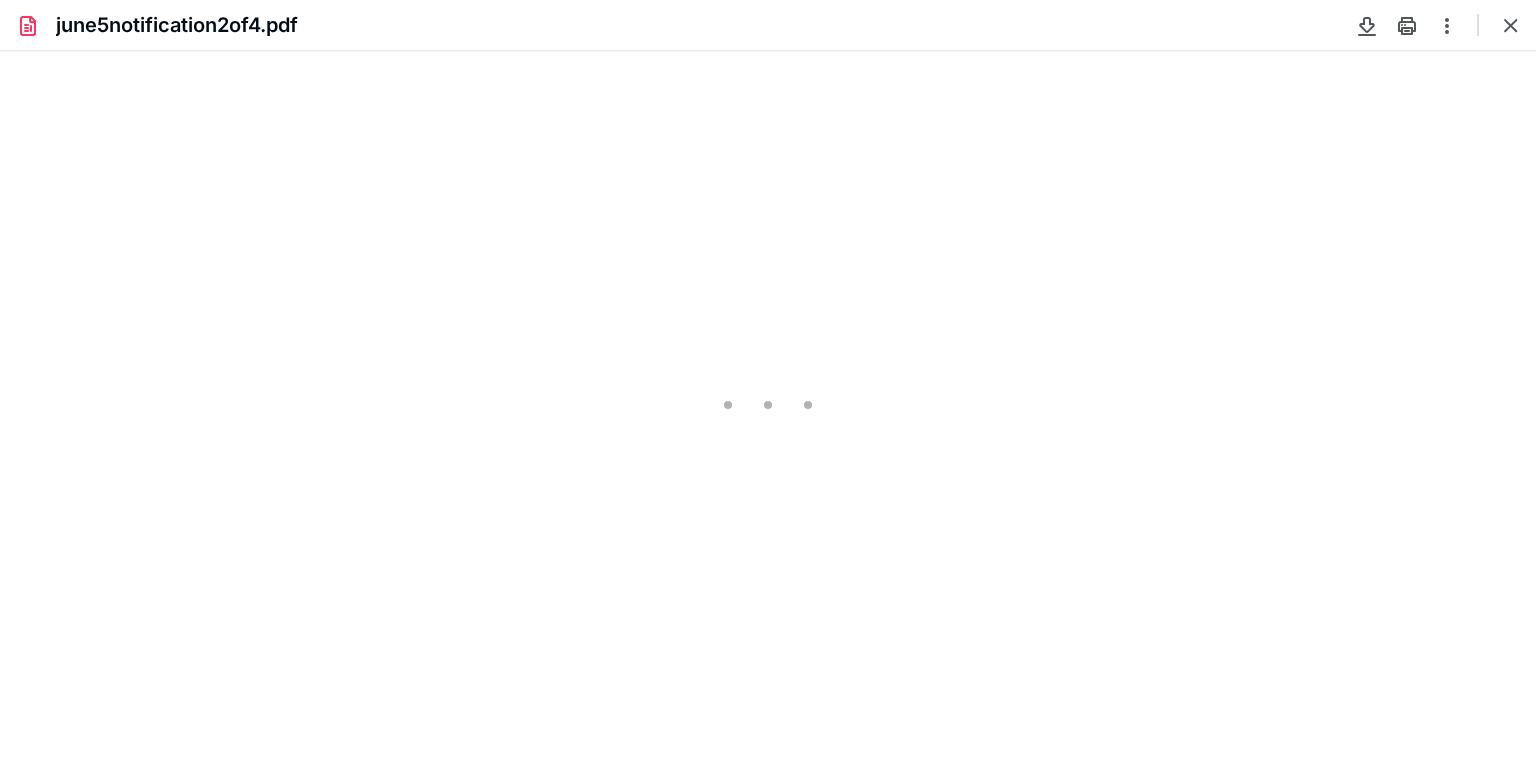 scroll, scrollTop: 0, scrollLeft: 0, axis: both 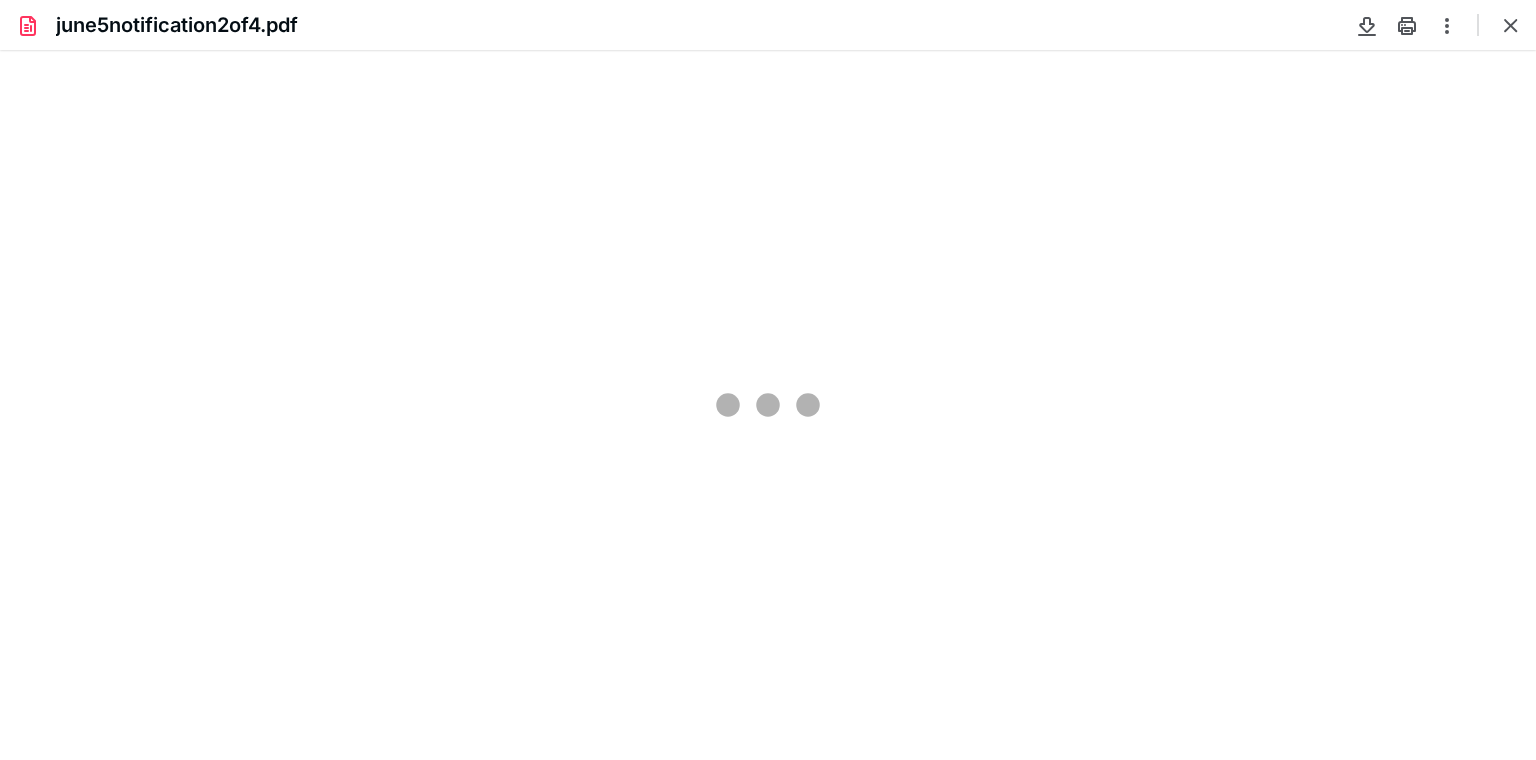 type on "38" 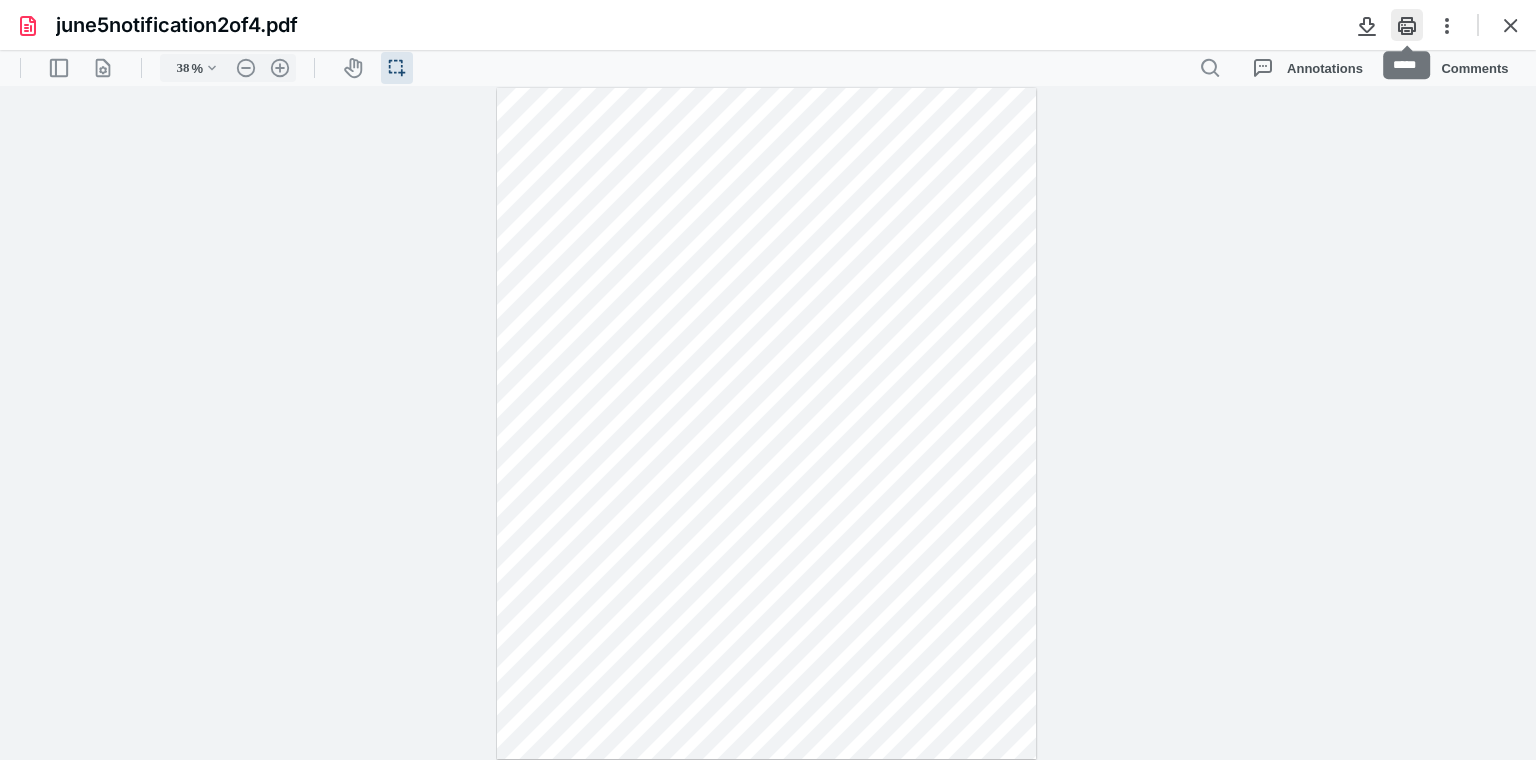 click at bounding box center [1407, 25] 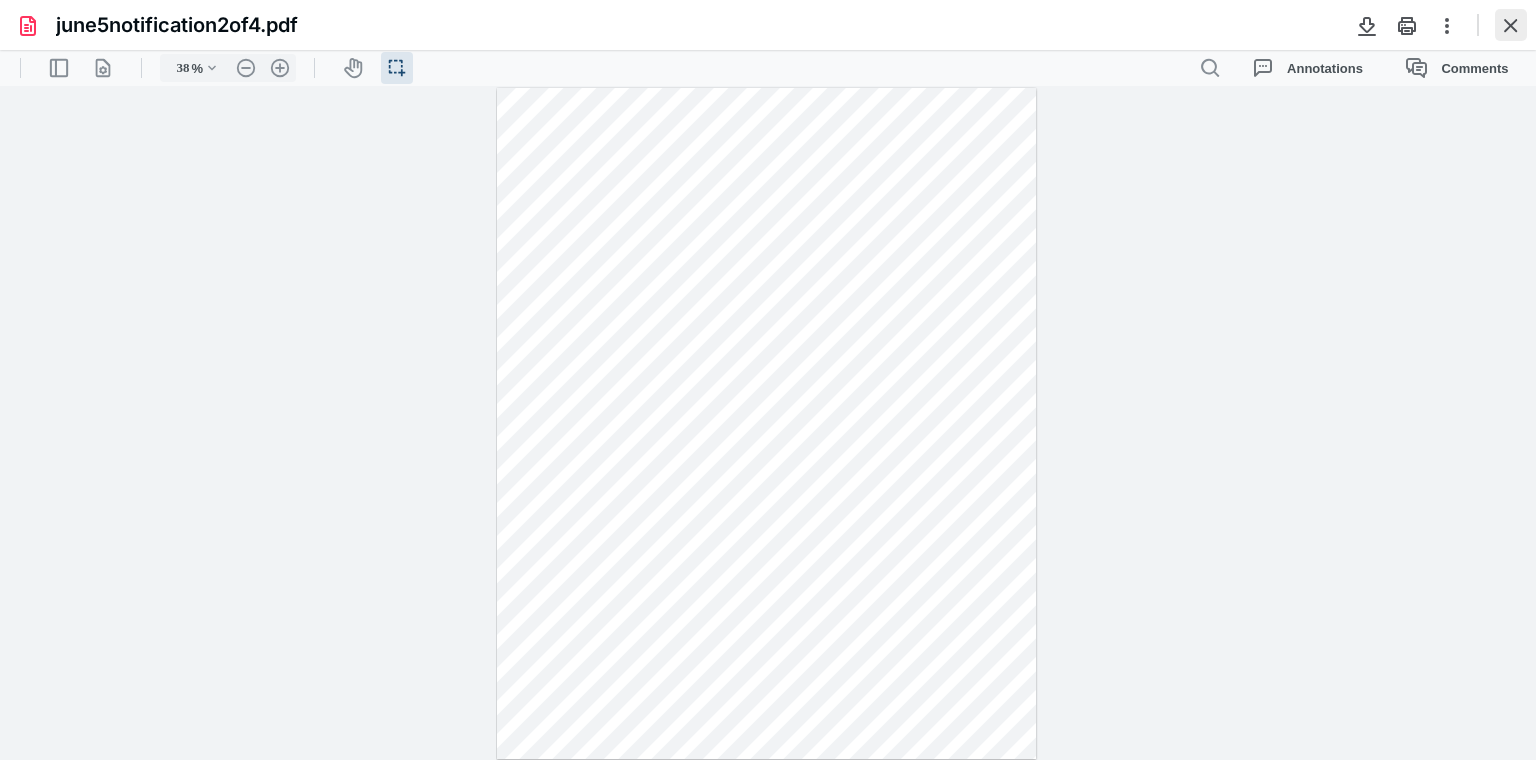 click at bounding box center (1511, 25) 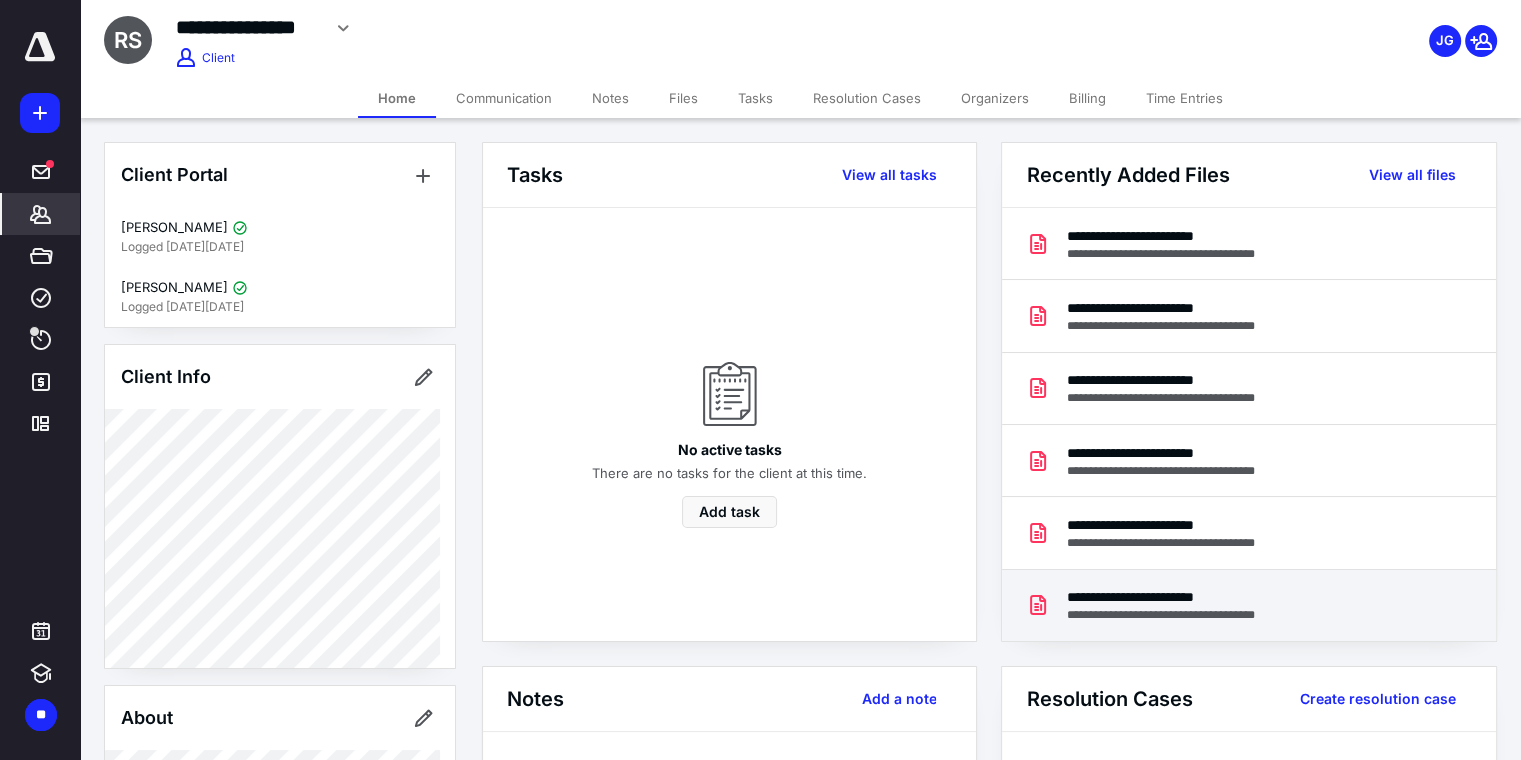 click on "**********" at bounding box center (1175, 597) 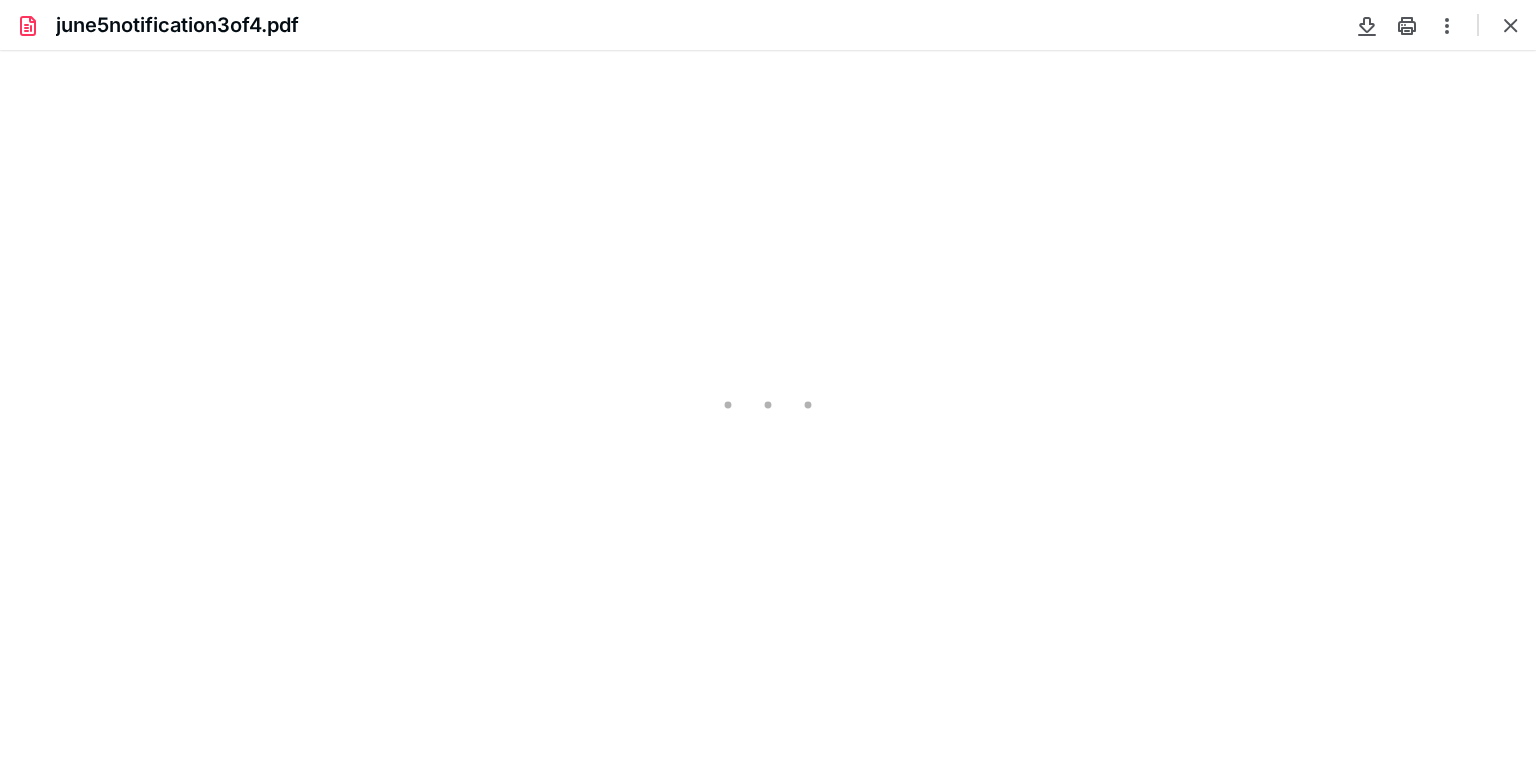 scroll, scrollTop: 0, scrollLeft: 0, axis: both 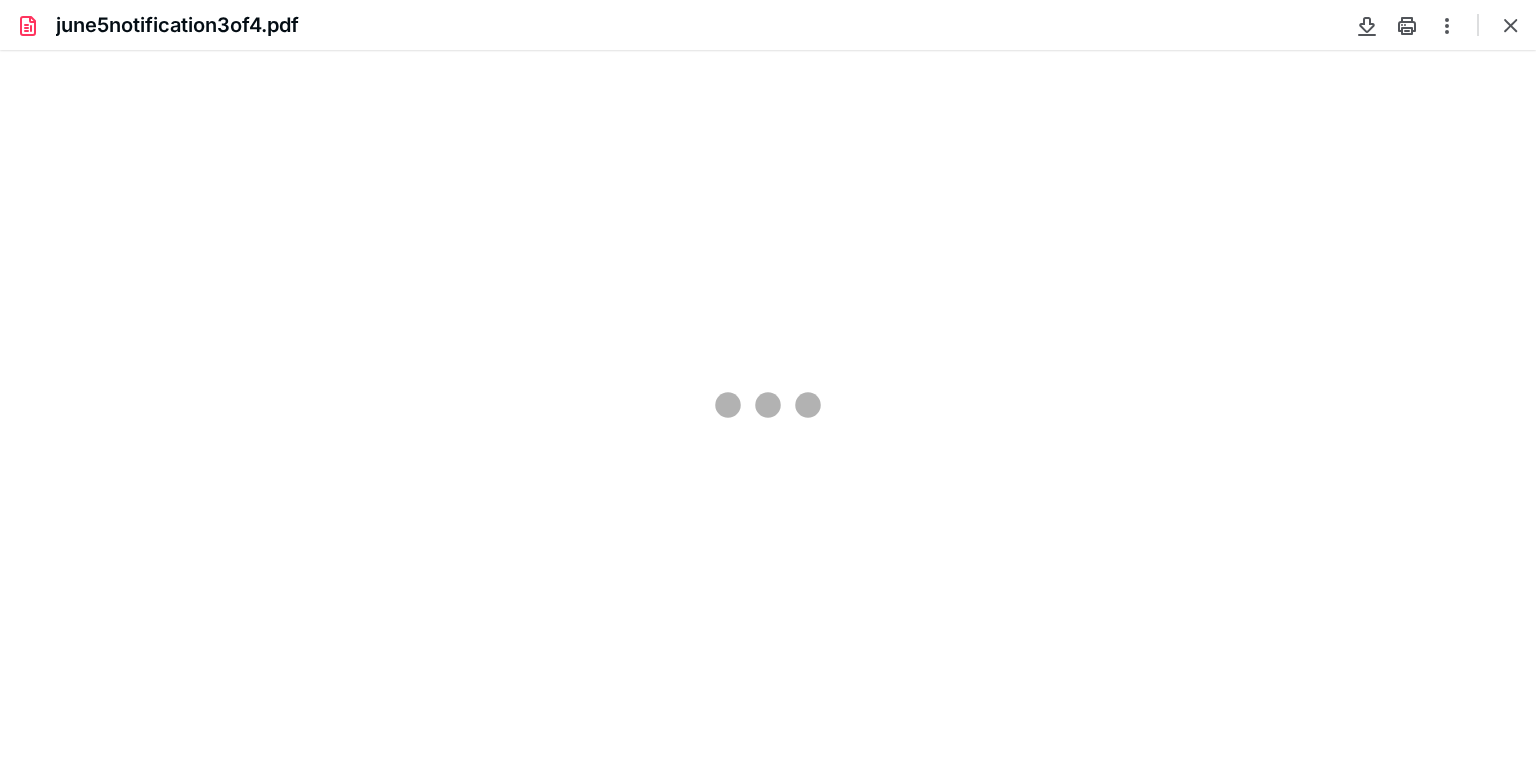 type on "38" 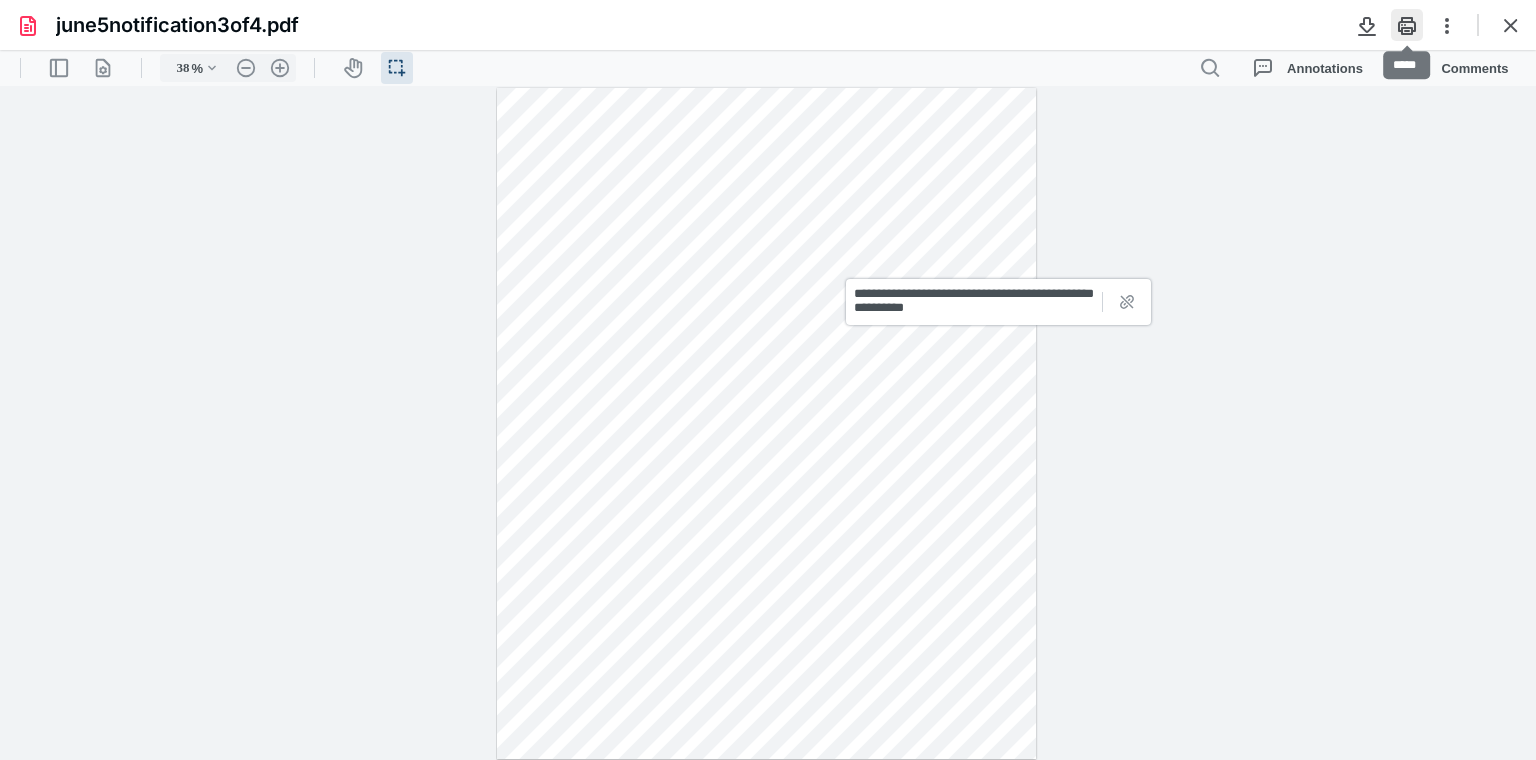 click at bounding box center (1407, 25) 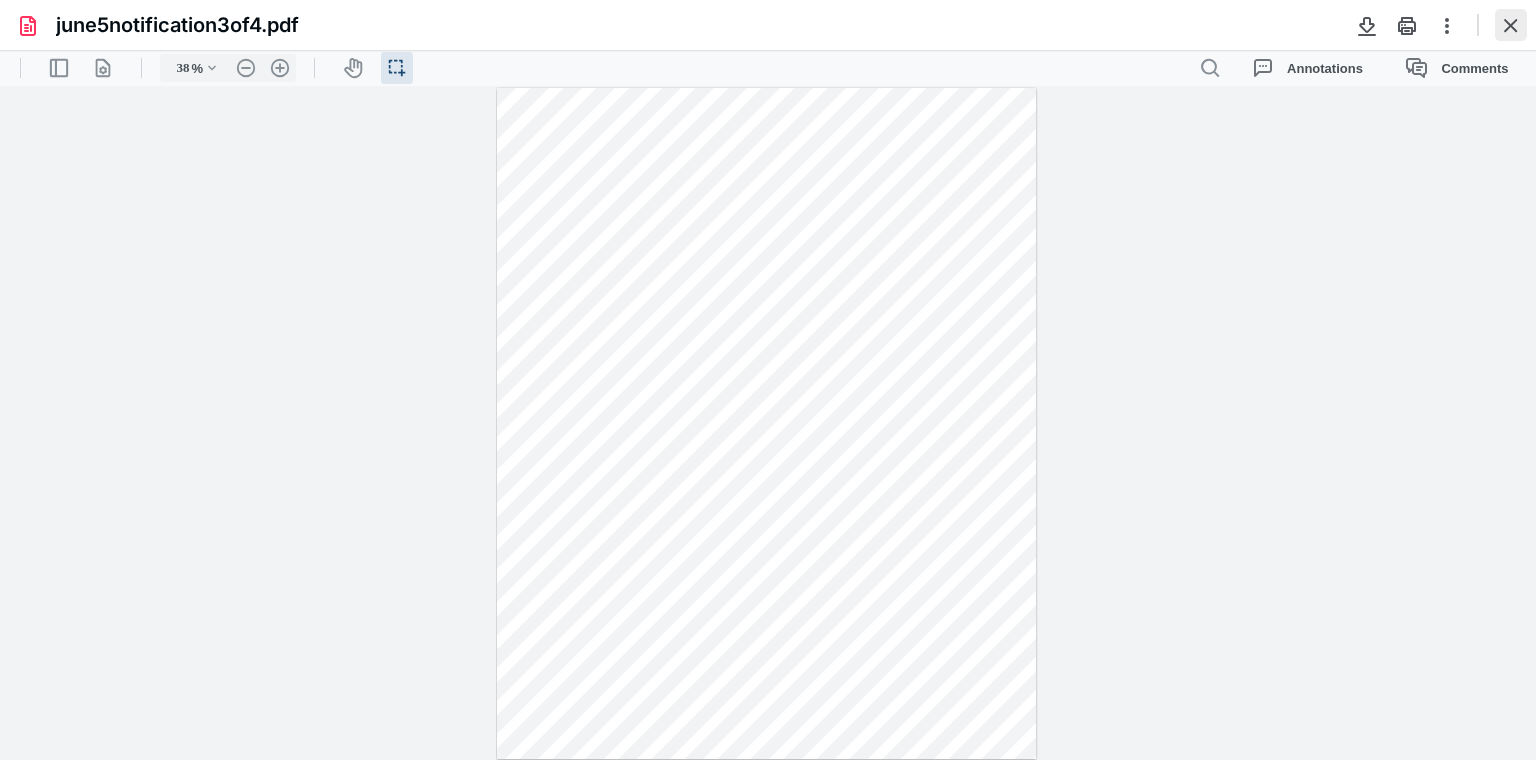 click at bounding box center (1511, 25) 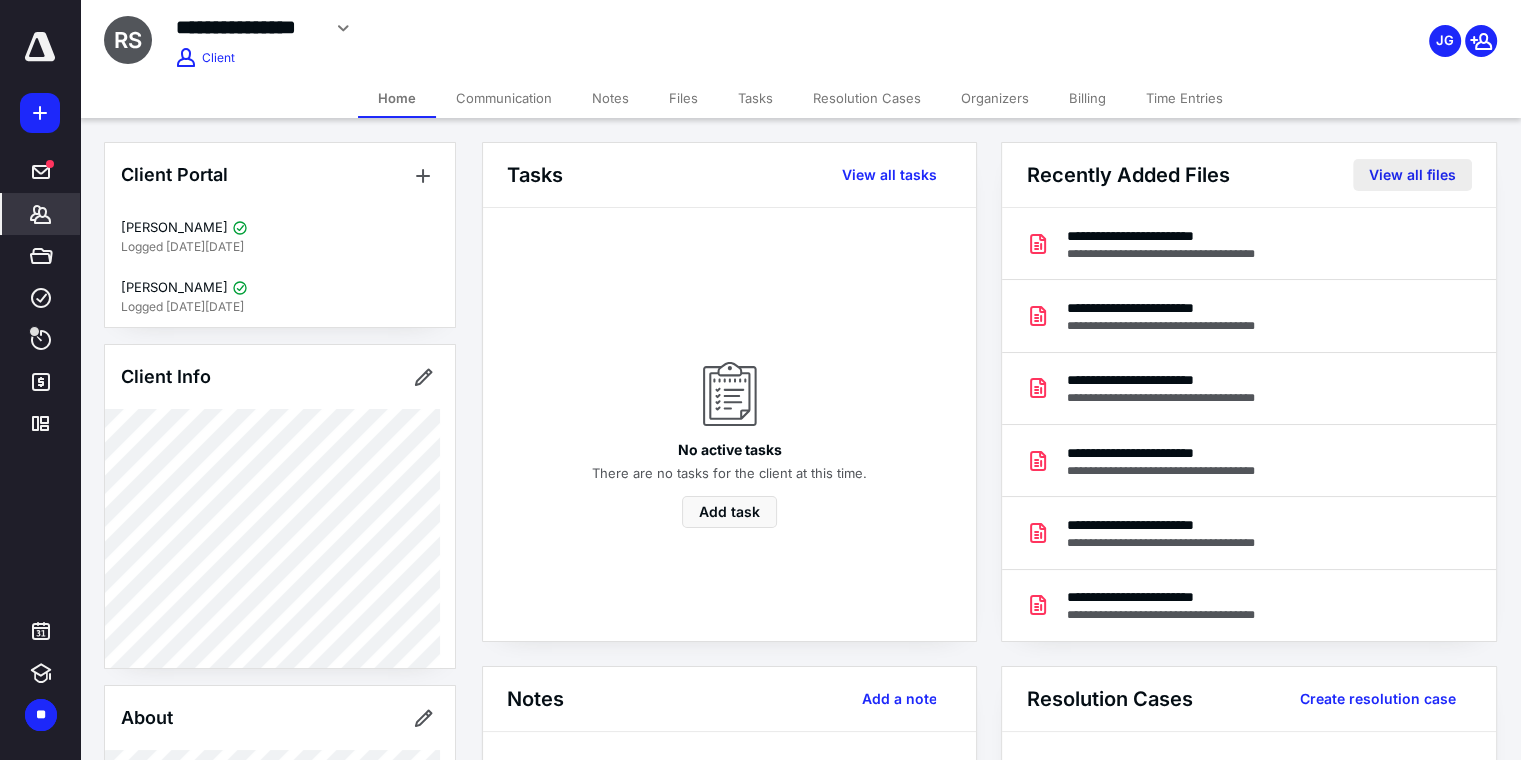 click on "View all files" at bounding box center (1412, 175) 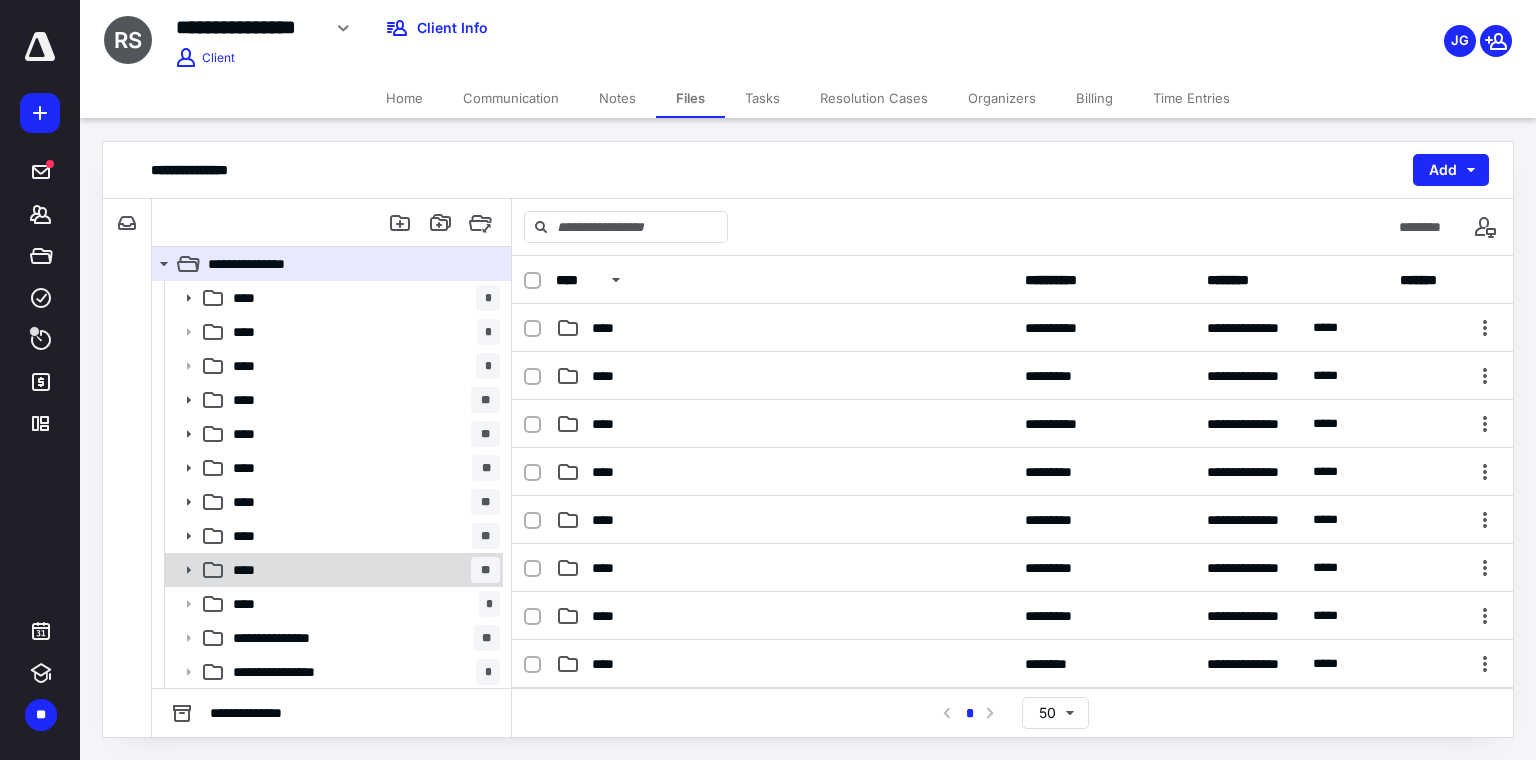click on "**** **" at bounding box center [362, 570] 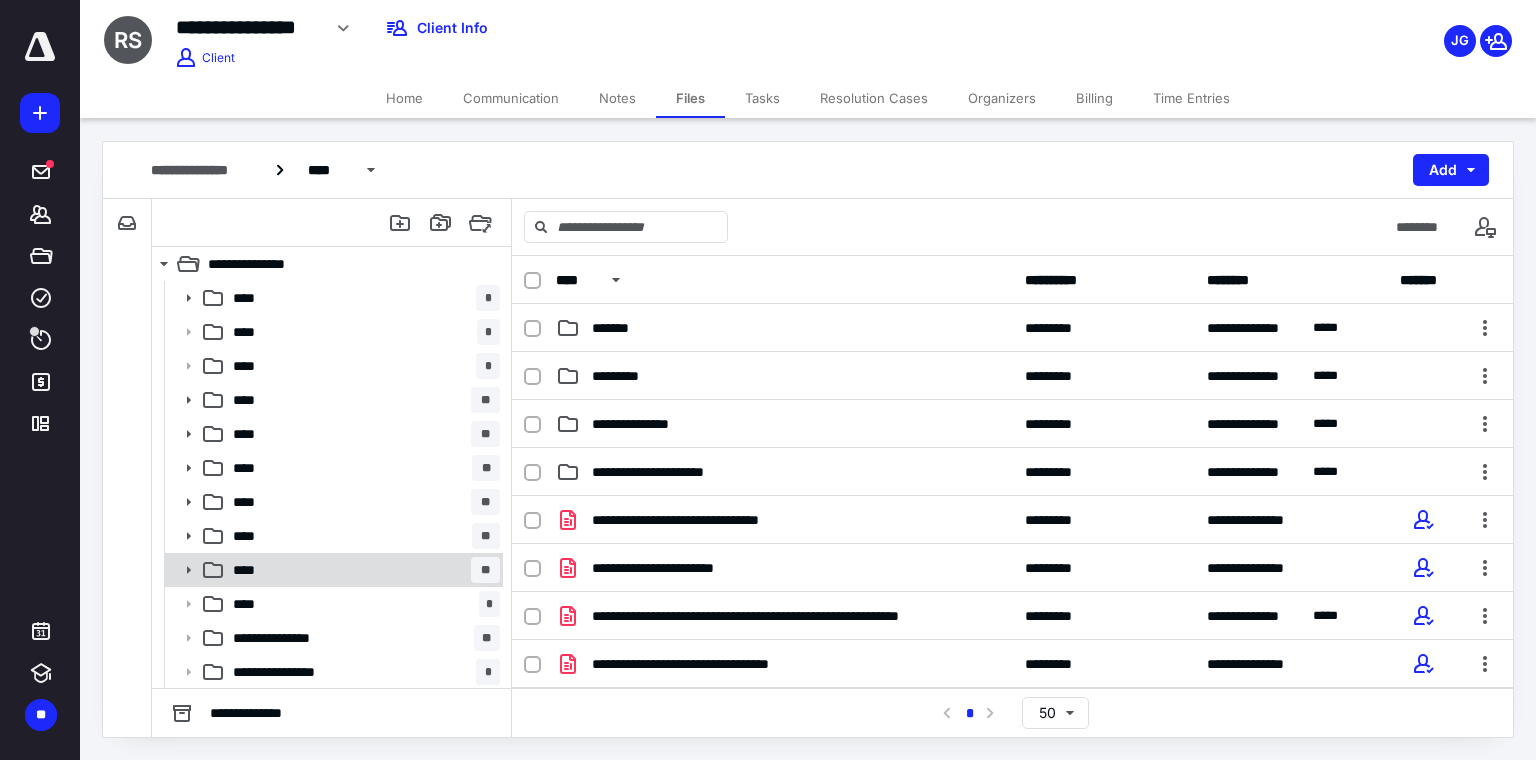click 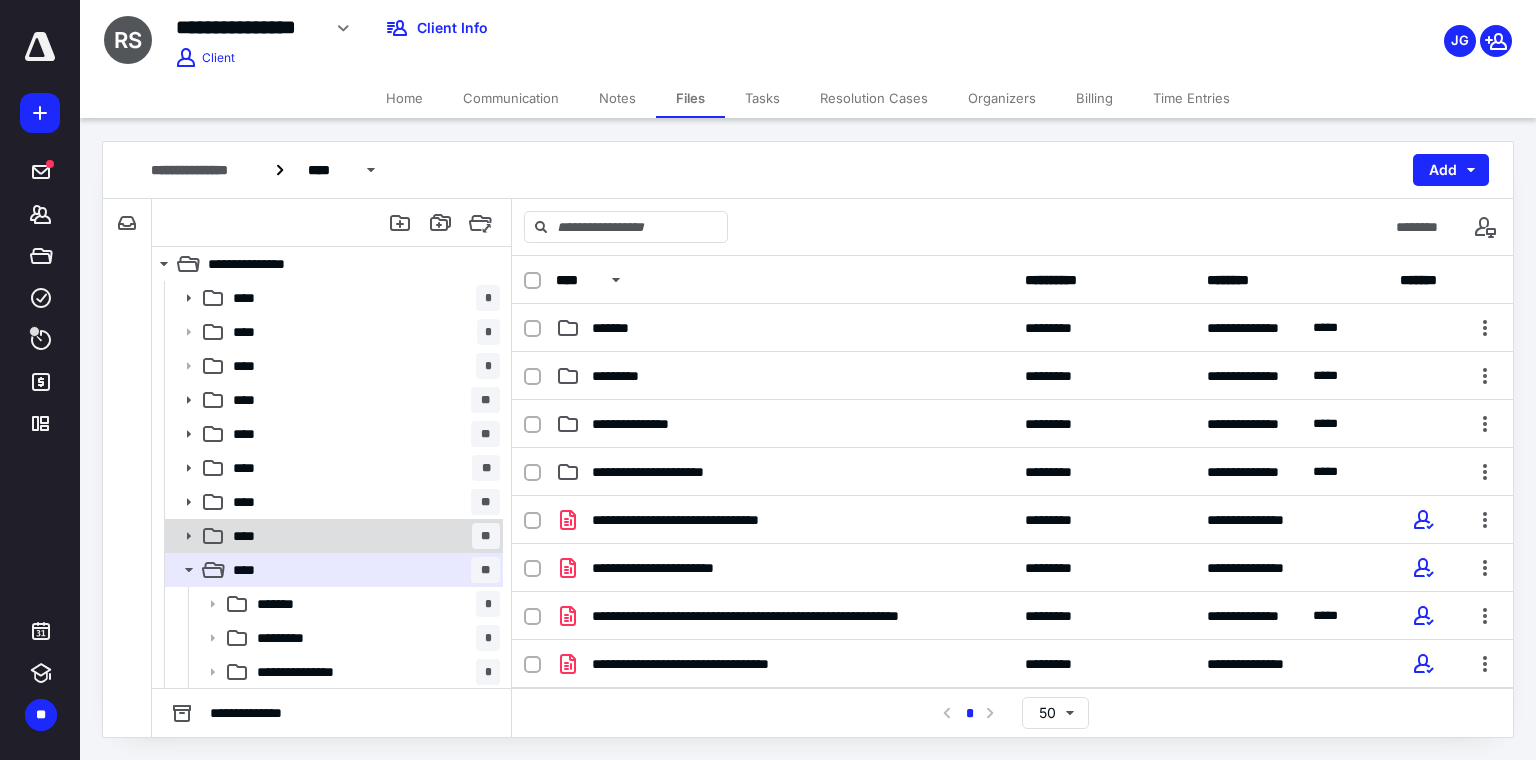 scroll, scrollTop: 169, scrollLeft: 0, axis: vertical 